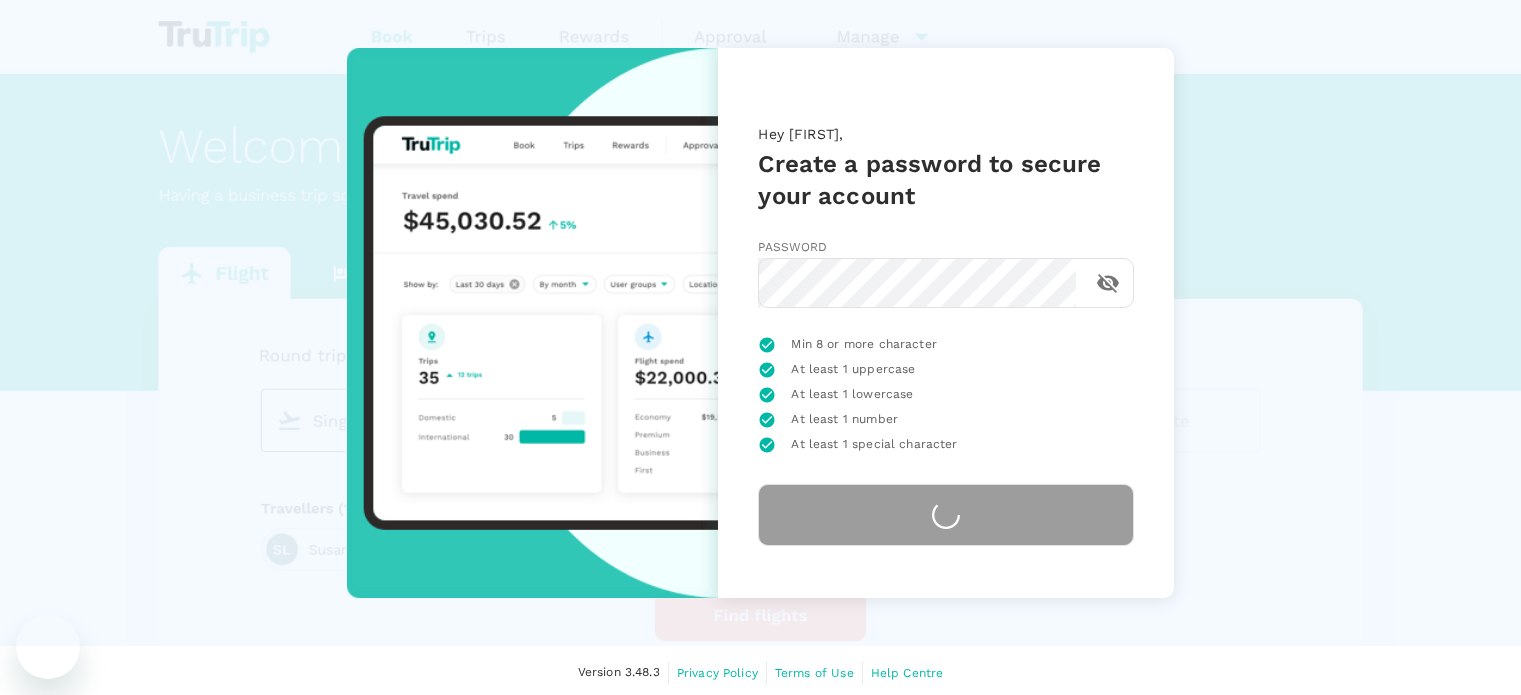 scroll, scrollTop: 0, scrollLeft: 0, axis: both 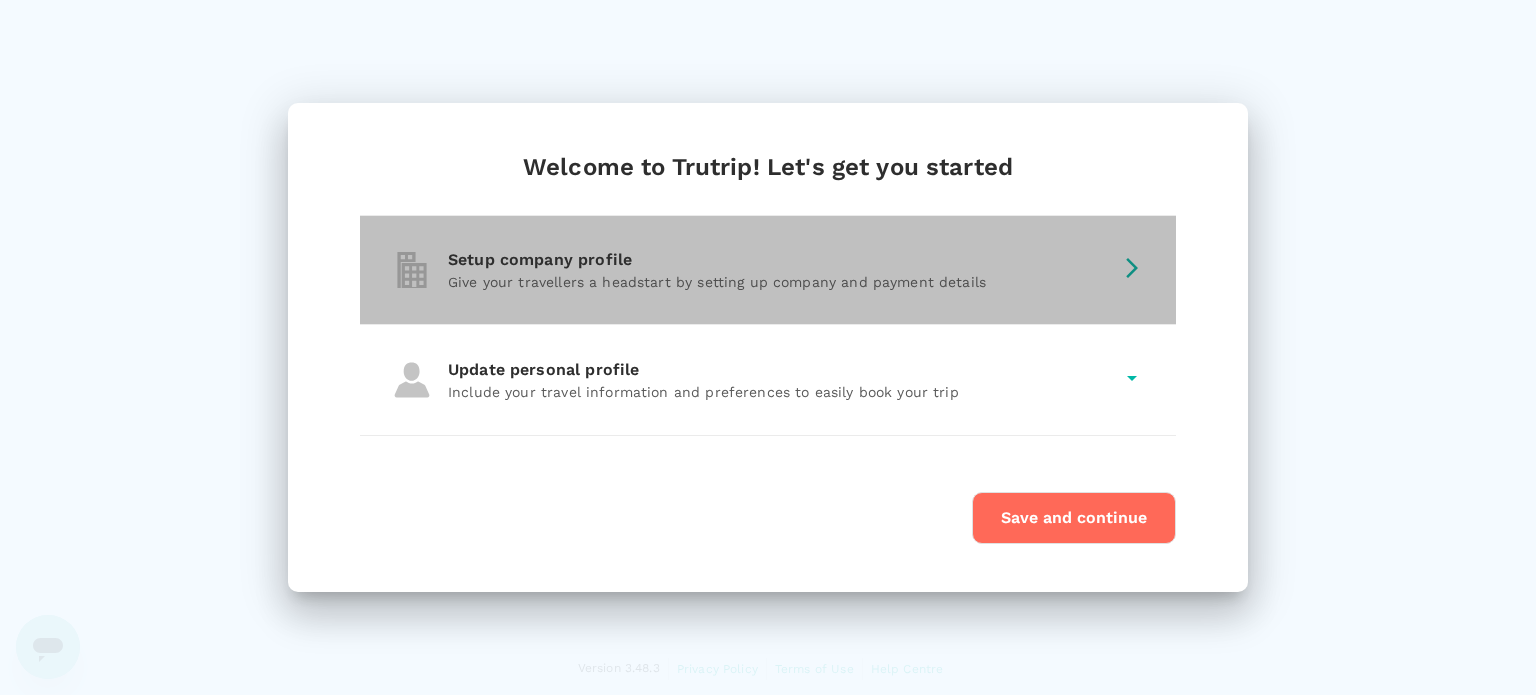 click on "Give your travellers a headstart by setting up company and payment details" at bounding box center (780, 282) 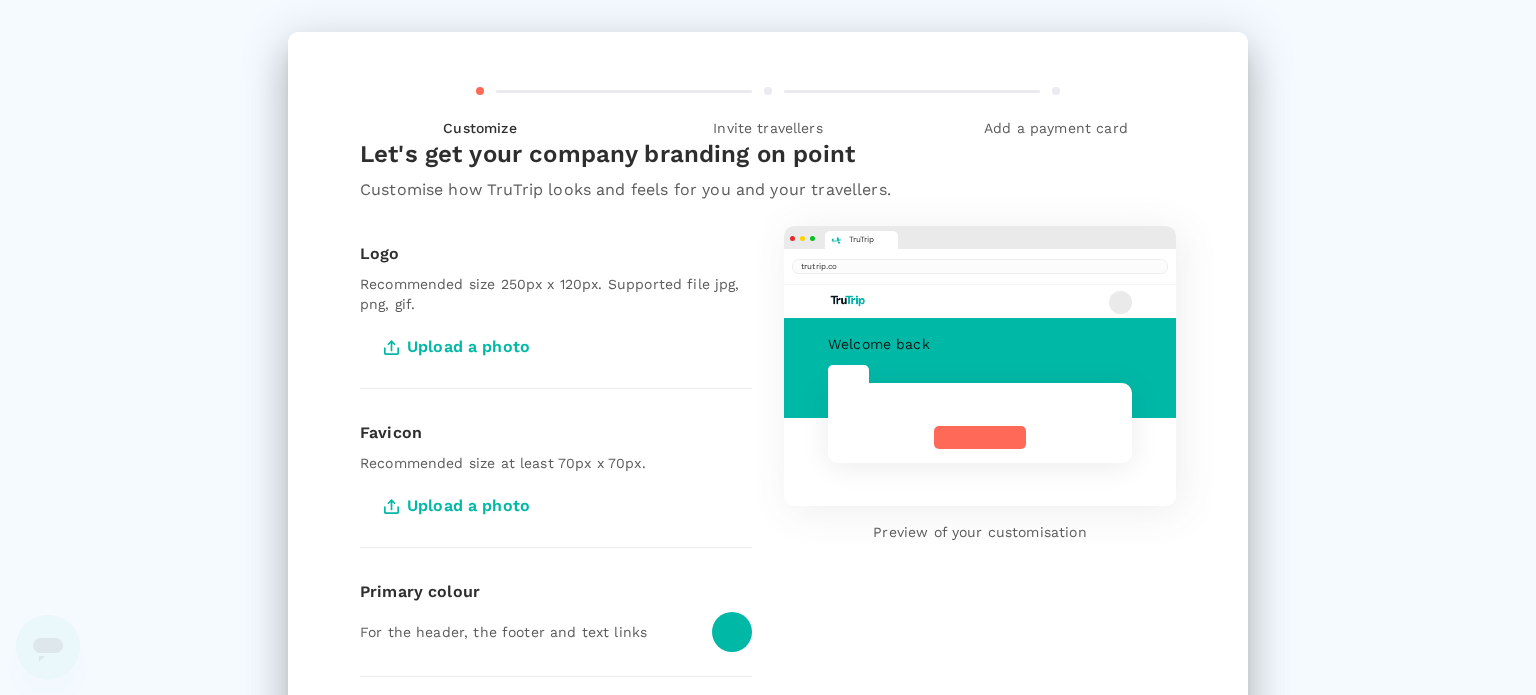click on "Upload a photo" at bounding box center [459, 347] 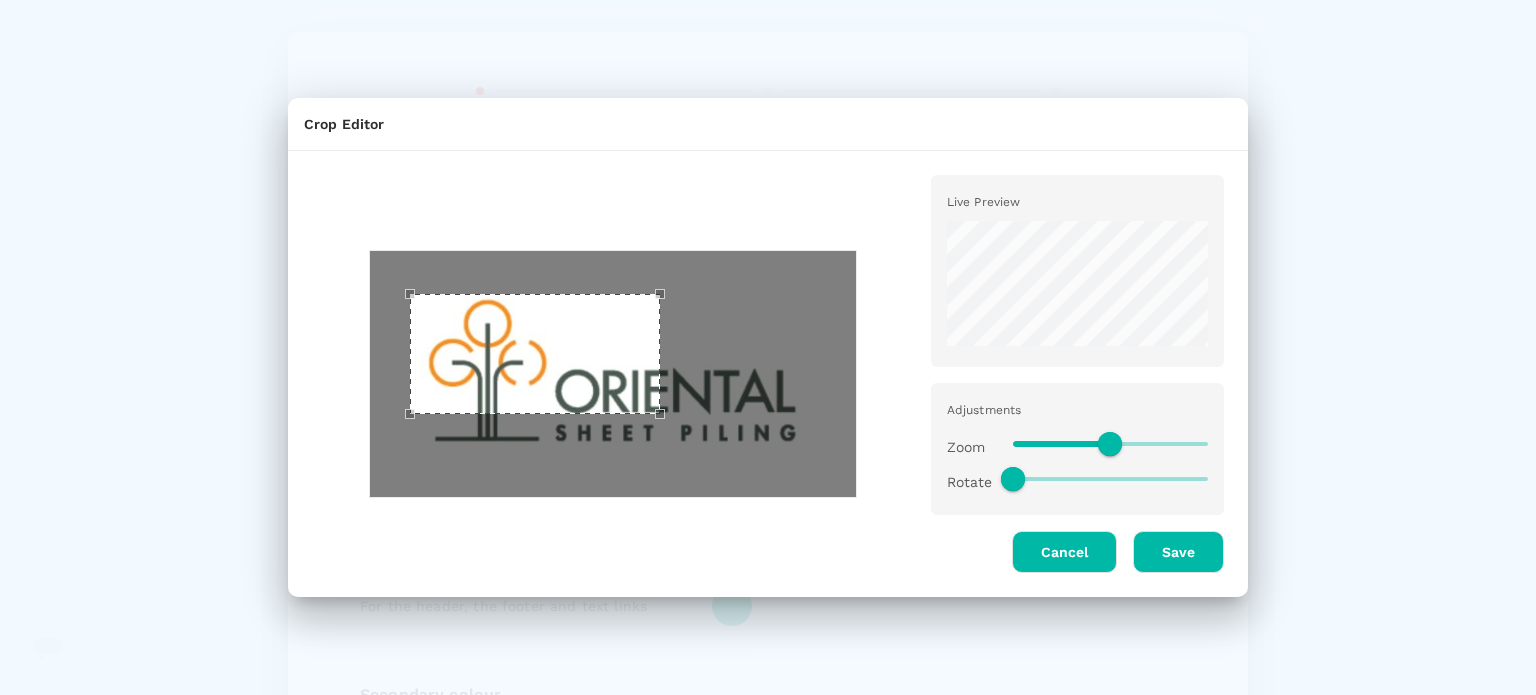 click at bounding box center (535, 354) 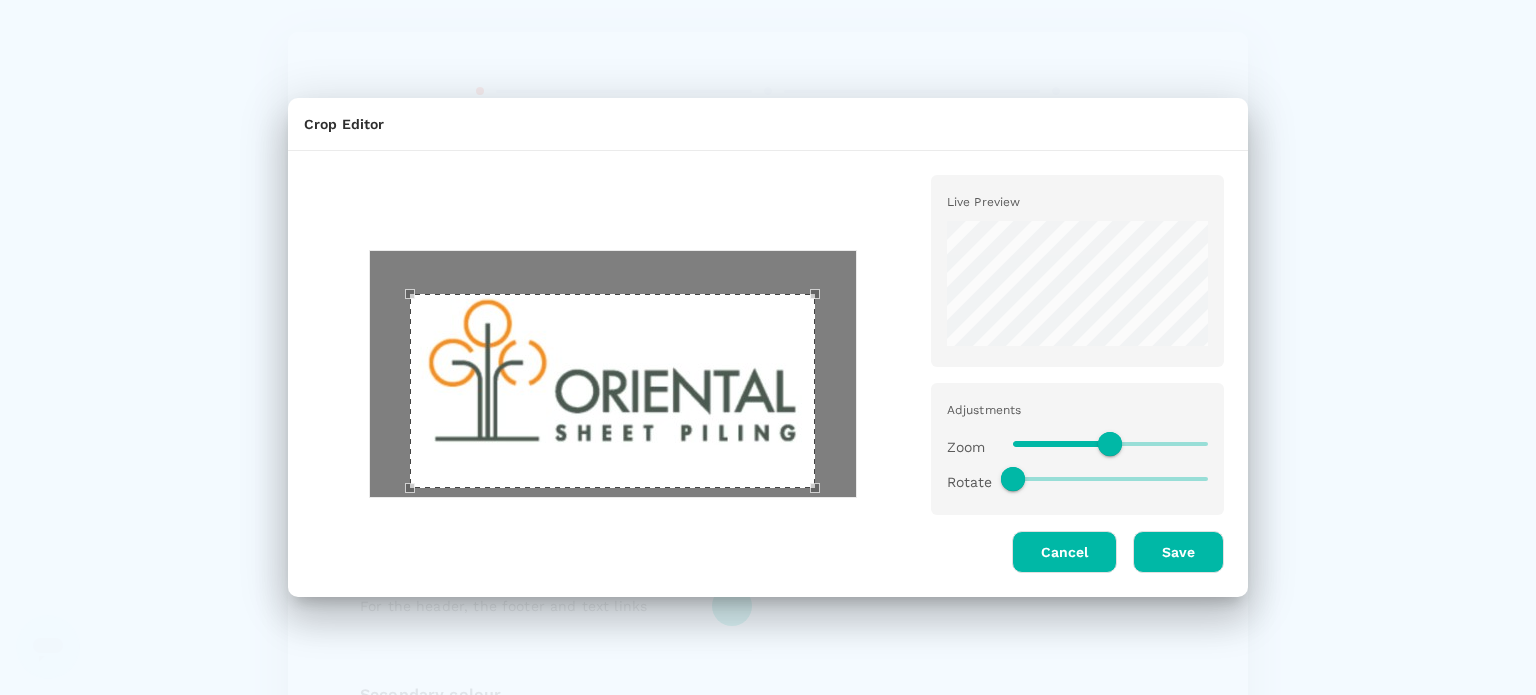 click at bounding box center (612, 391) 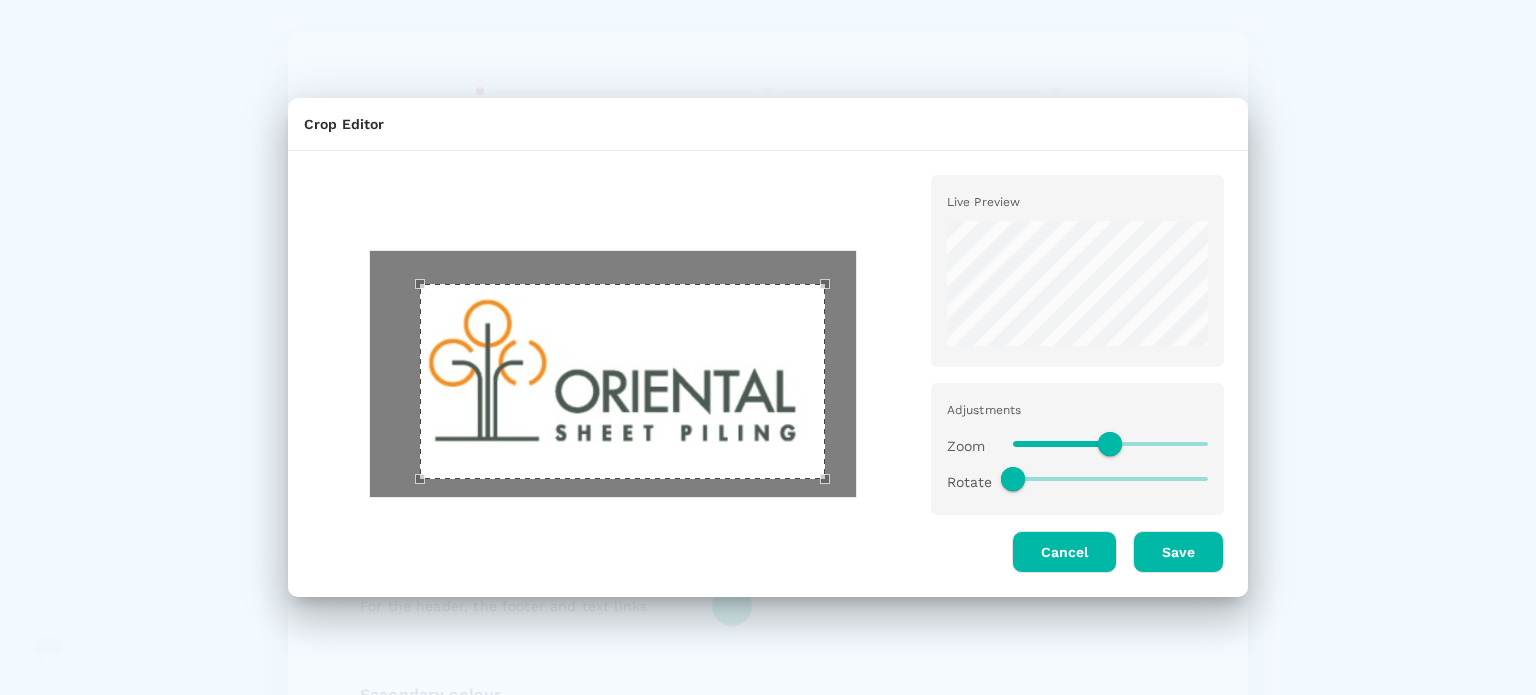 click at bounding box center (622, 381) 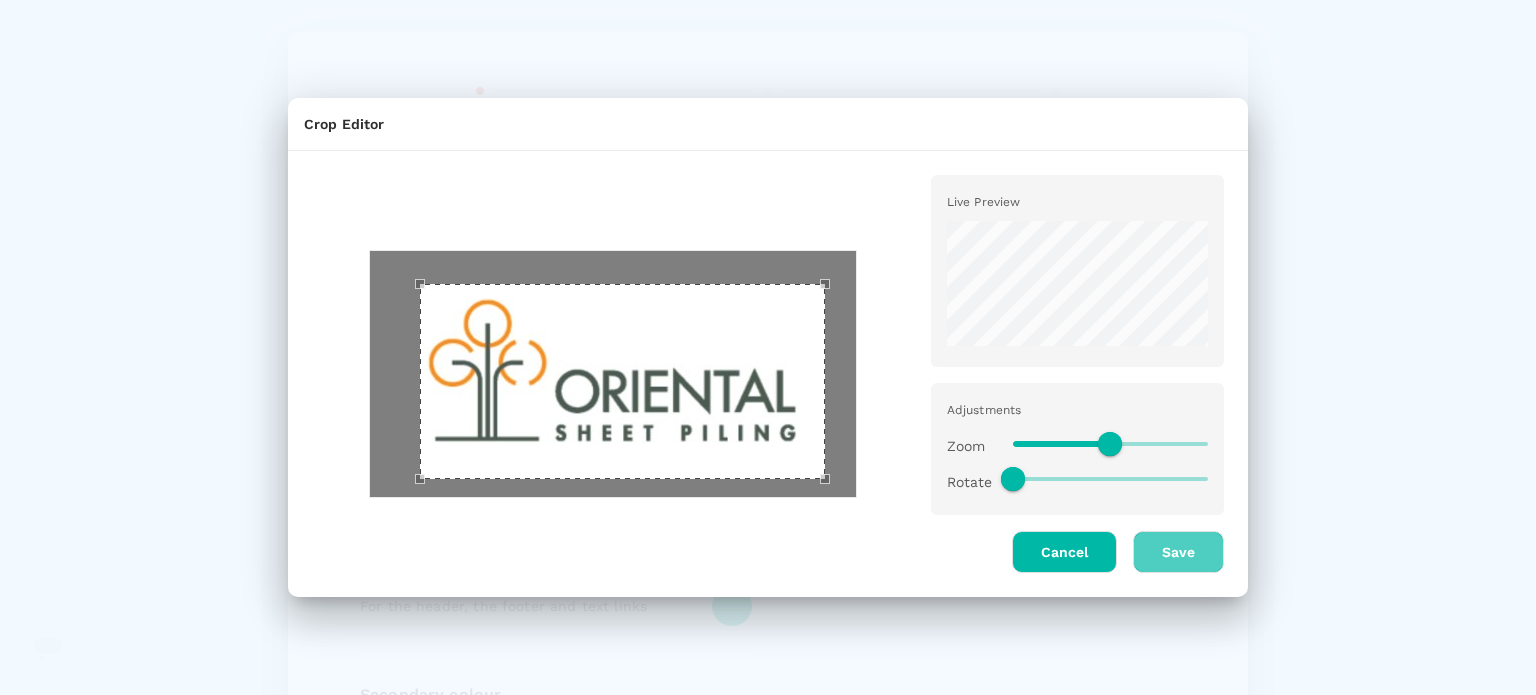 click on "Save" at bounding box center (1178, 552) 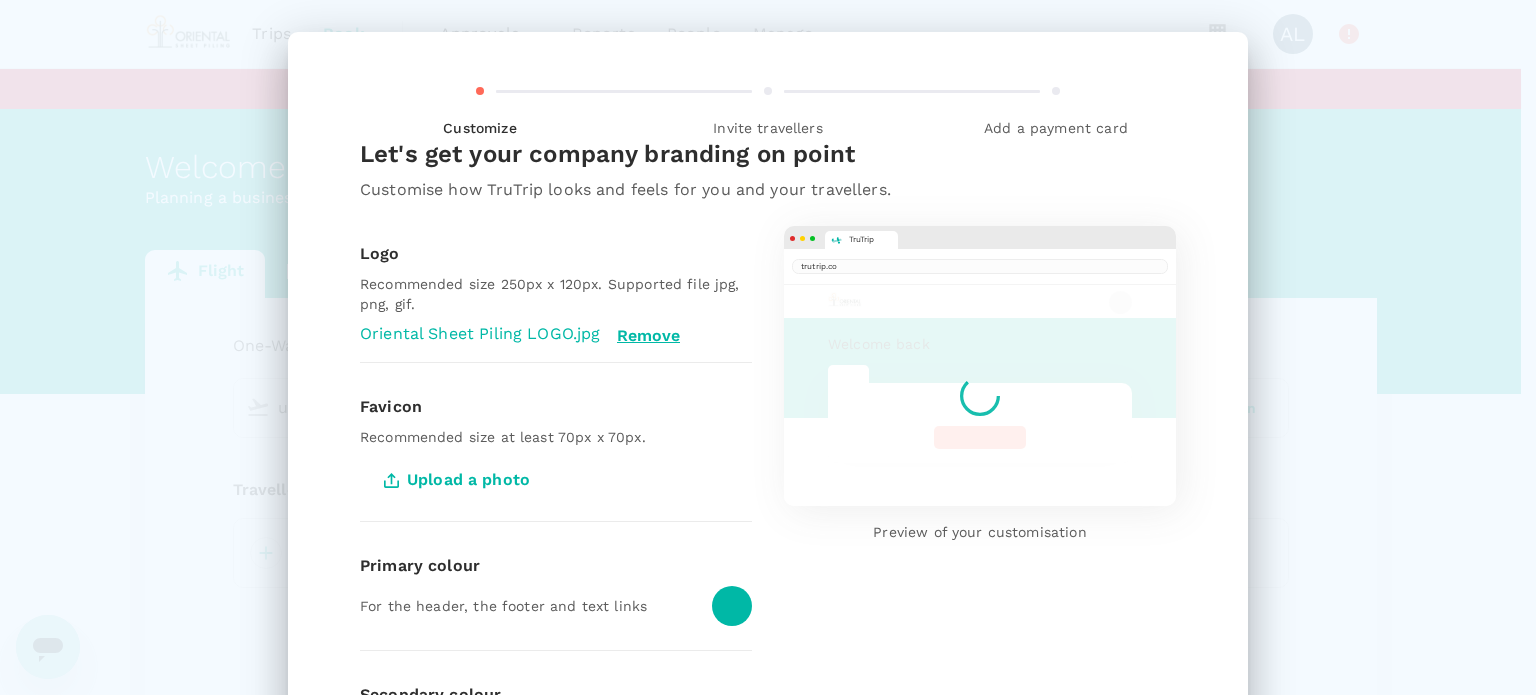 type 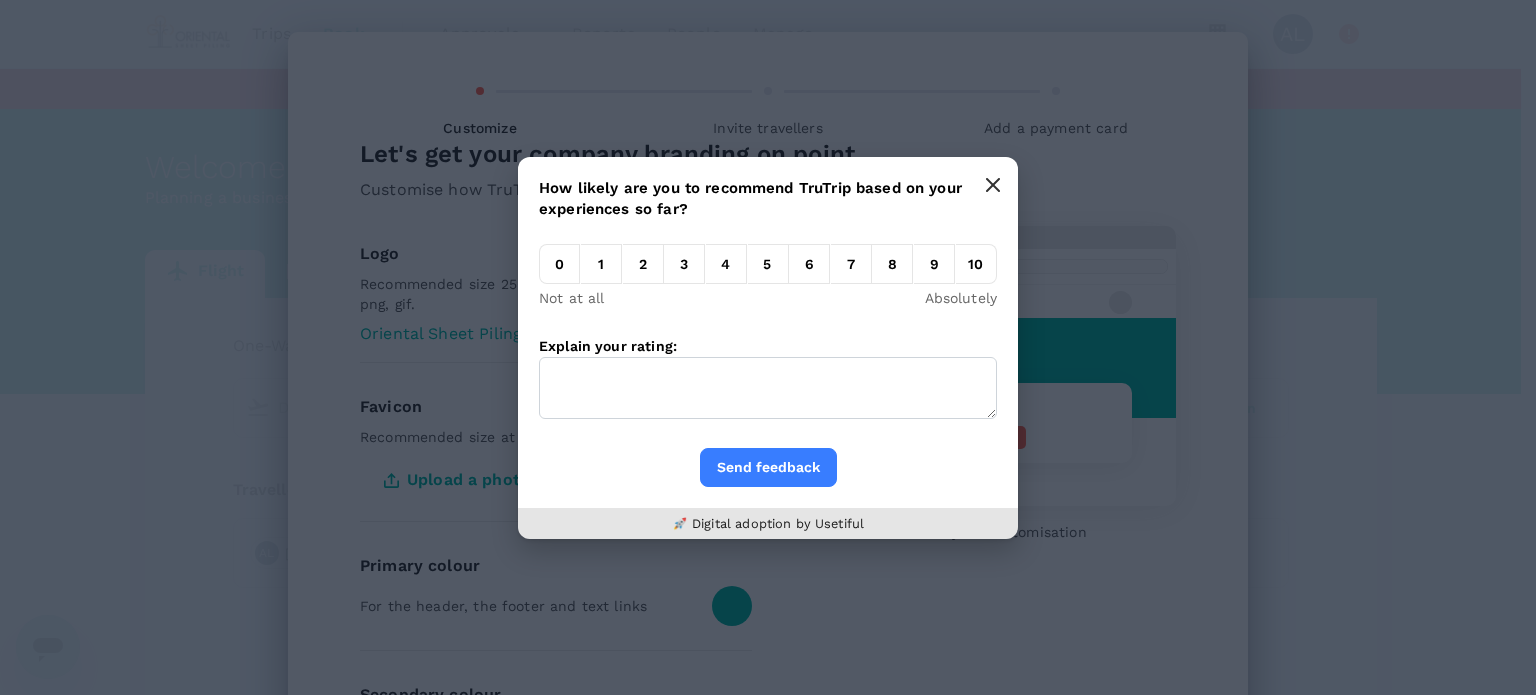 click at bounding box center [993, 185] 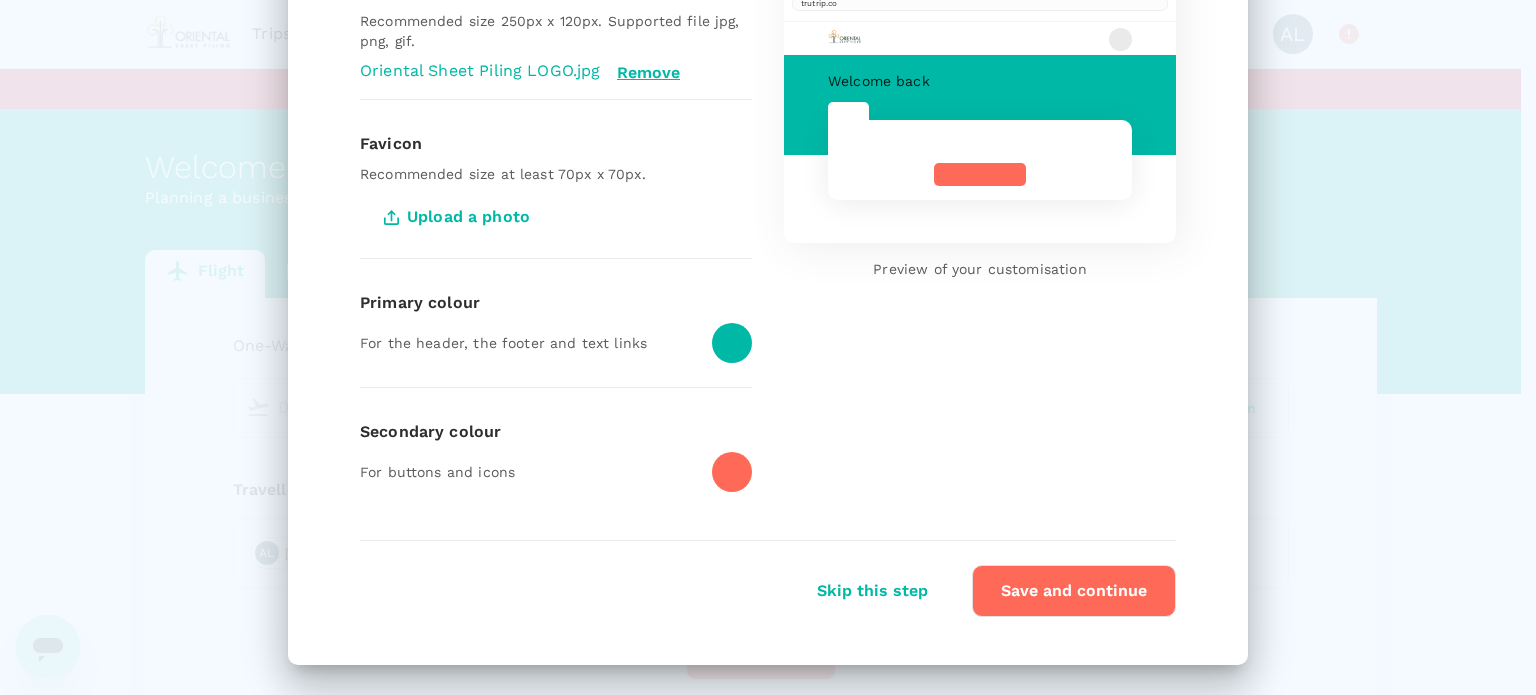 scroll, scrollTop: 264, scrollLeft: 0, axis: vertical 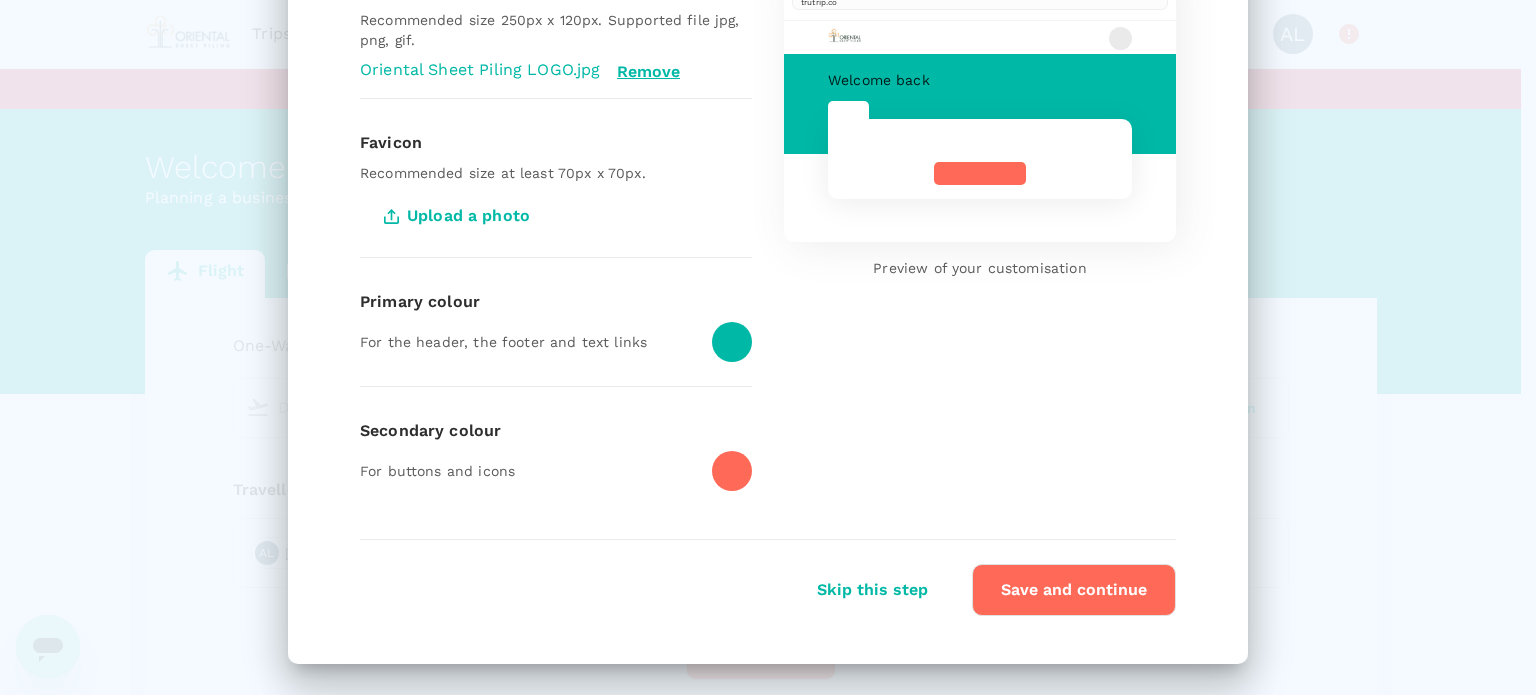 click at bounding box center (732, 342) 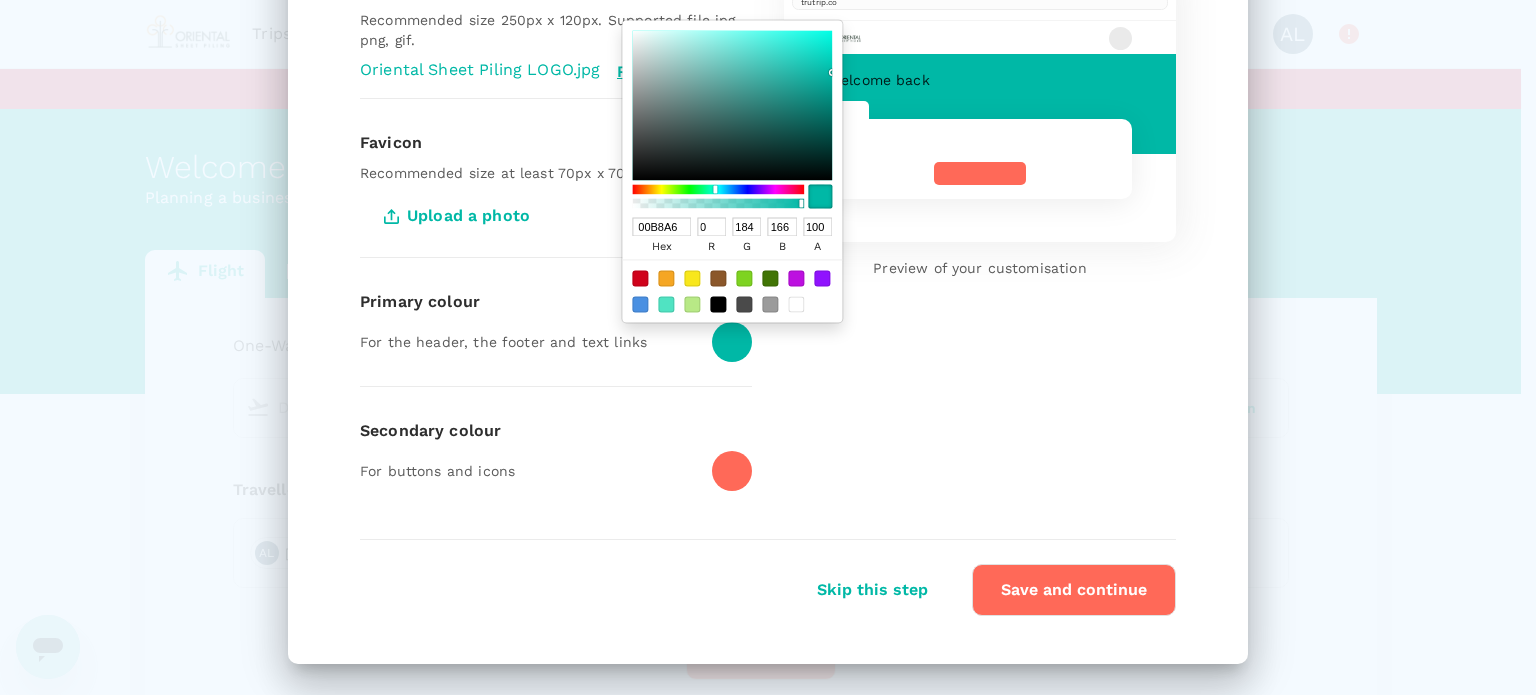 drag, startPoint x: 669, startPoint y: 227, endPoint x: 607, endPoint y: 227, distance: 62 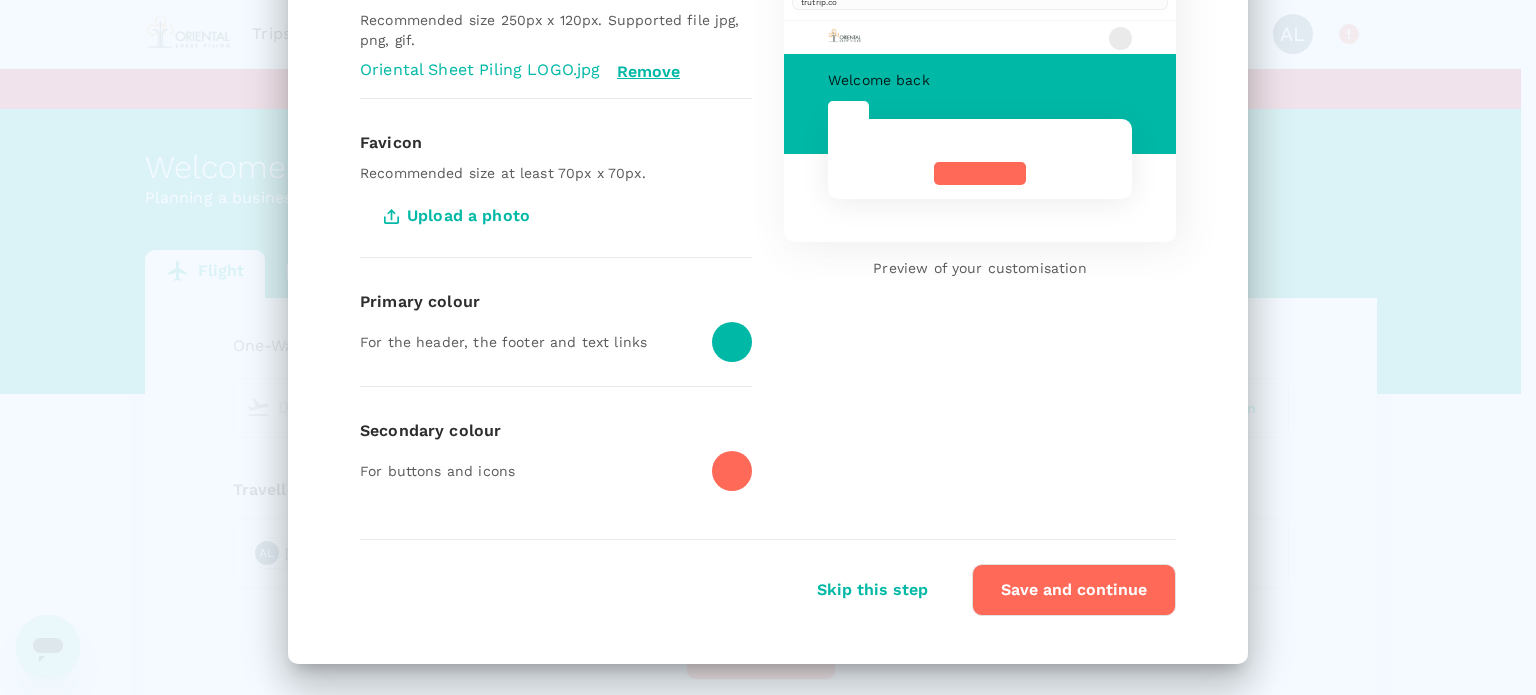 click on "Favicon Recommended size at least 70px x 70px. Upload a photo" at bounding box center (556, 186) 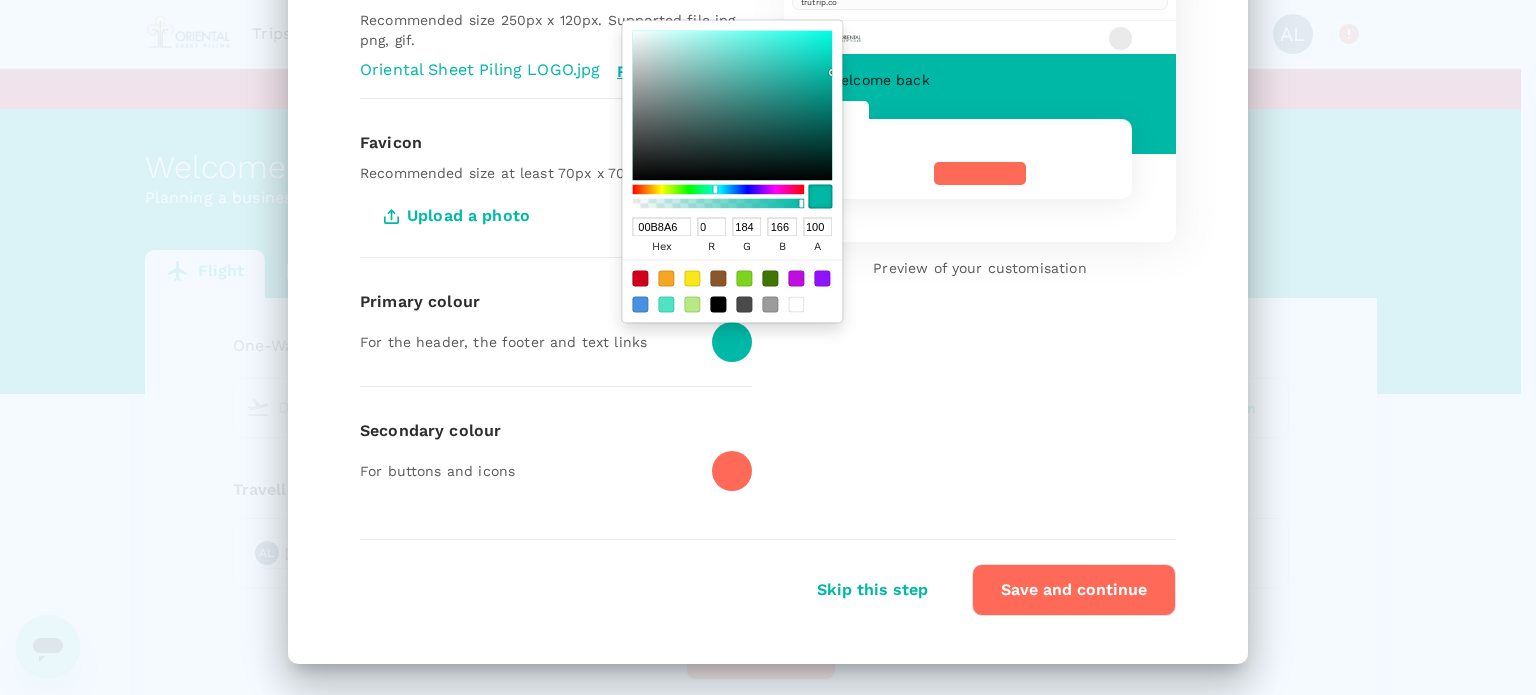 drag, startPoint x: 676, startPoint y: 221, endPoint x: 614, endPoint y: 221, distance: 62 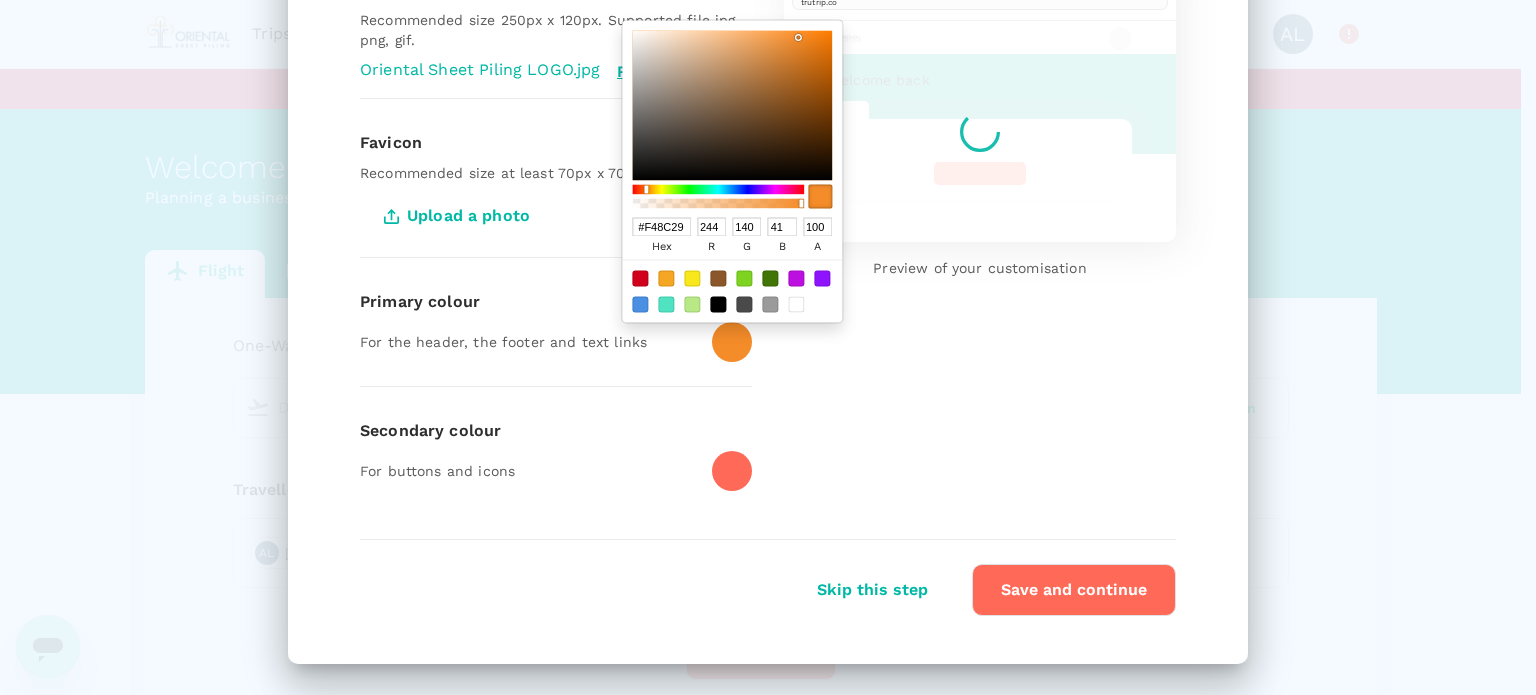 type on "F48C29" 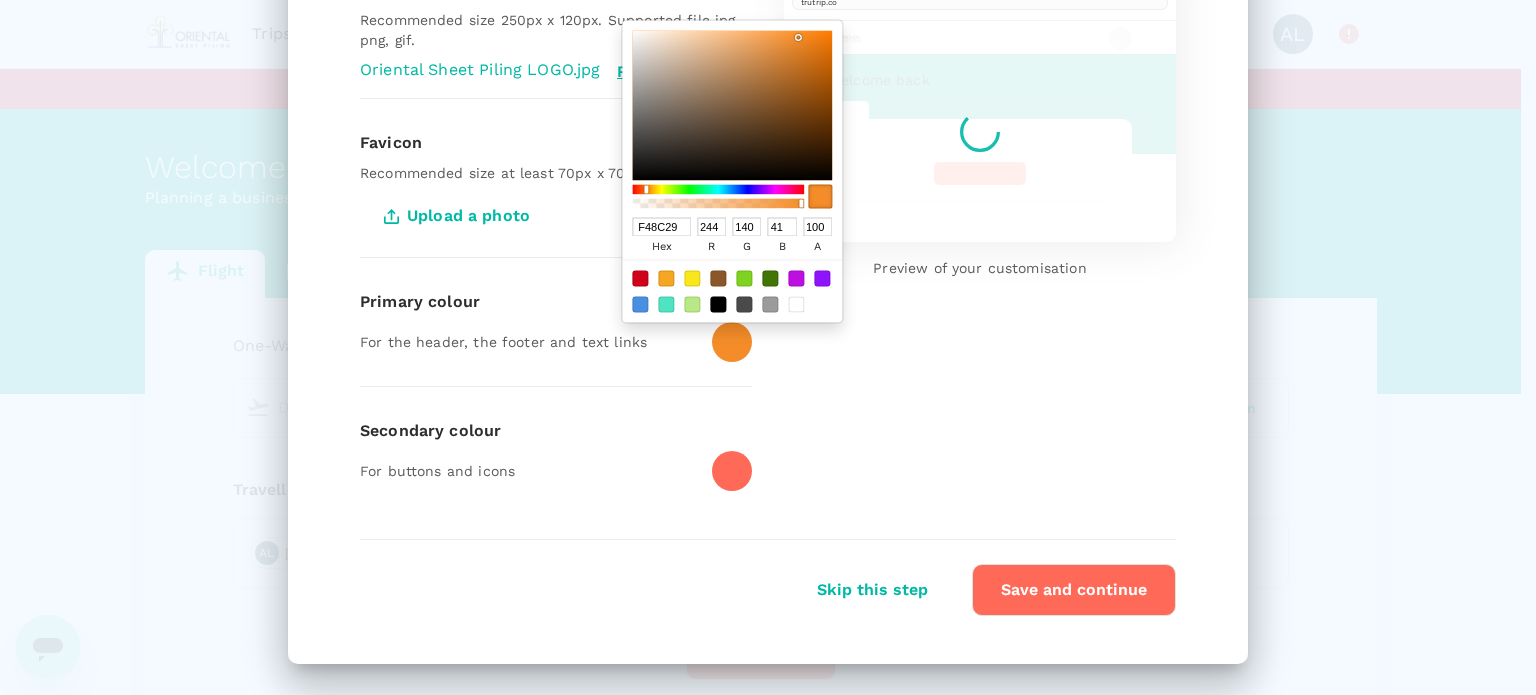 click on "TruTrip trutrip.co Welcome back Preview of your customisation" at bounding box center (964, 222) 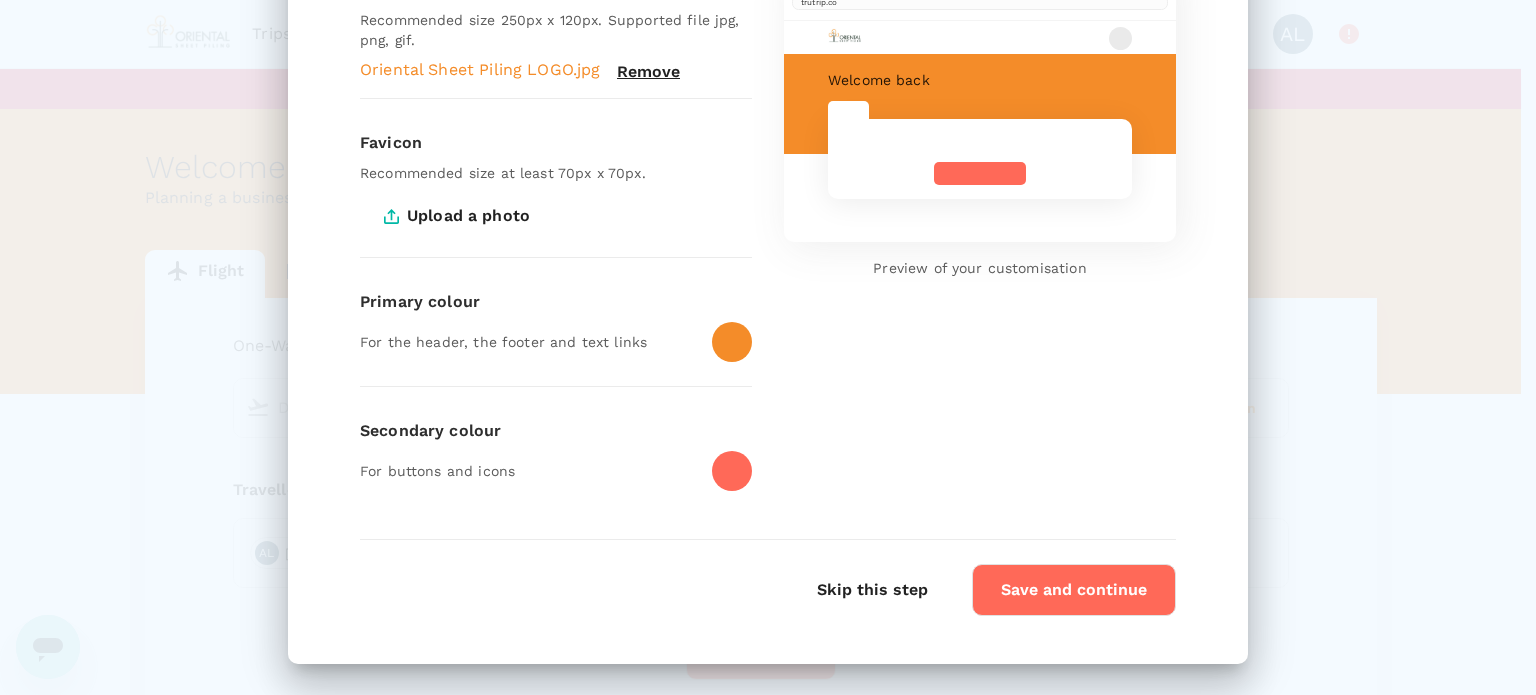 click at bounding box center [732, 471] 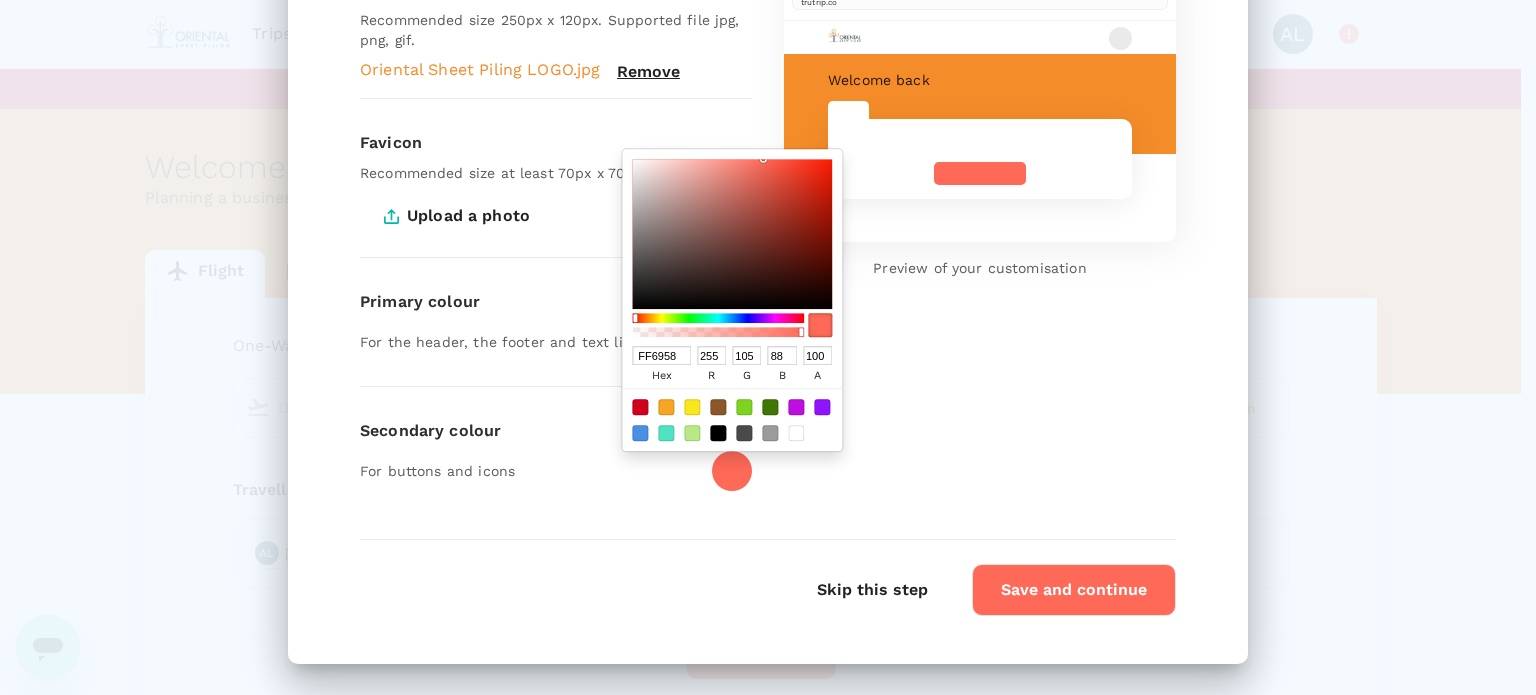 drag, startPoint x: 675, startPoint y: 355, endPoint x: 615, endPoint y: 347, distance: 60.530983 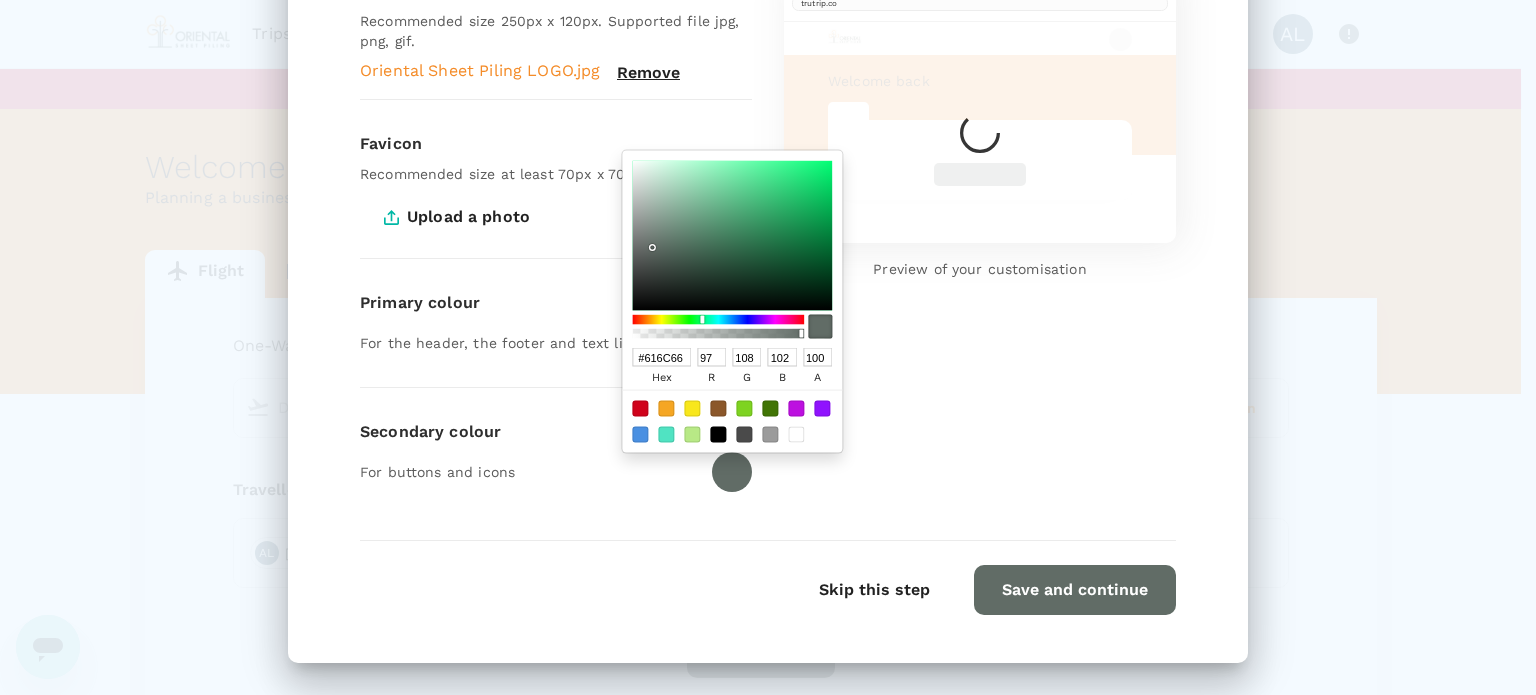 type on "616C66" 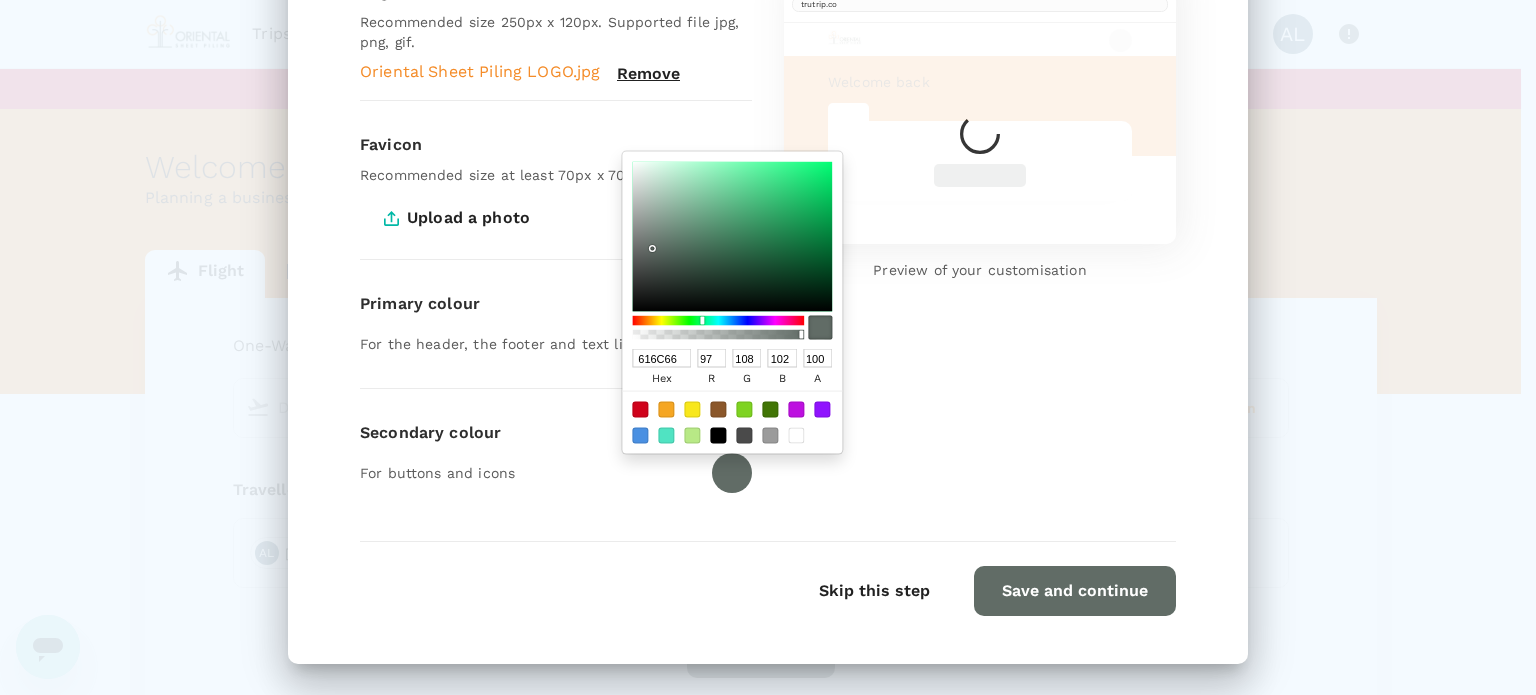 click on "Save and continue" at bounding box center [1075, 591] 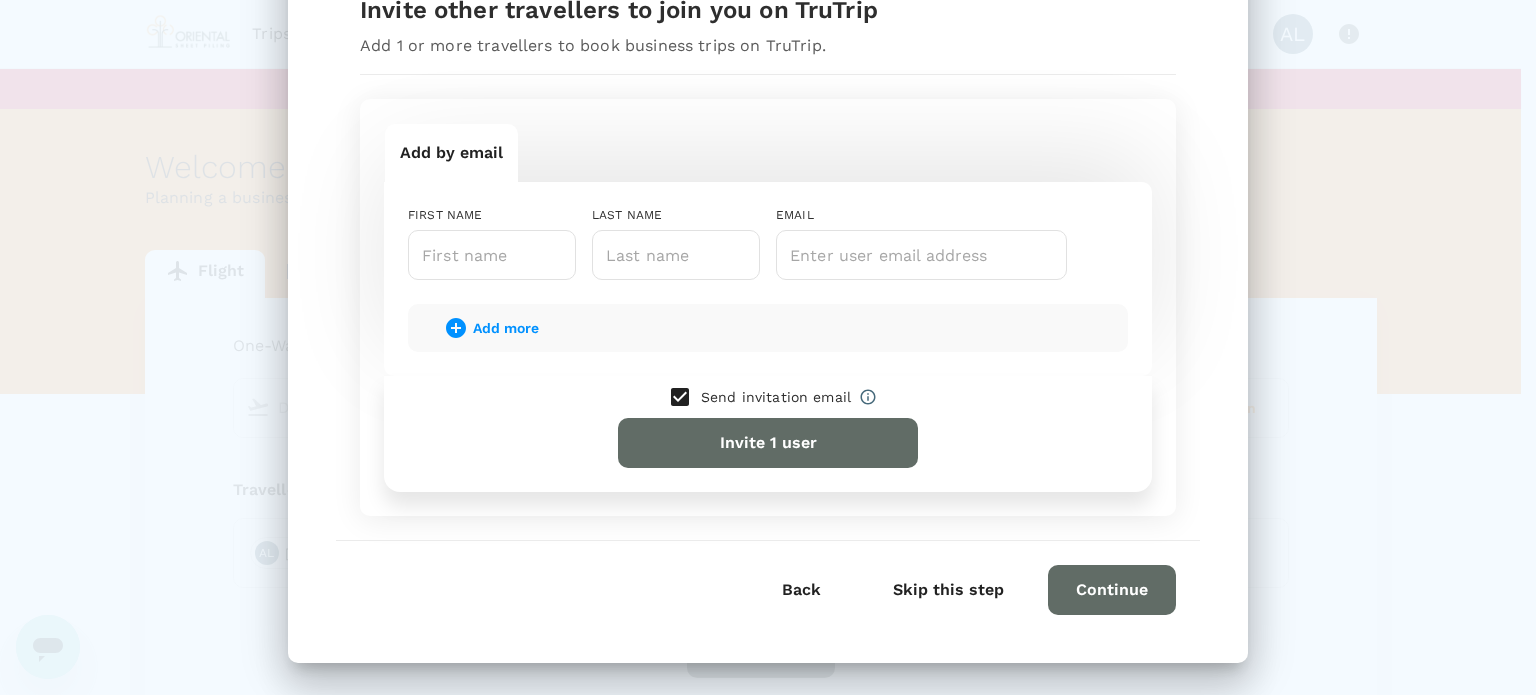 scroll, scrollTop: 143, scrollLeft: 0, axis: vertical 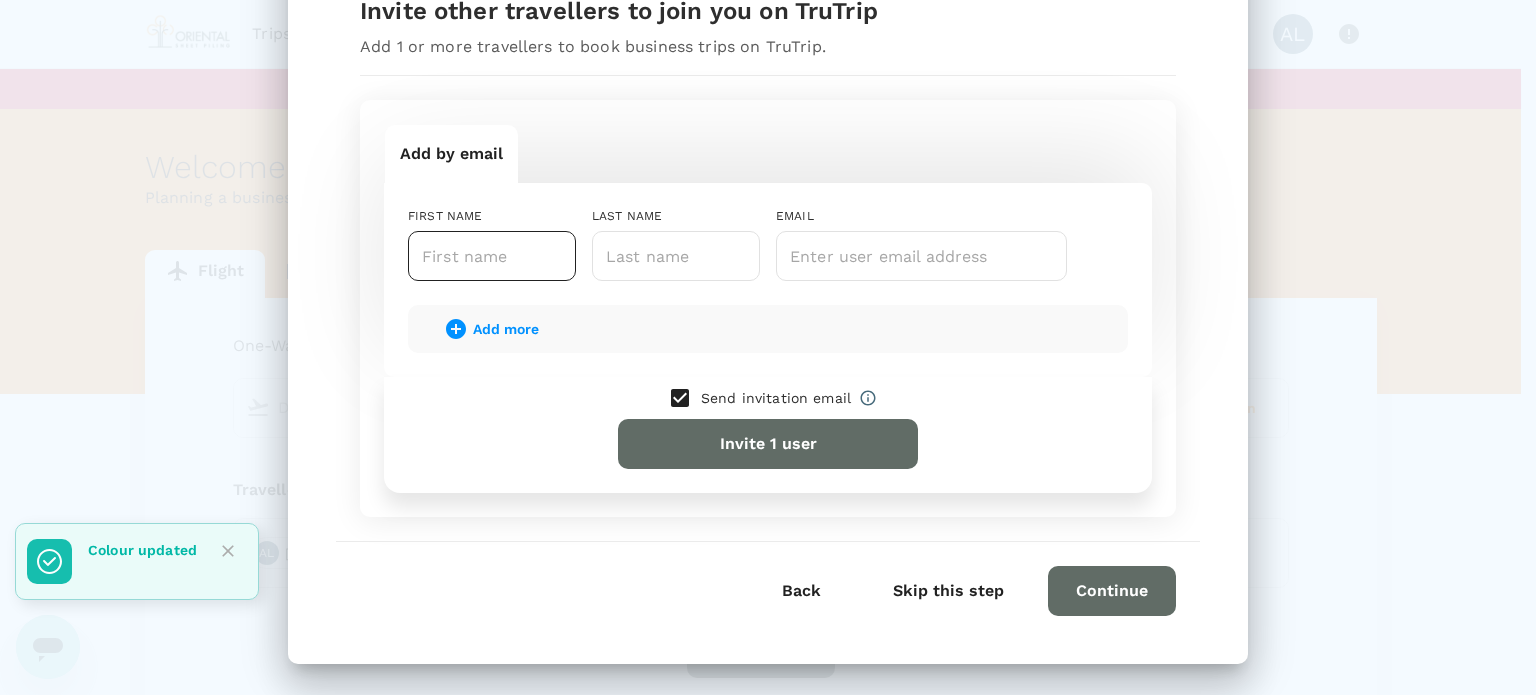 click at bounding box center (492, 256) 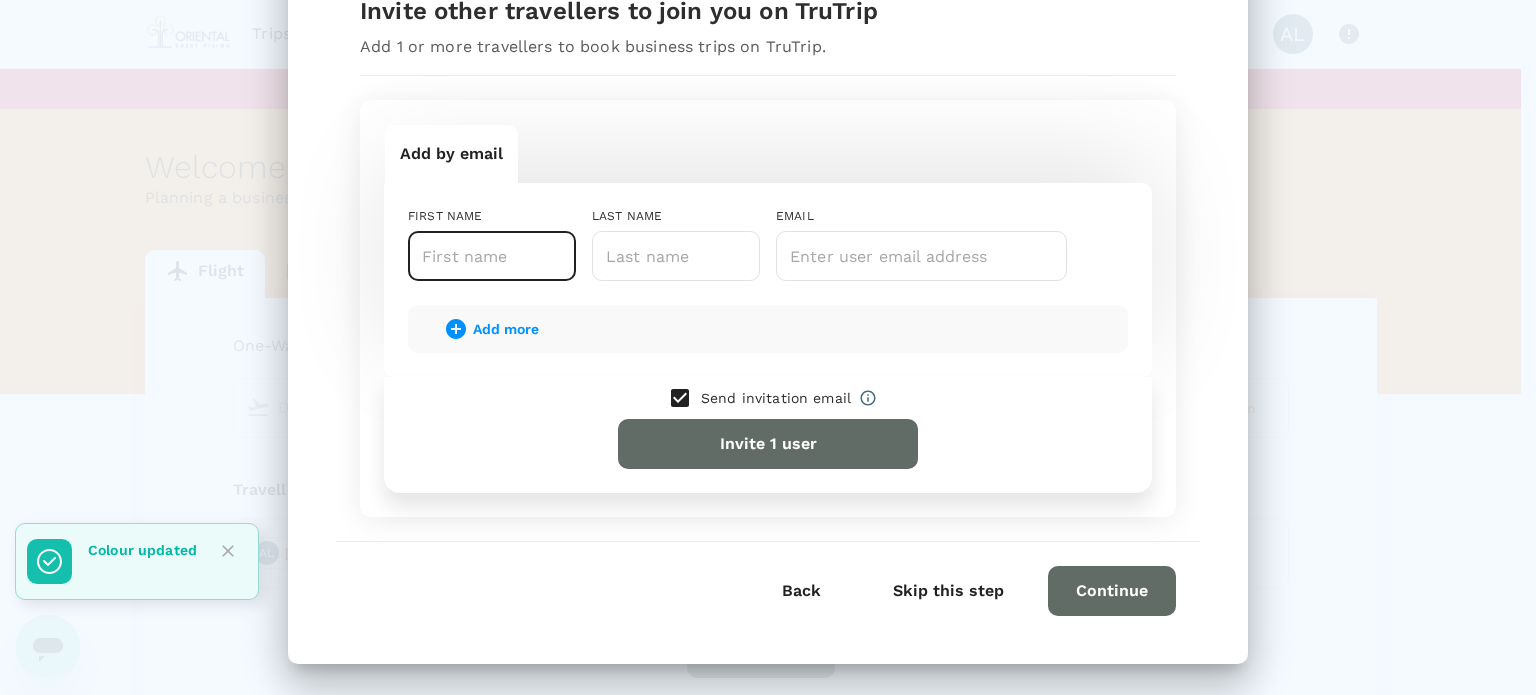 paste on "Nazliatul" 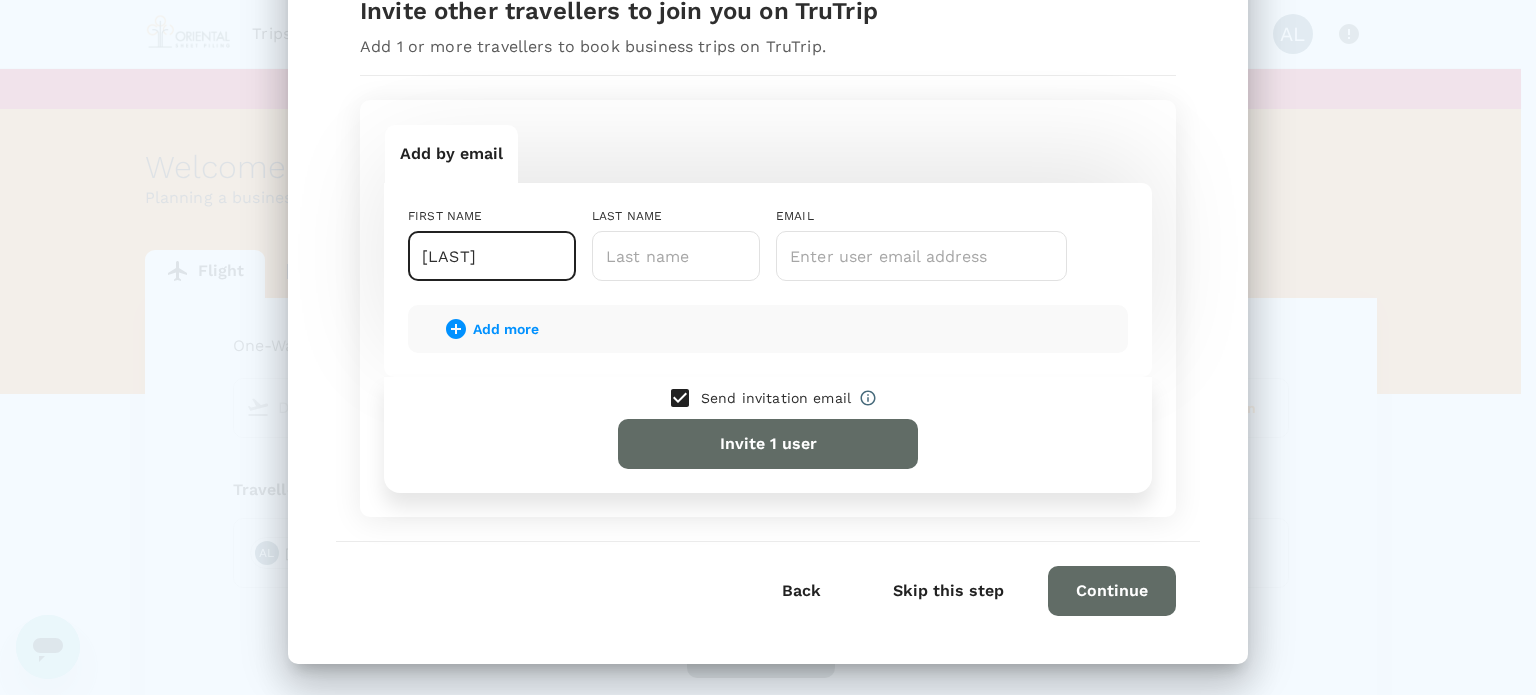 type on "Nazliatul" 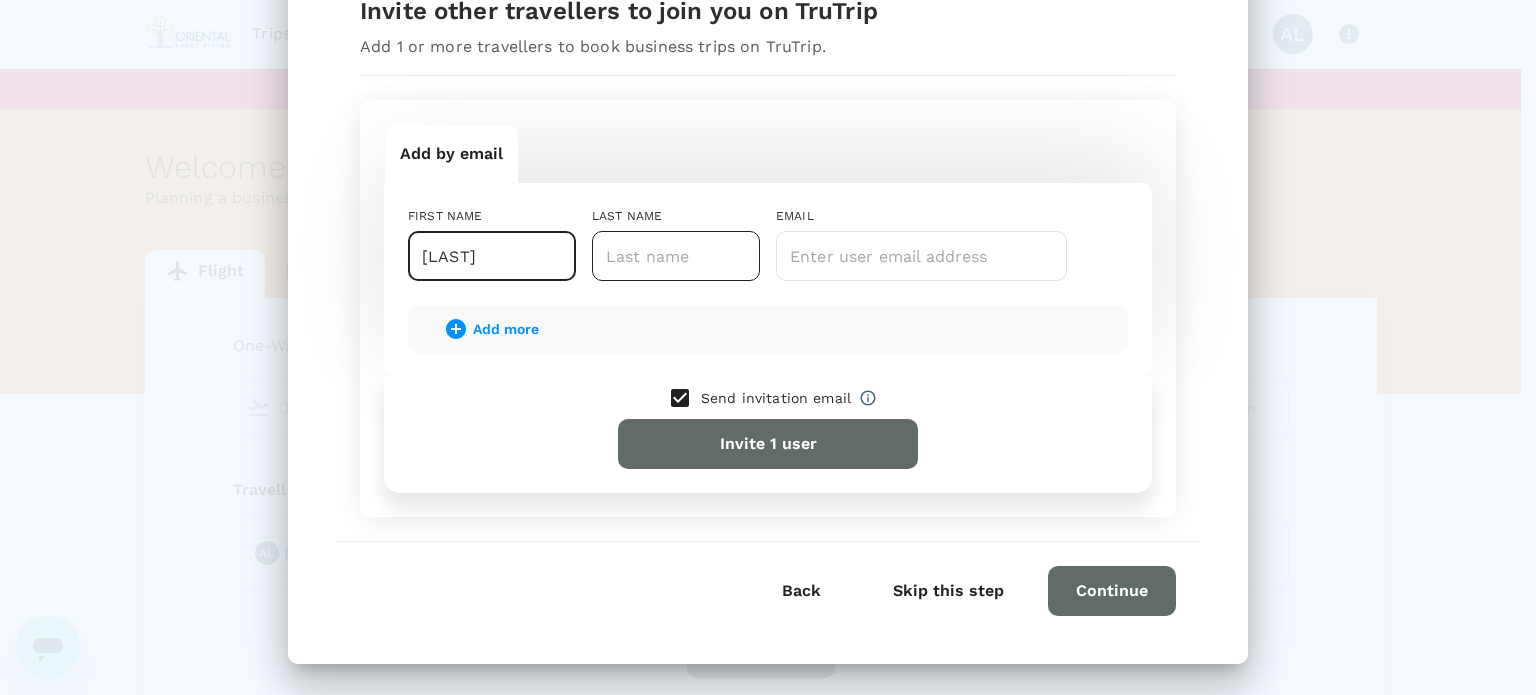 click at bounding box center [676, 256] 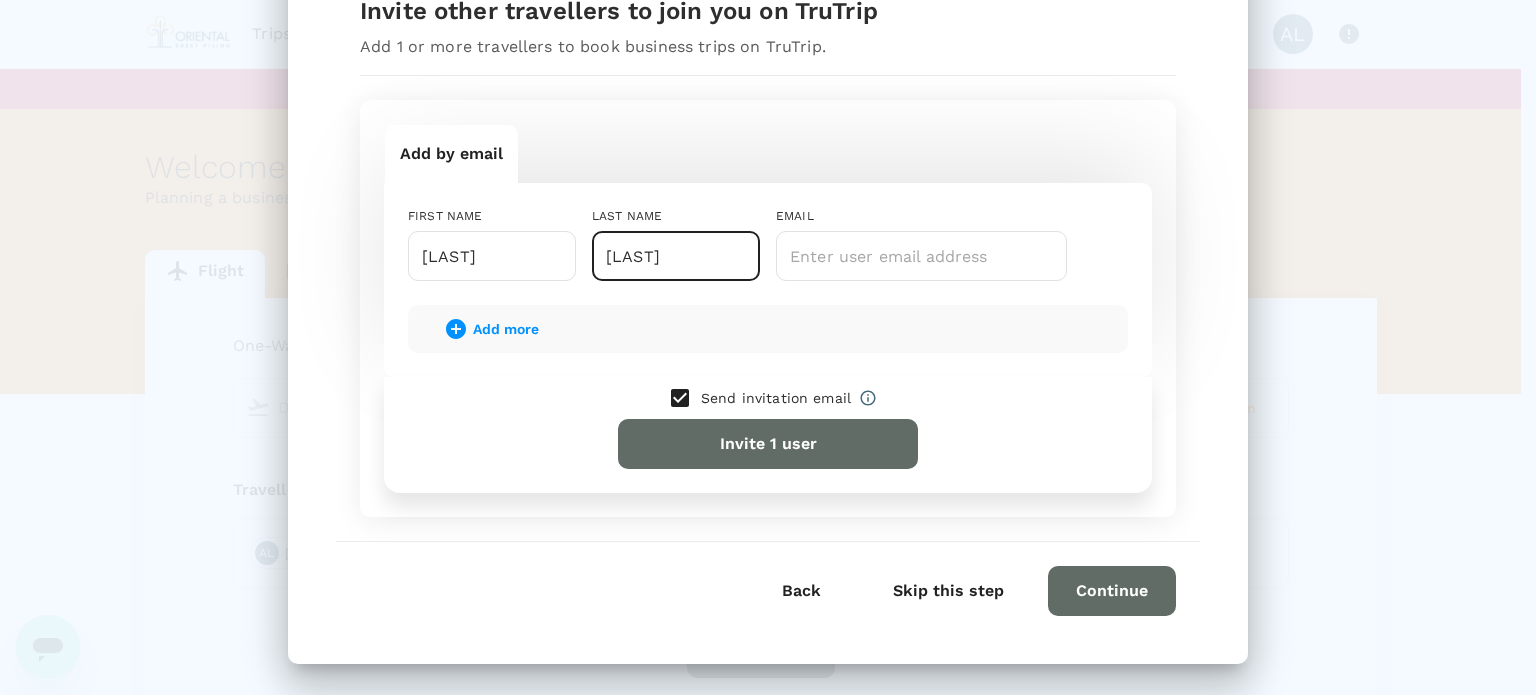 type on "Nazarudin" 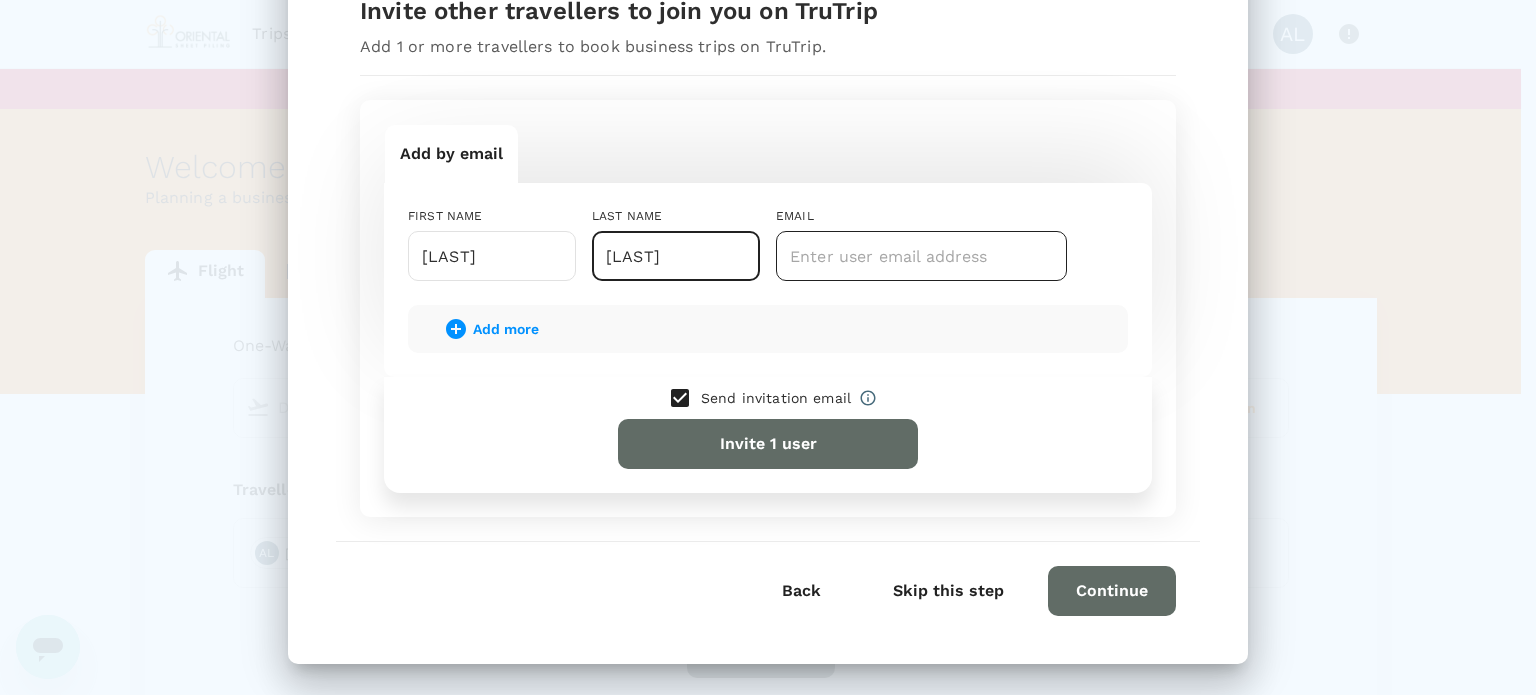 click at bounding box center (921, 256) 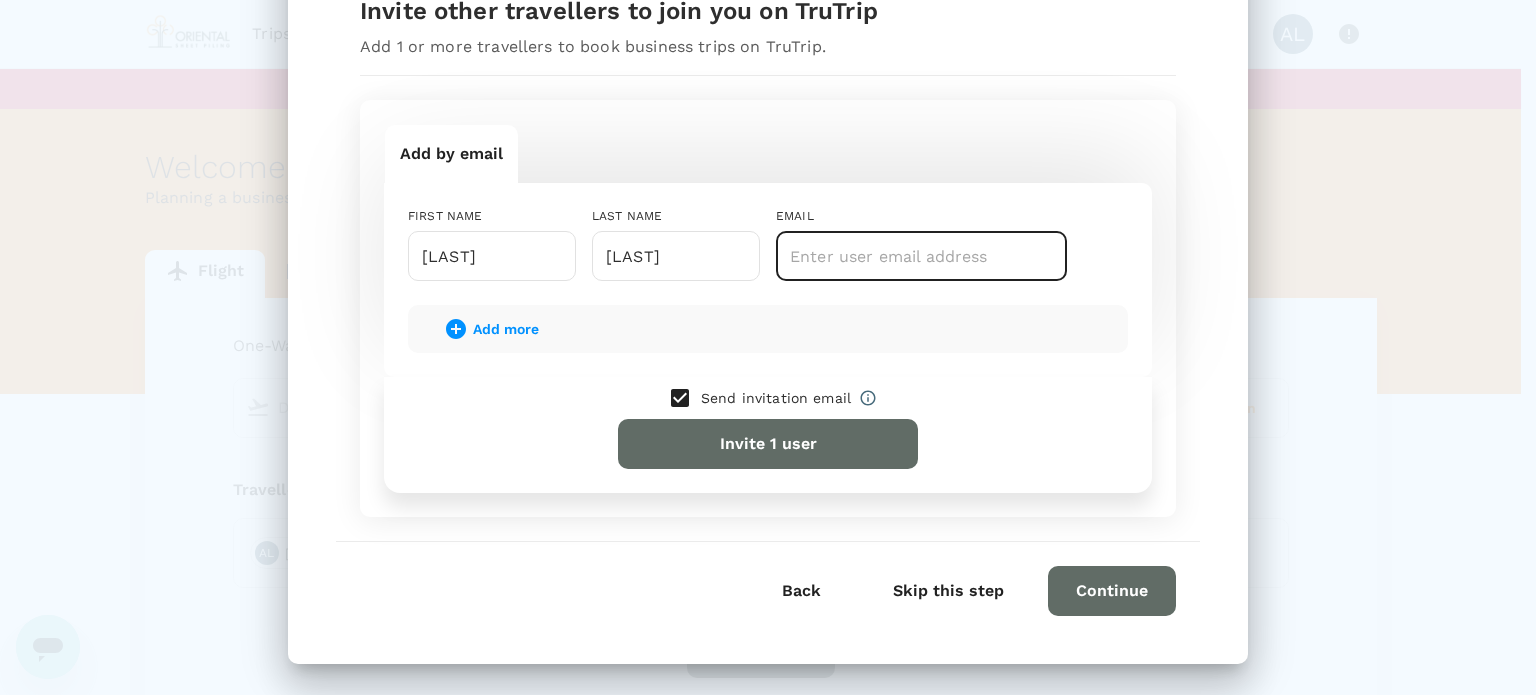 paste on "nazliatul.nazarudin@orientalcastle.com" 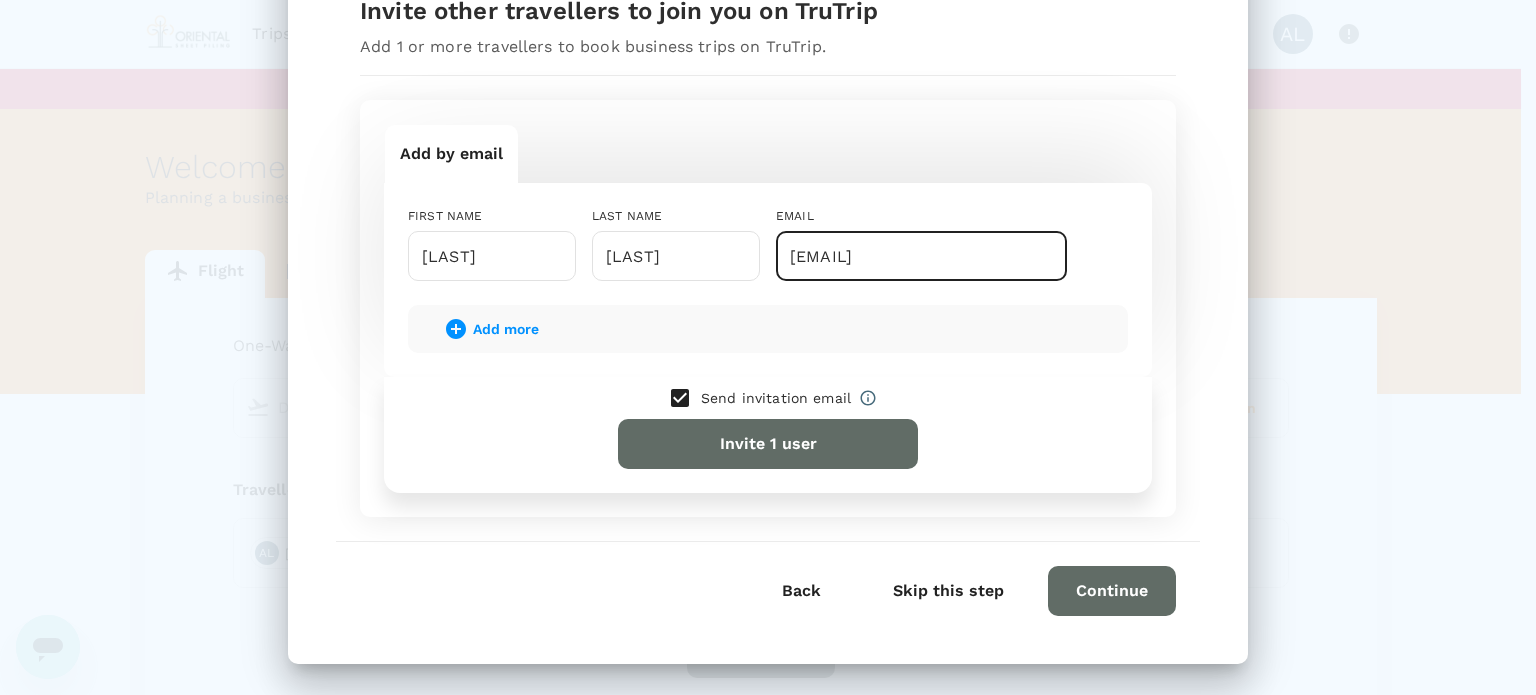 scroll, scrollTop: 0, scrollLeft: 52, axis: horizontal 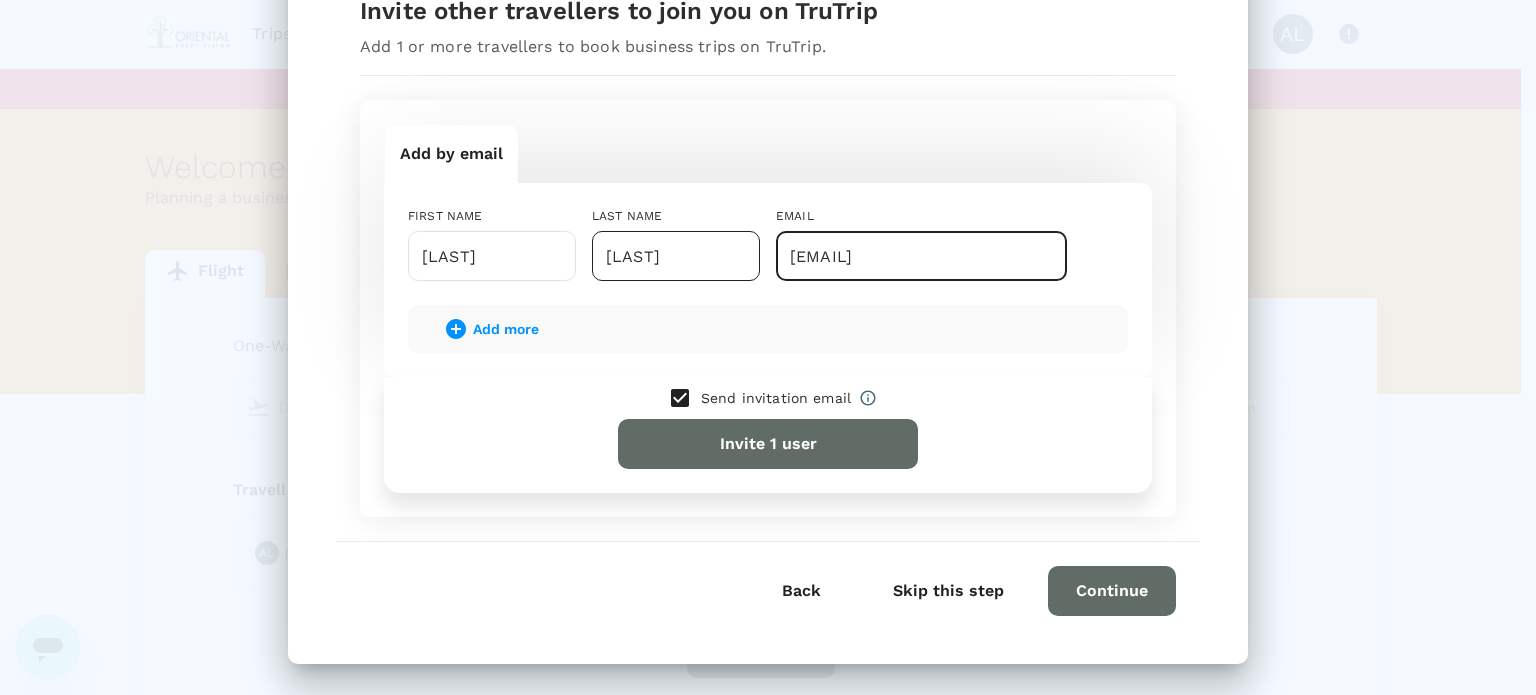 type on "nazliatul.nazarudin@orientalcastle.com" 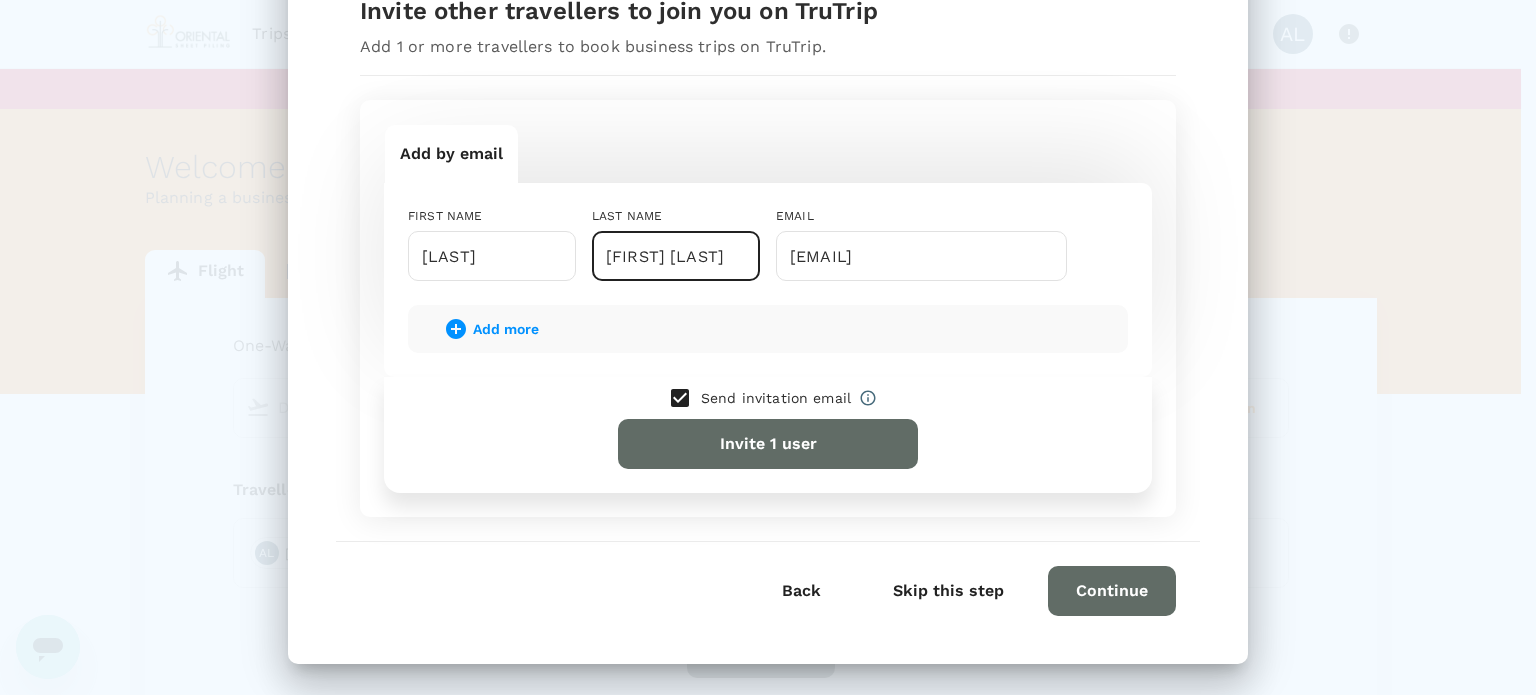 type on "Binti Nazarudin" 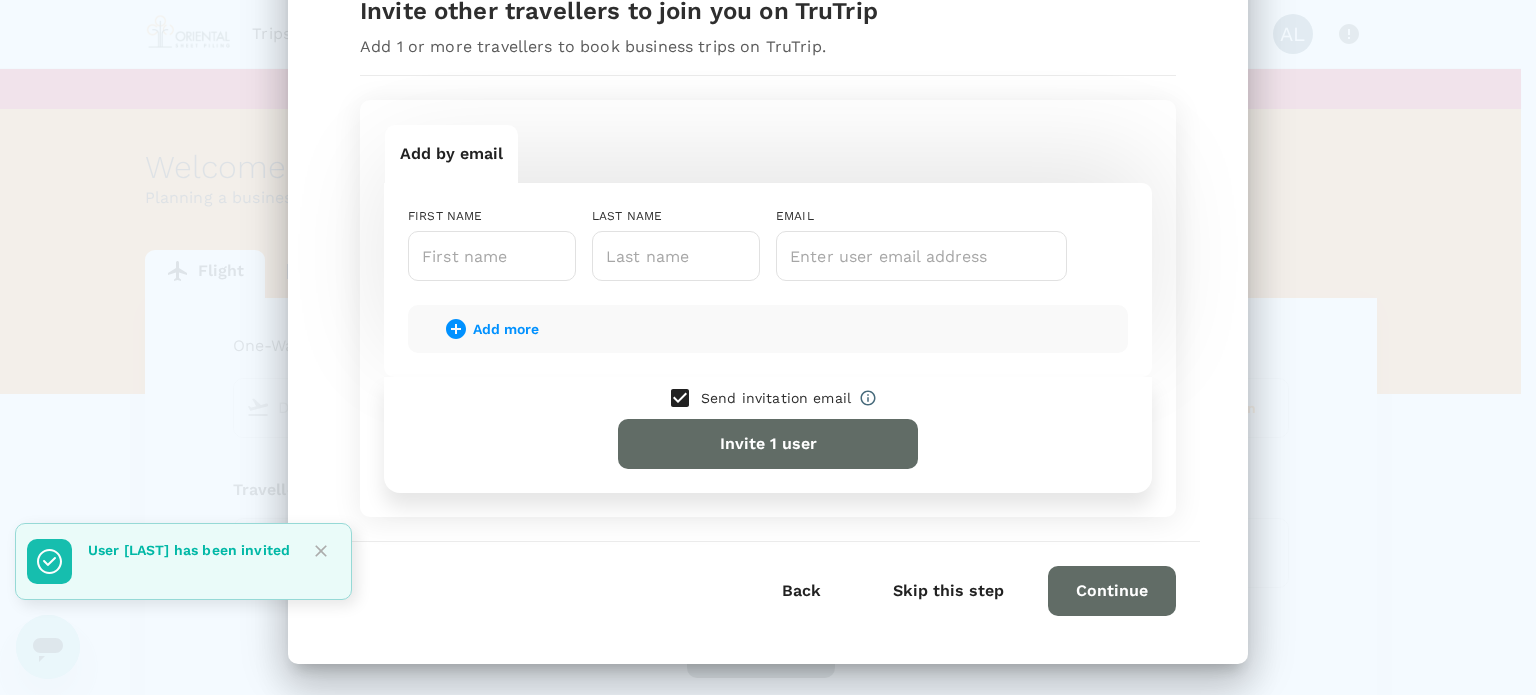 click on "Continue" at bounding box center (1112, 591) 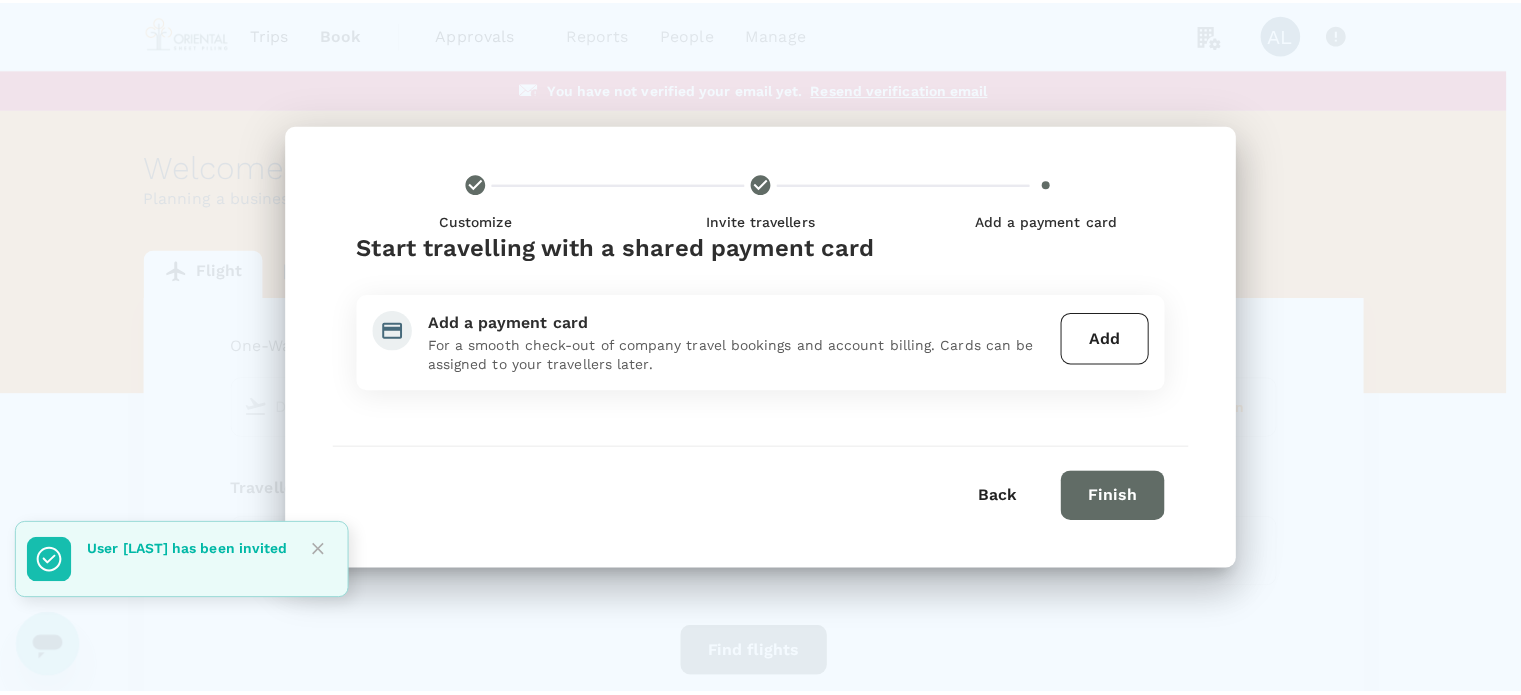 scroll, scrollTop: 0, scrollLeft: 0, axis: both 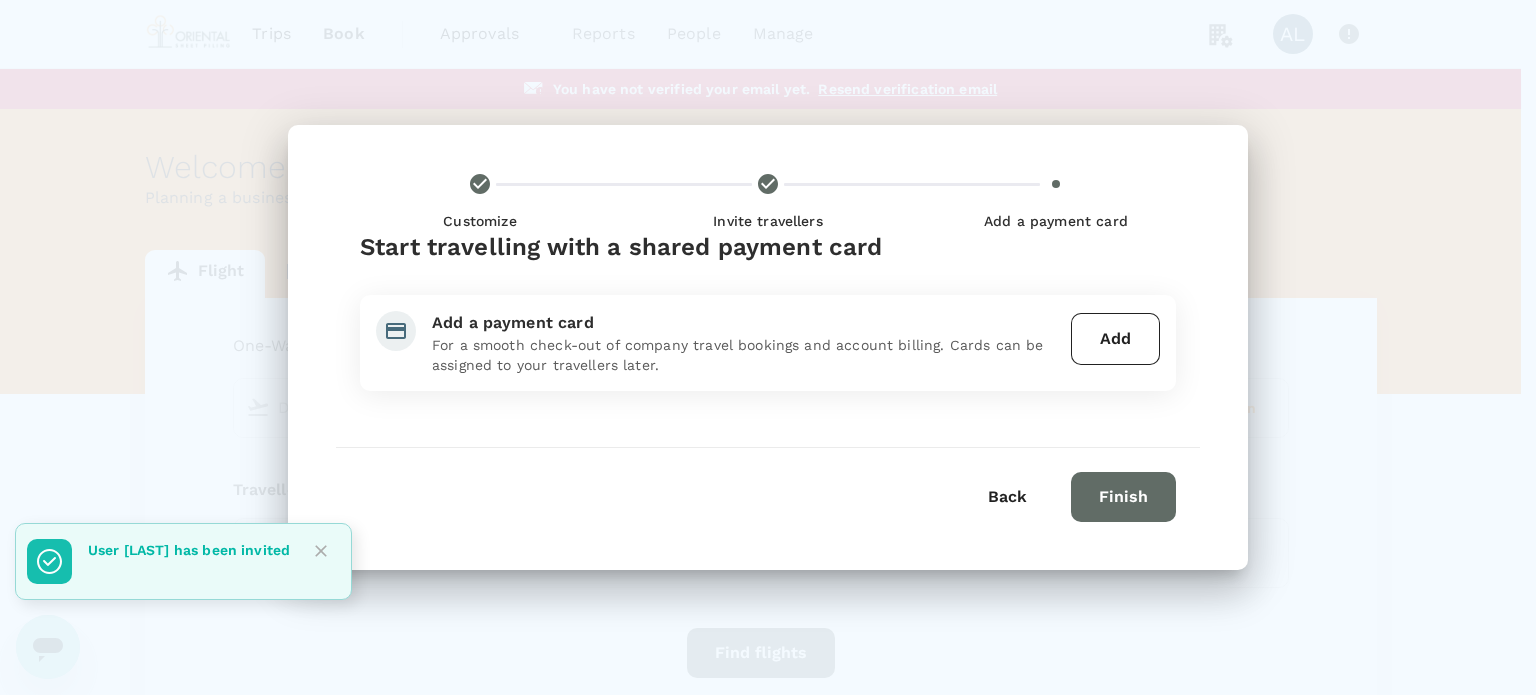 click on "Finish" at bounding box center (1123, 497) 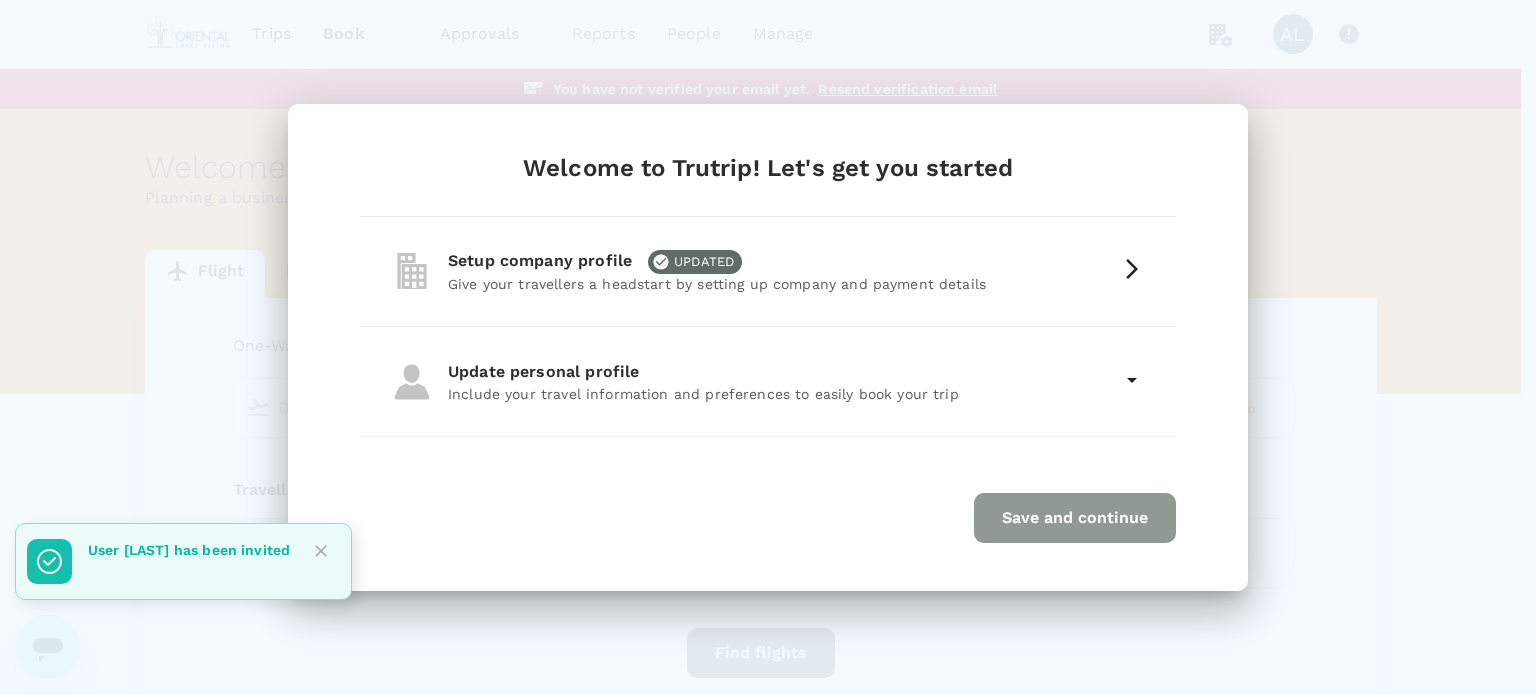 click on "Save and continue" at bounding box center (1075, 518) 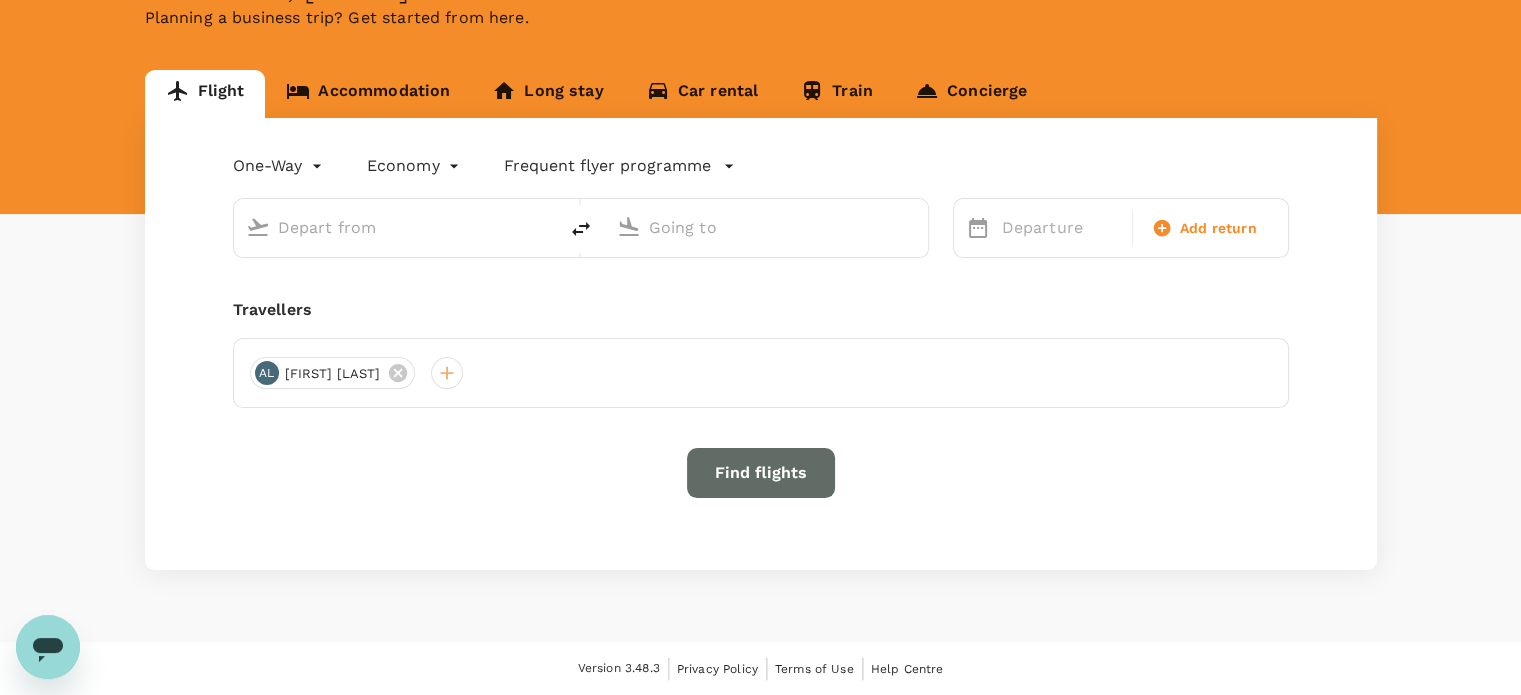 scroll, scrollTop: 0, scrollLeft: 0, axis: both 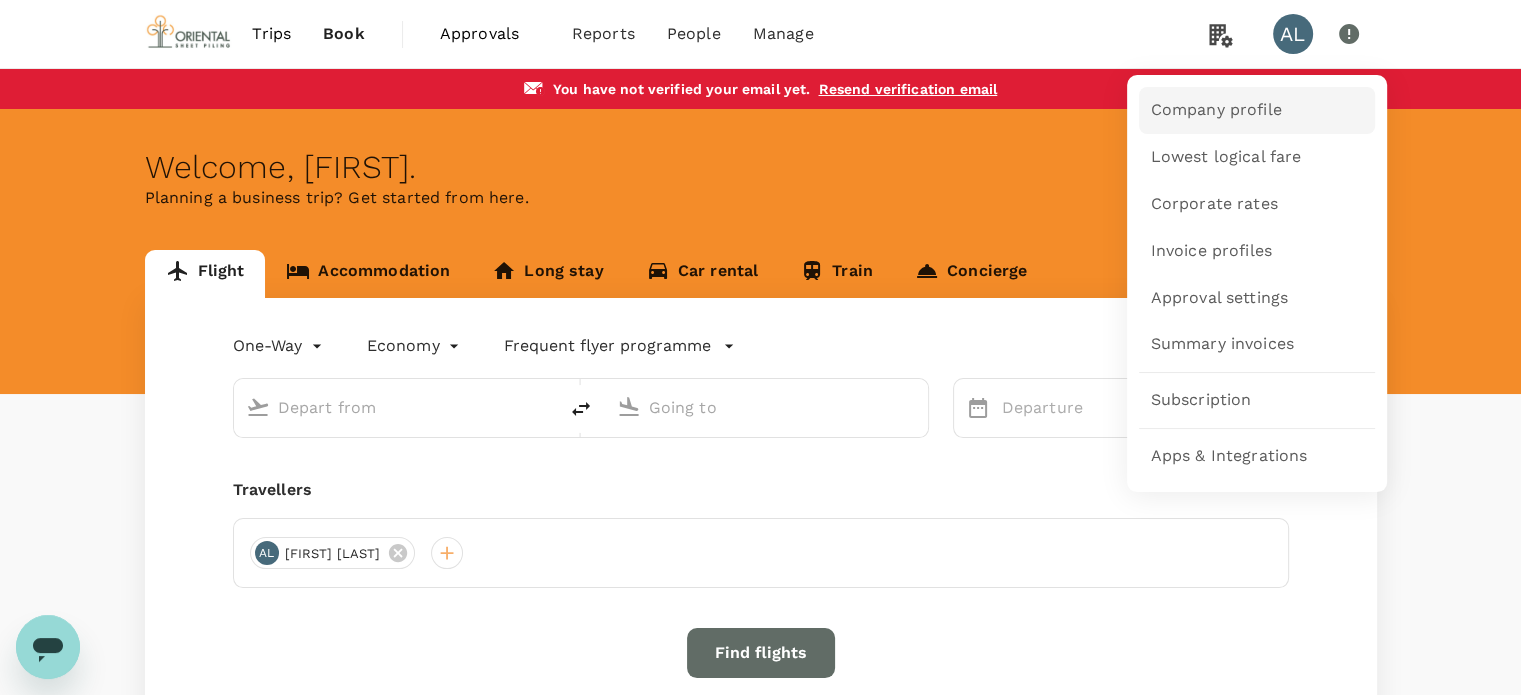 click on "Company profile" at bounding box center (1216, 110) 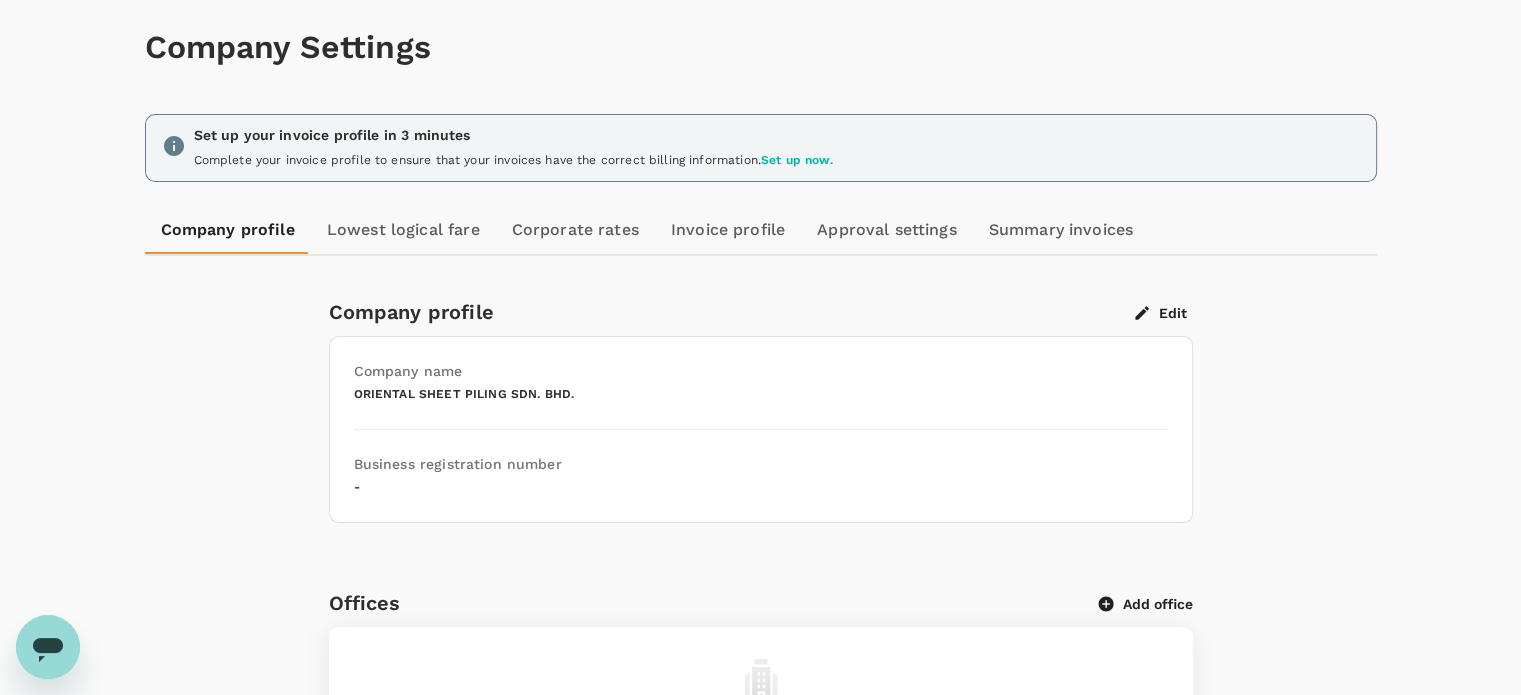 scroll, scrollTop: 200, scrollLeft: 0, axis: vertical 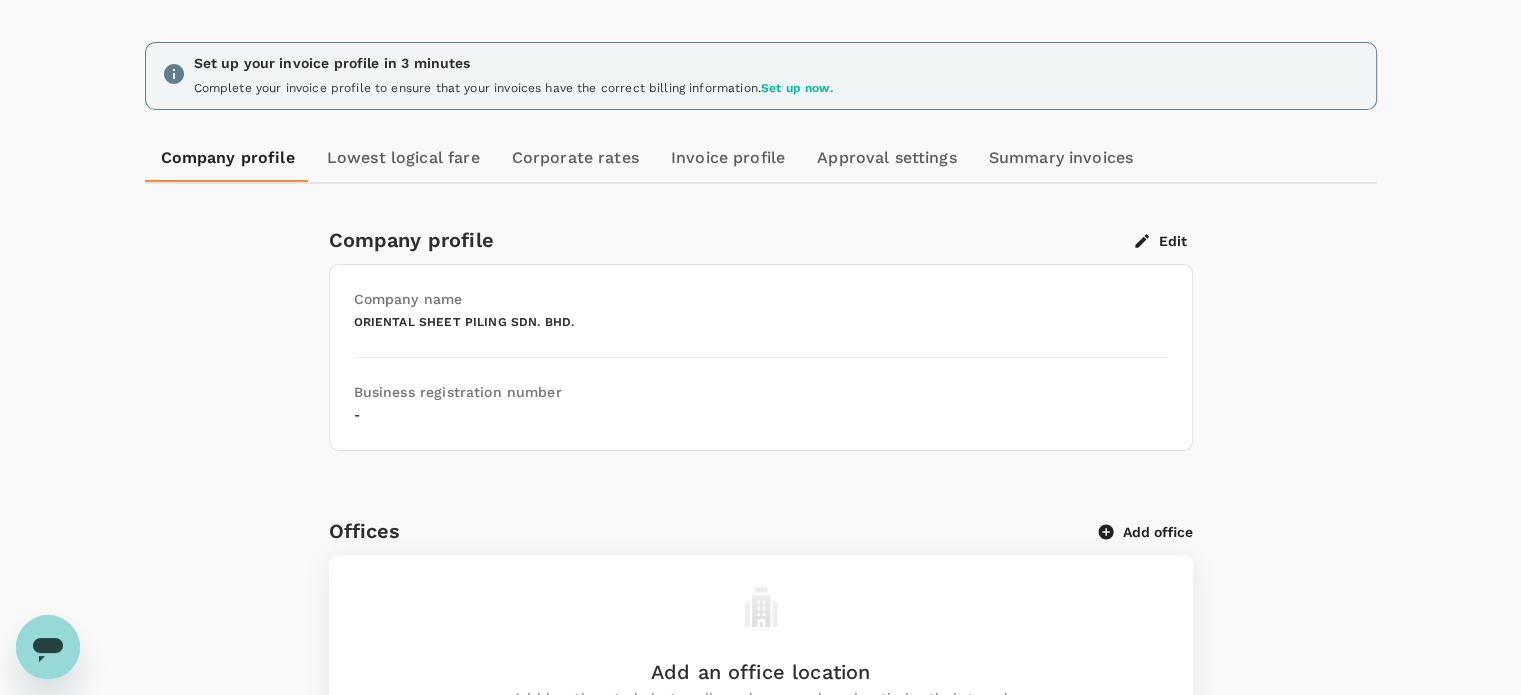 click on "Edit" at bounding box center (1161, 241) 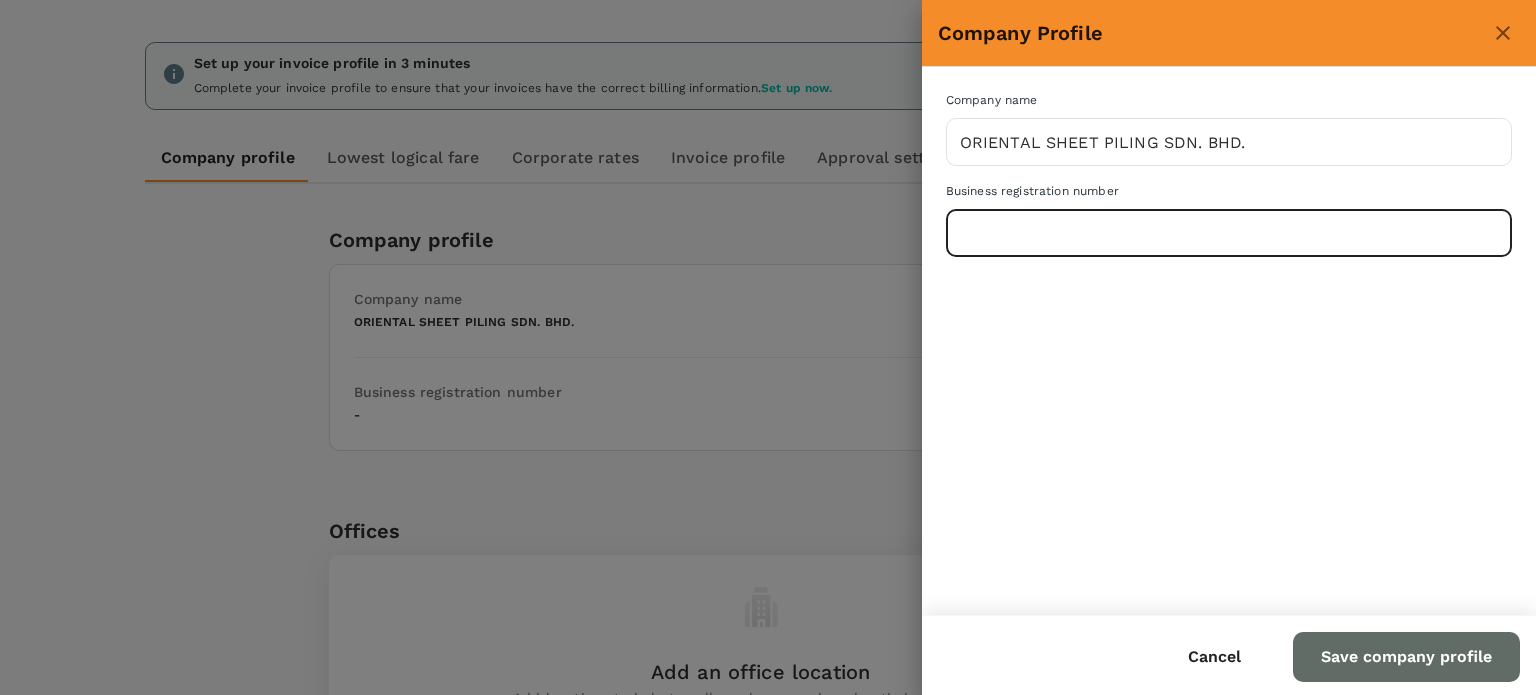 click at bounding box center [1229, 233] 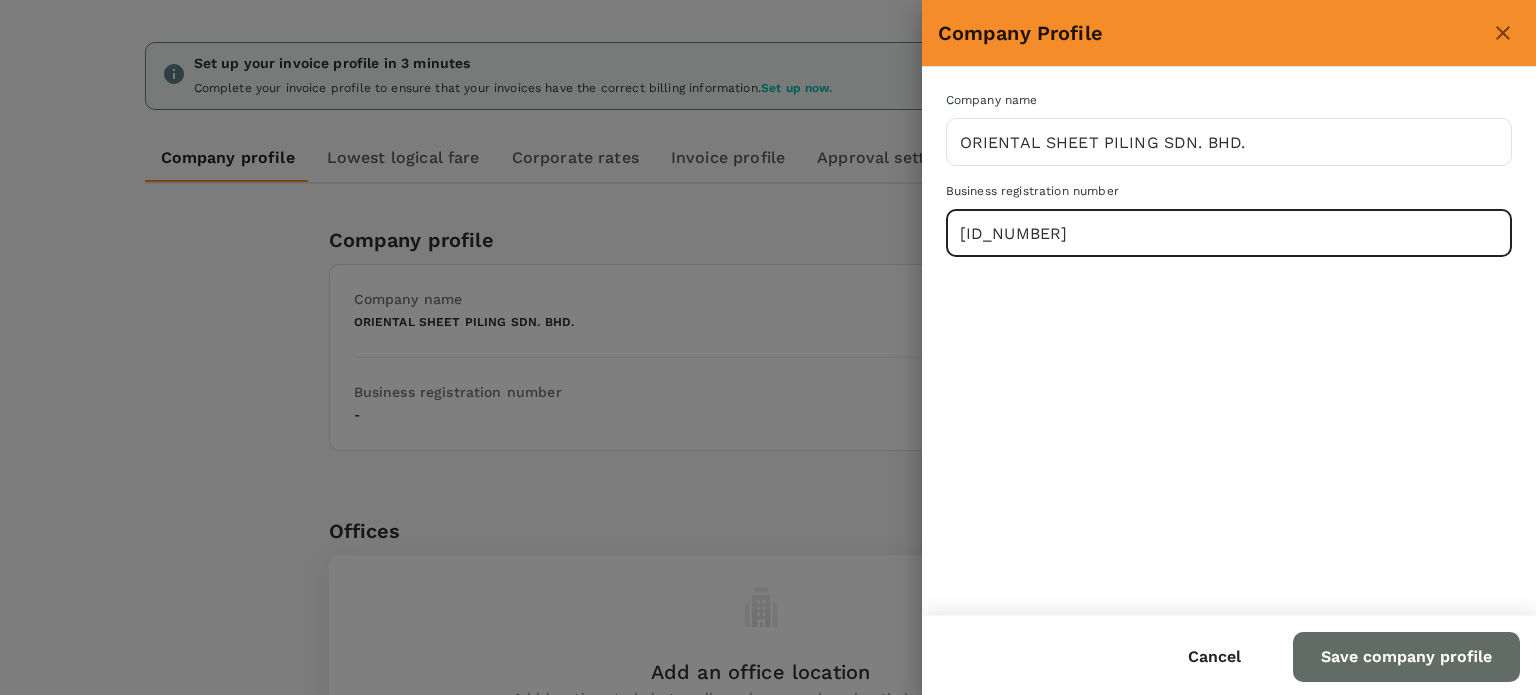 type on "490468-P" 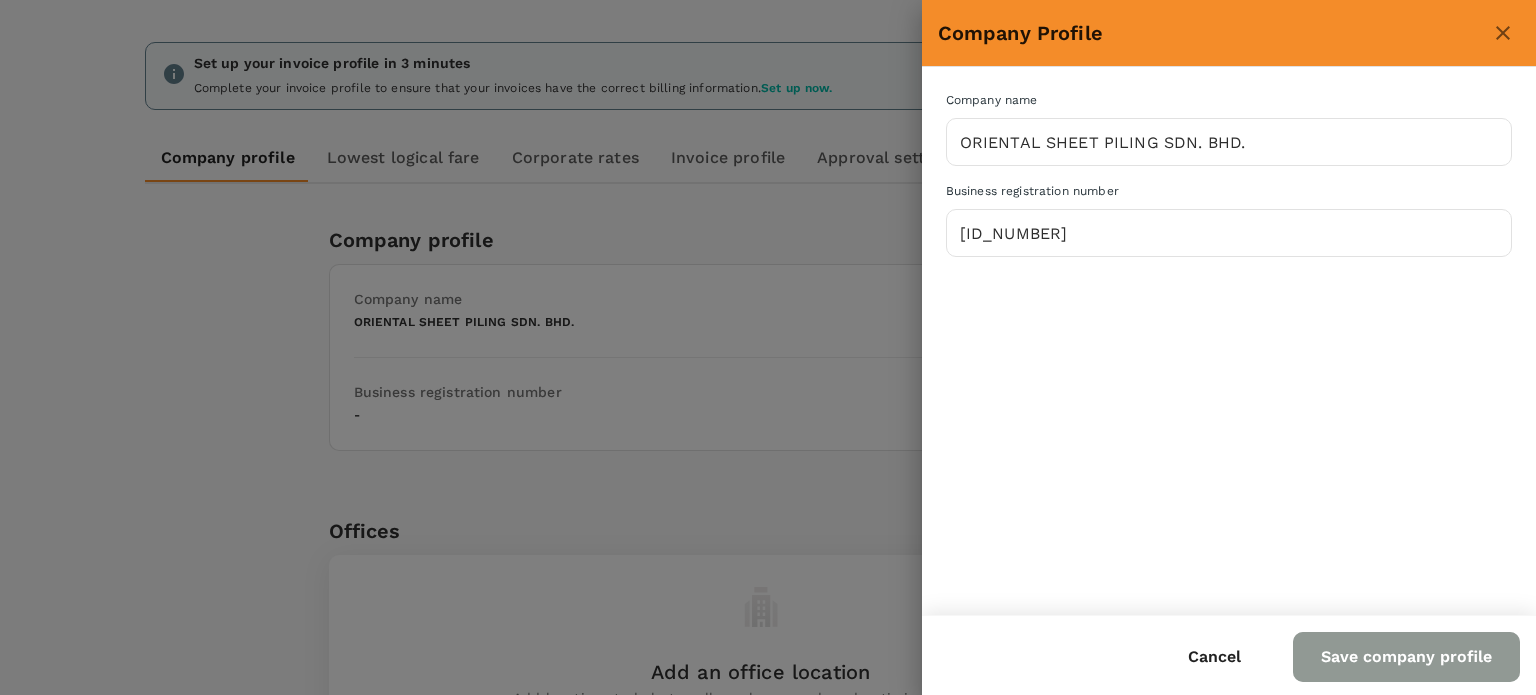 click on "Save company profile" at bounding box center [1406, 657] 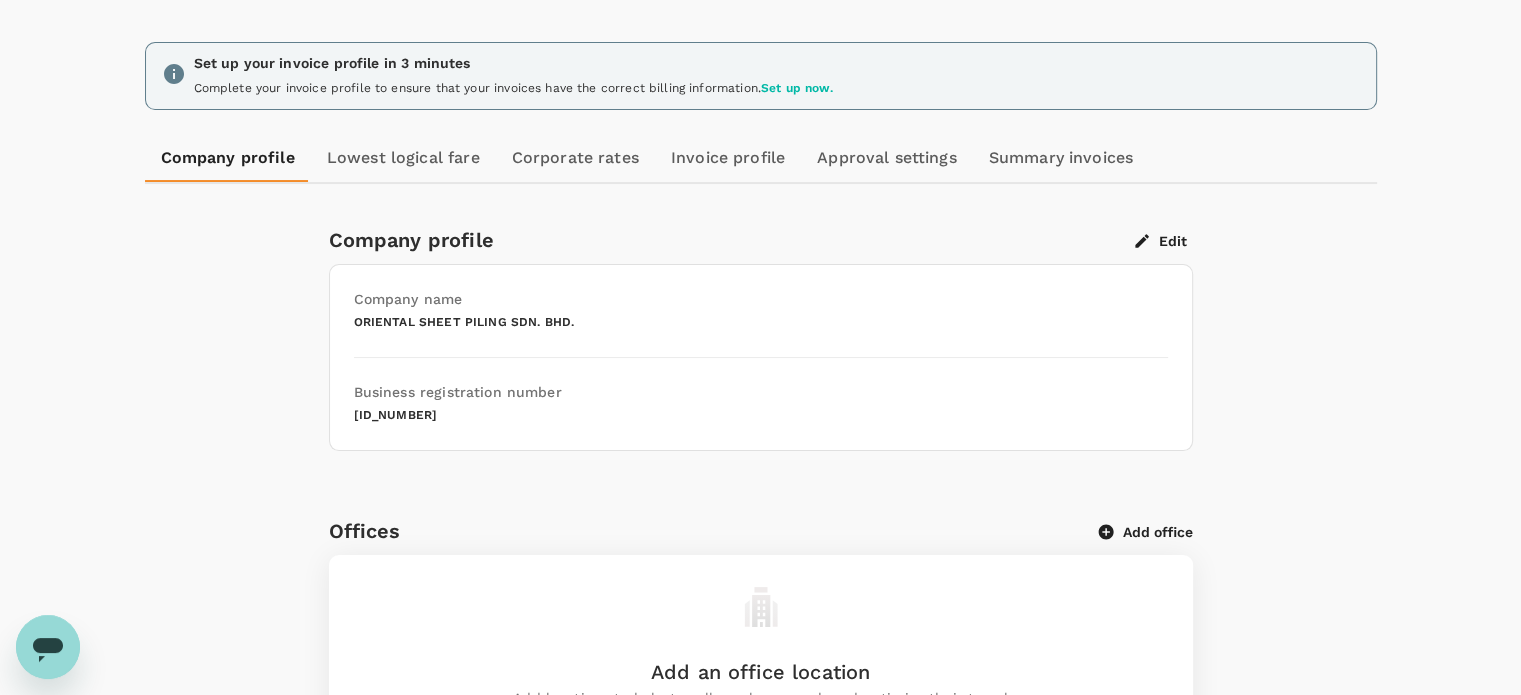 click on "Company profile Edit Company name ORIENTAL SHEET PILING SDN. BHD. Business registration number 490468-P Offices Add office Add an office location Add locations to help travellers plan, search and optimise their travel Add office Logo Edit Company logo Required image to have resolution 250px x 120px.  We support jpg, png and gif formats. Favicon Required image to have resolution 70px x 70px.  We support ico and png formats. Colour Edit Primary colour Will be appear as header, footer, table header   Secondary colour Will be appear as a button and links" at bounding box center [761, 846] 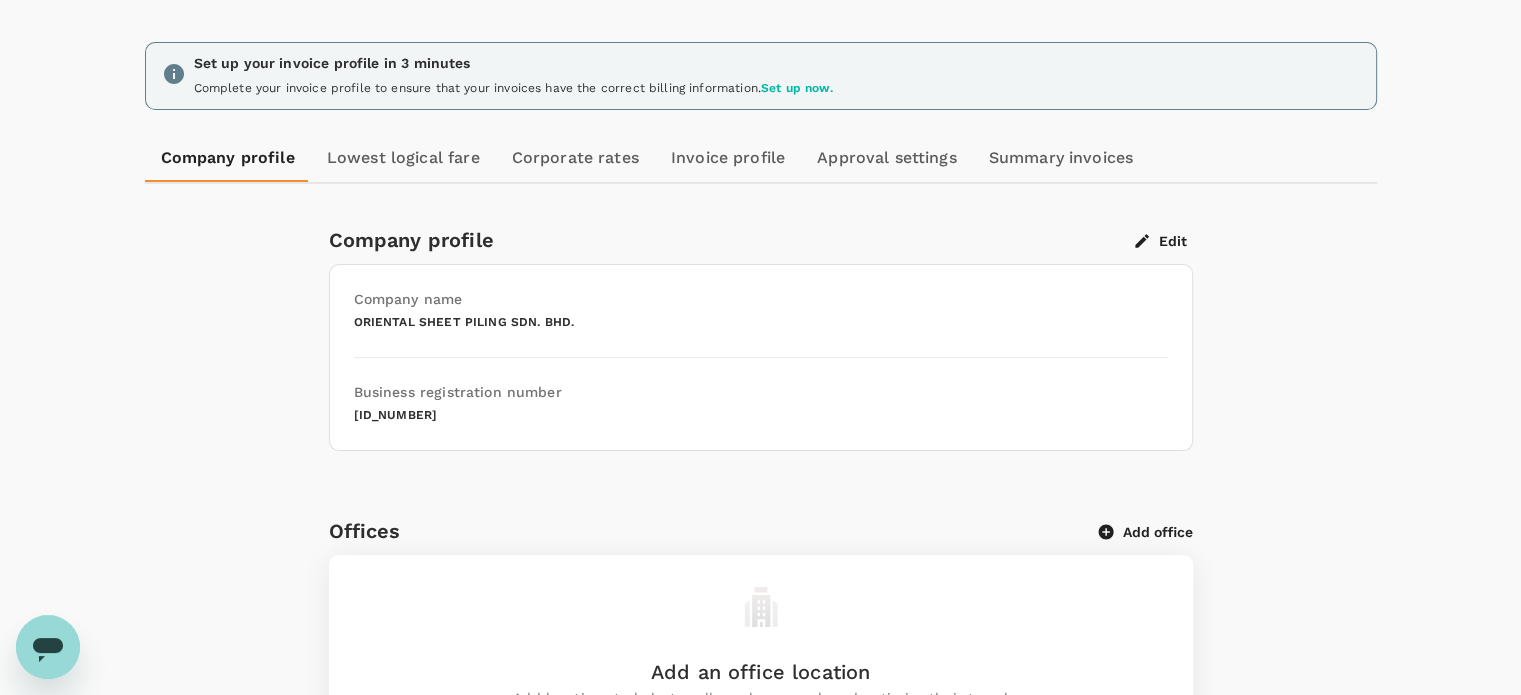 scroll, scrollTop: 0, scrollLeft: 0, axis: both 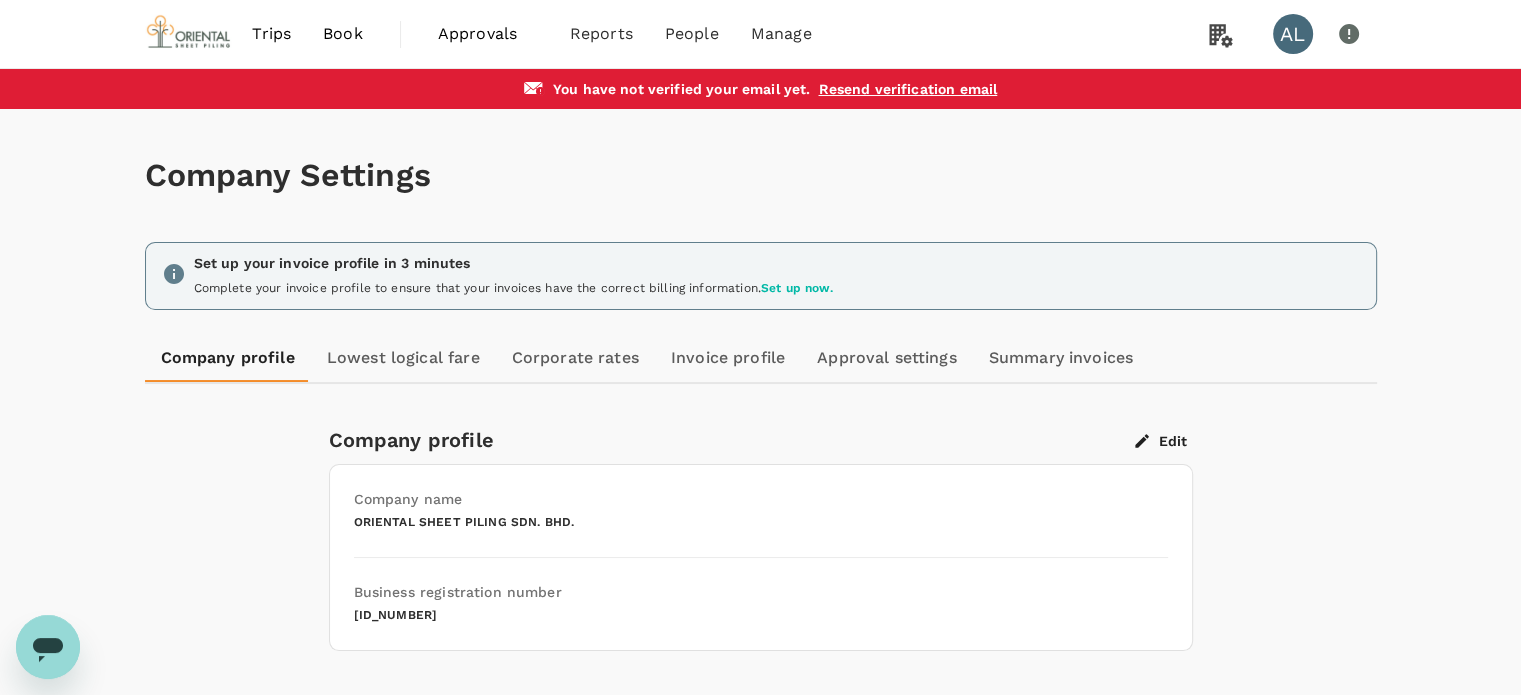 click on "Invoice profile" at bounding box center (728, 358) 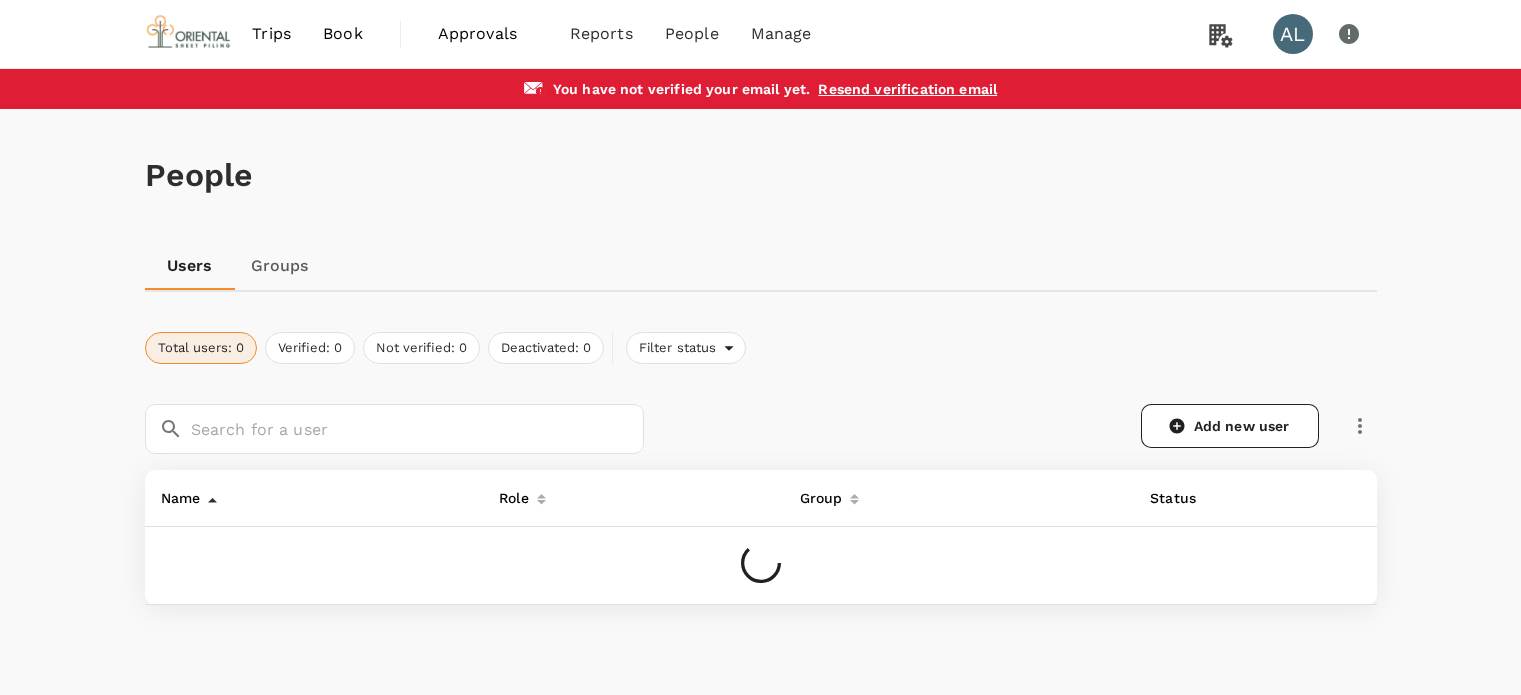 scroll, scrollTop: 0, scrollLeft: 0, axis: both 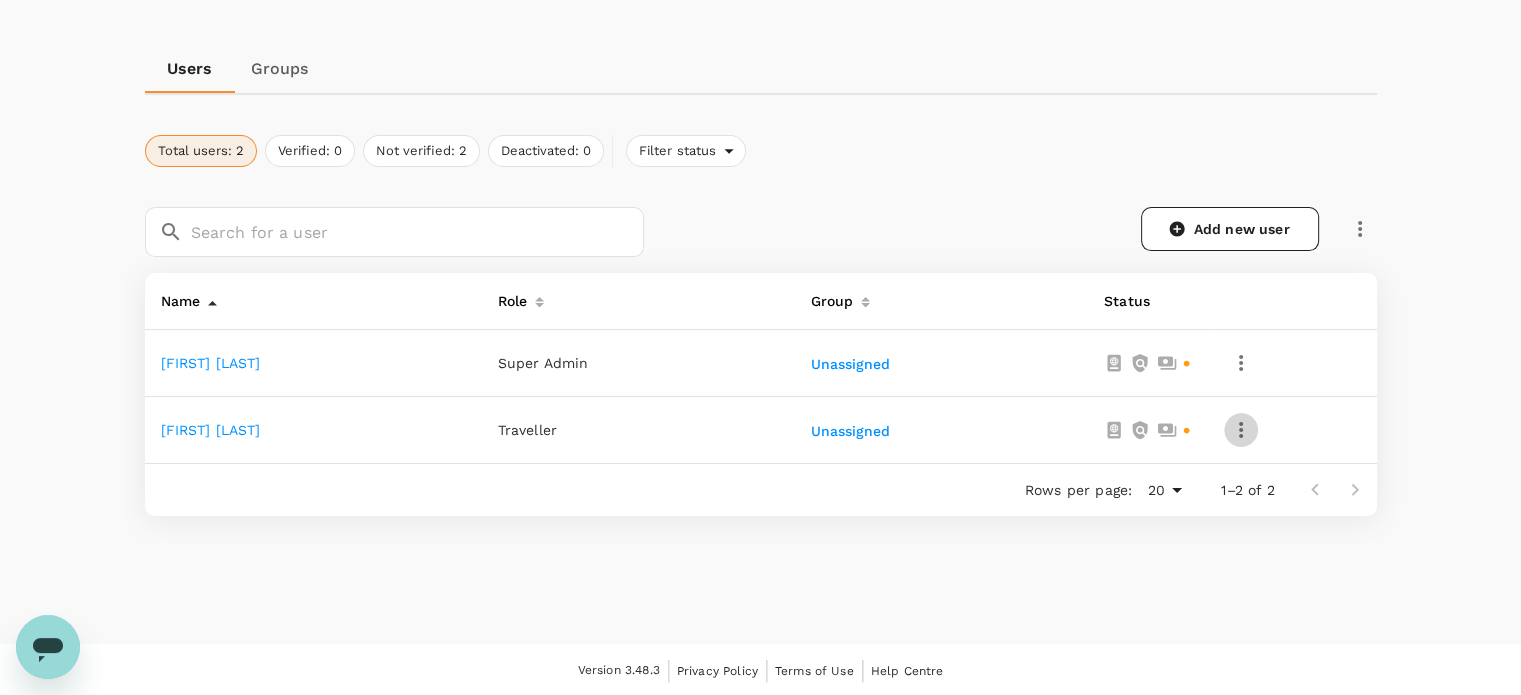 click 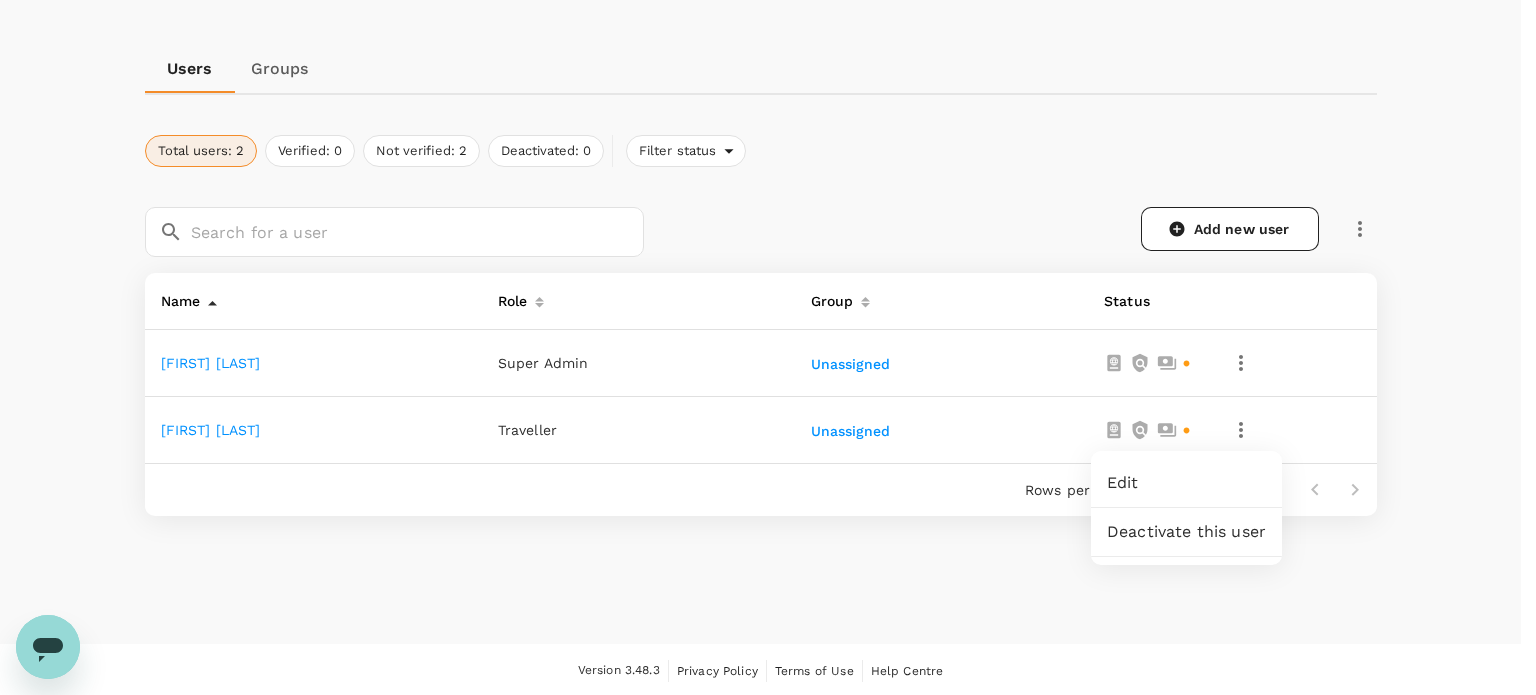 click on "Edit" at bounding box center [1186, 483] 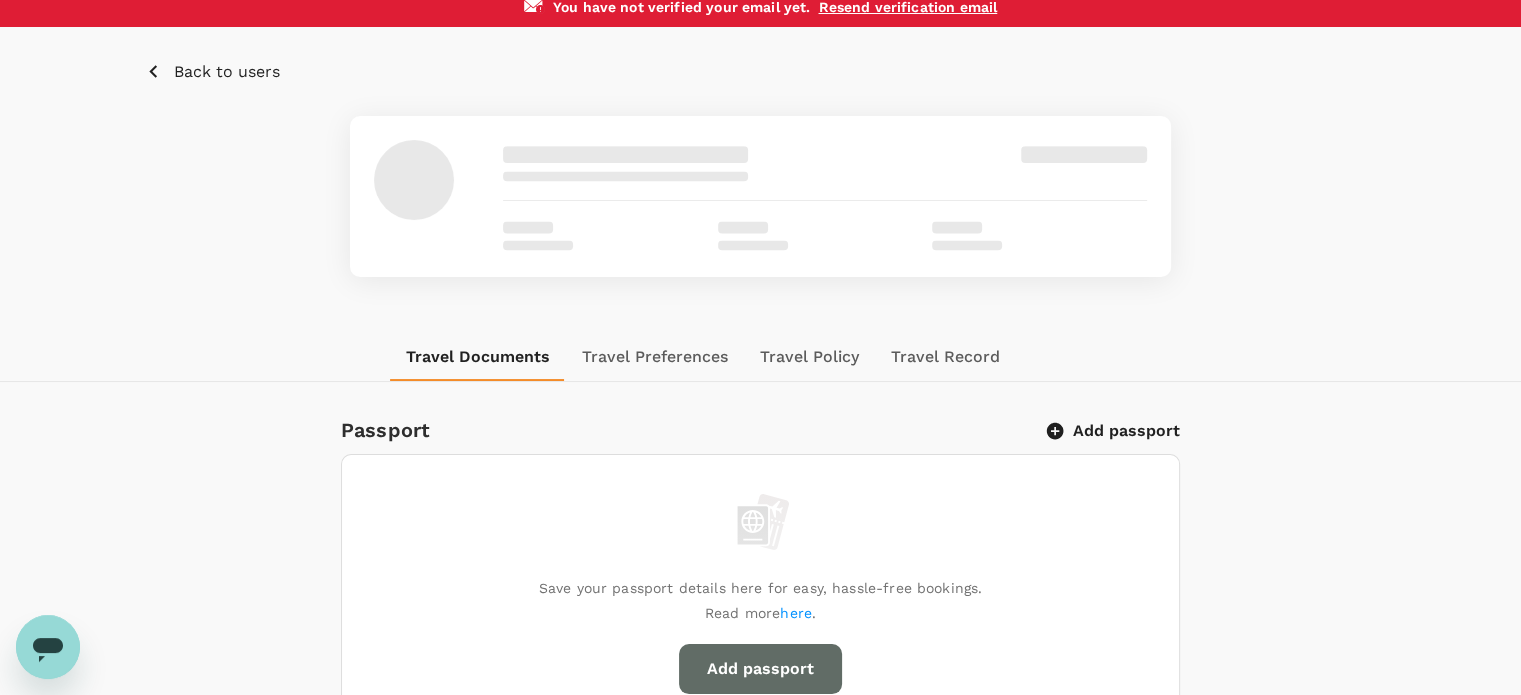 scroll, scrollTop: 0, scrollLeft: 0, axis: both 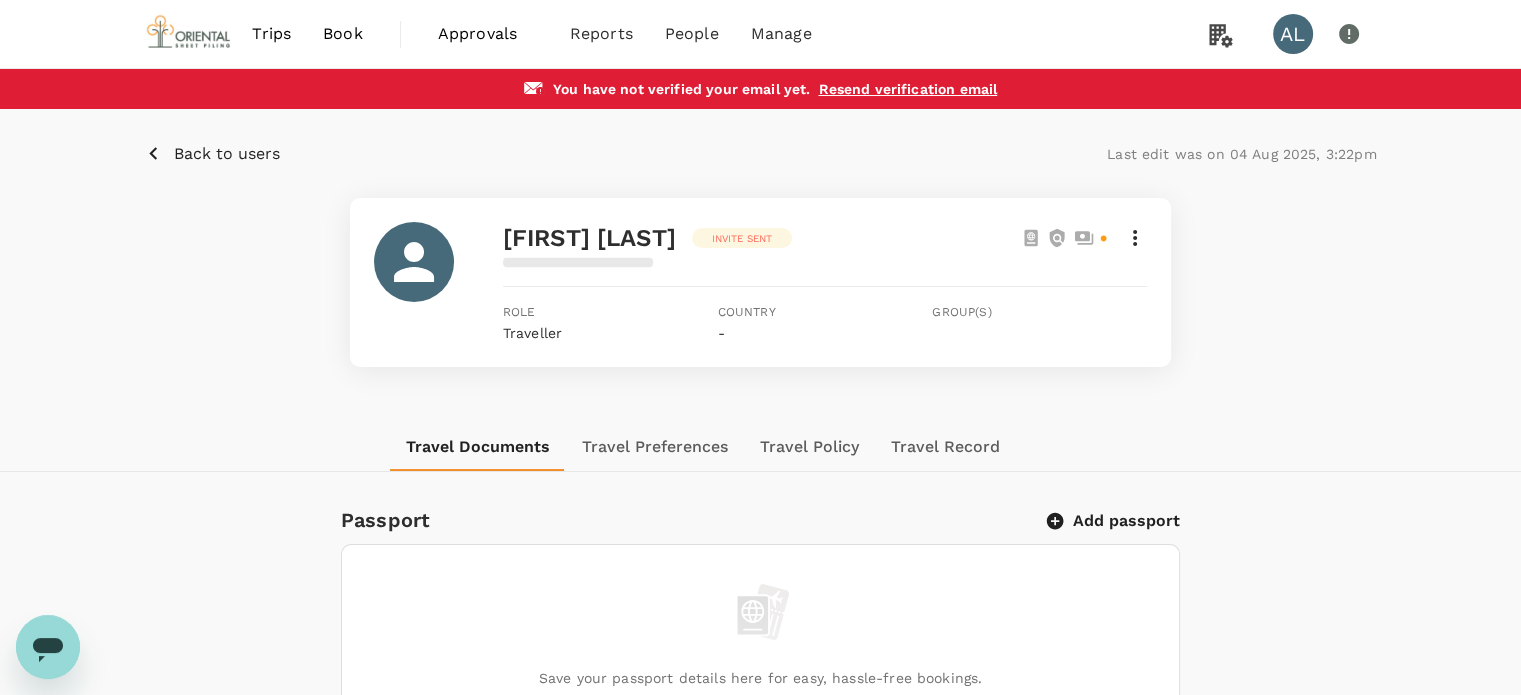 click 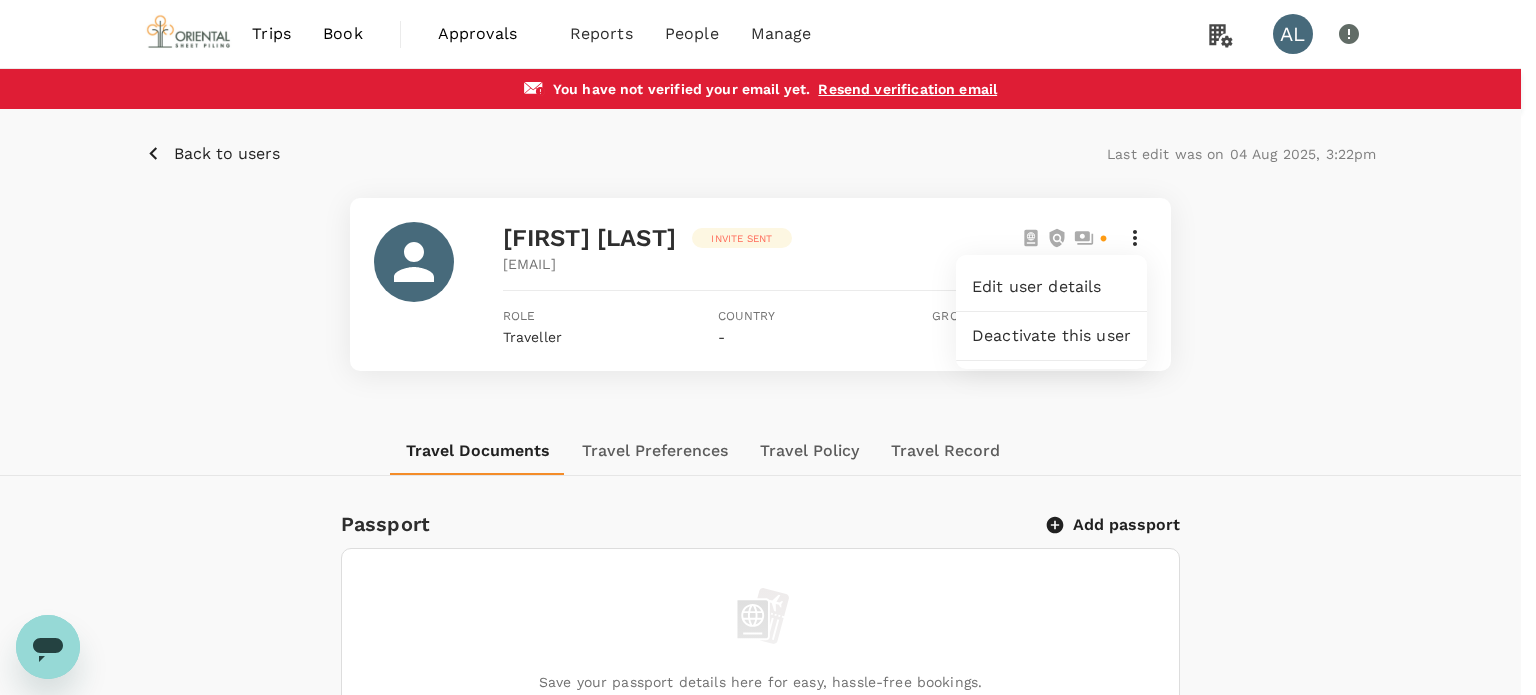 click on "Edit user details" at bounding box center [1051, 287] 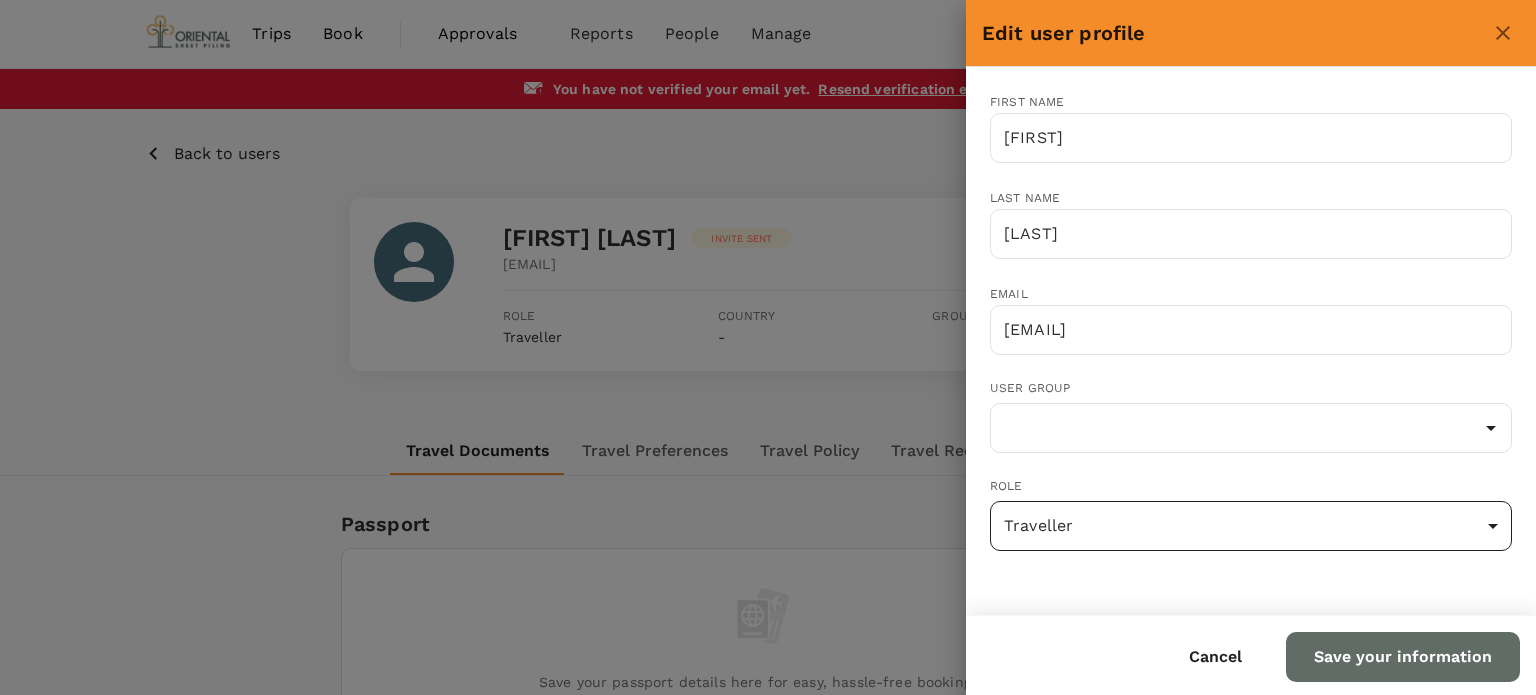 click on "Trips Book Approvals 0 Reports People Manage AL You have not verified your email yet . Resend verification email Back to users Last edit was on 04 Aug 2025, 3:22pm Nazliatul Binti Nazarudin Invite sent nazliatul.nazarudin@orientalcastle.com Role Traveller Country - Group(s) Travel Documents Travel Preferences Travel Policy Travel Record Passport Add passport Save your passport details here for easy, hassle-free bookings. Read more  here . Add passport Visa Add Visa Save your available visas here to check your eligibility to enter countries when booking. Read more  here. Add visa ID Card Add for any domestic or regional travel (when applicable) Mainland Travel Permit Only for Hong Kong and Macao Residents Add Mainland Travel Permit Save your Mainland Travel Permit to easily book travel within China. Add Mainland Travel Permit Version 3.48.3 Privacy Policy Terms of Use Help Centre Edit user profile First name Nazliatul ​ Last name Binti Nazarudin ​ Email nazliatul.nazarudin@orientalcastle.com ​ User group" at bounding box center (768, 903) 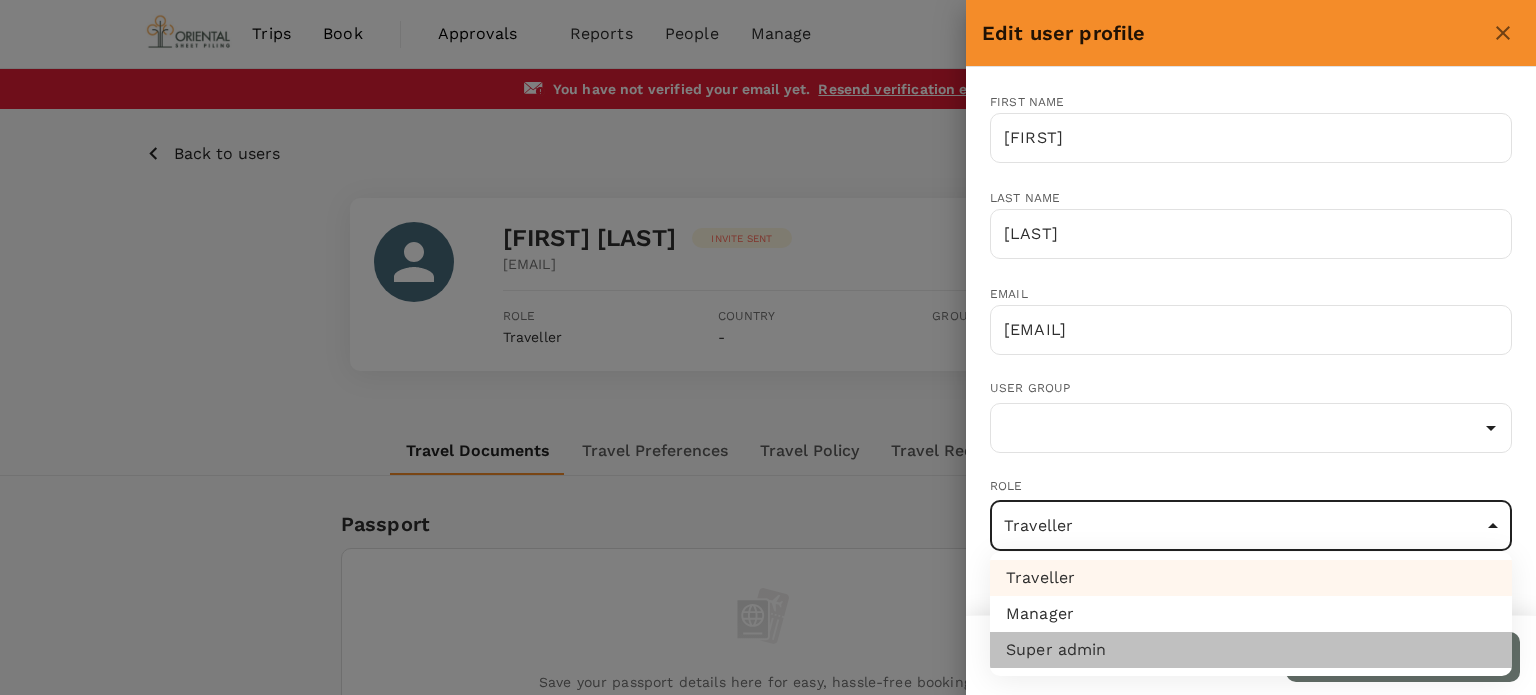 click on "Super admin" at bounding box center (1251, 650) 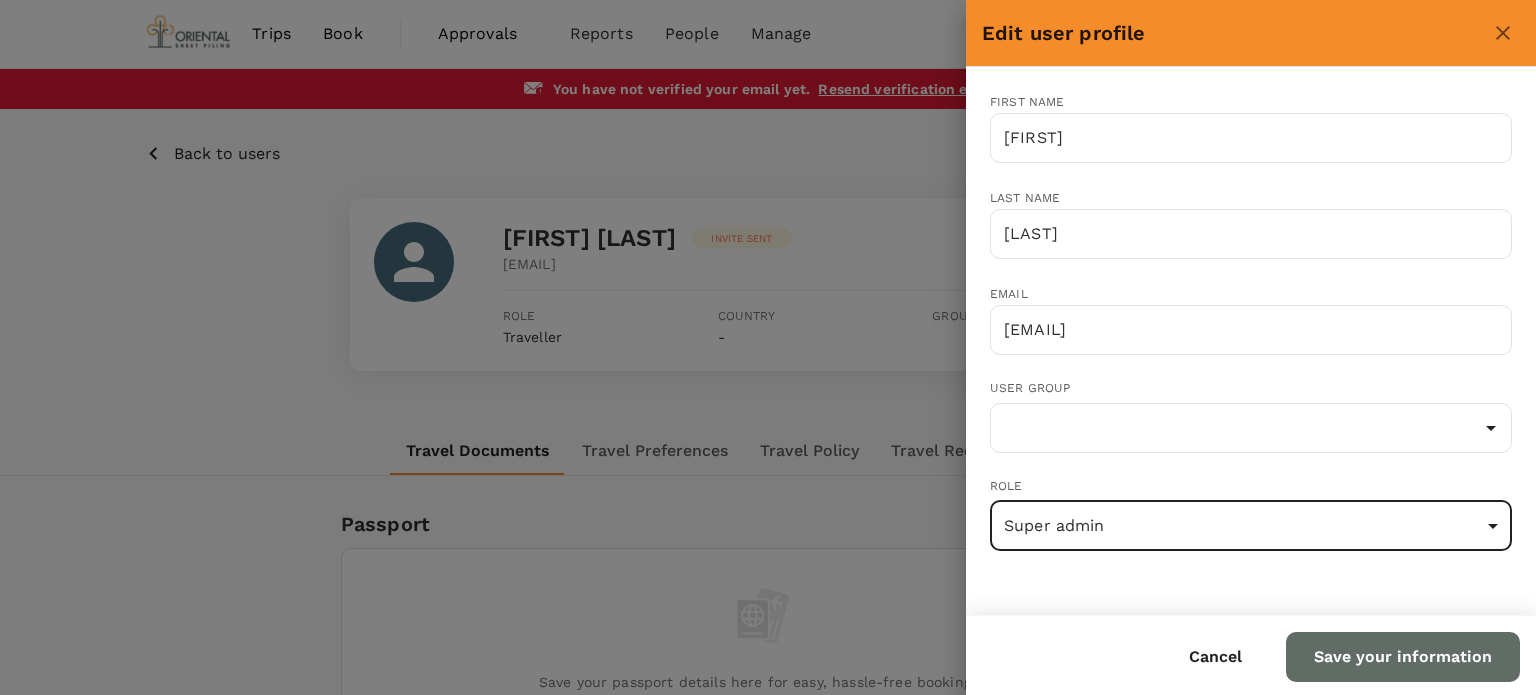 click on "Save your information" at bounding box center (1403, 657) 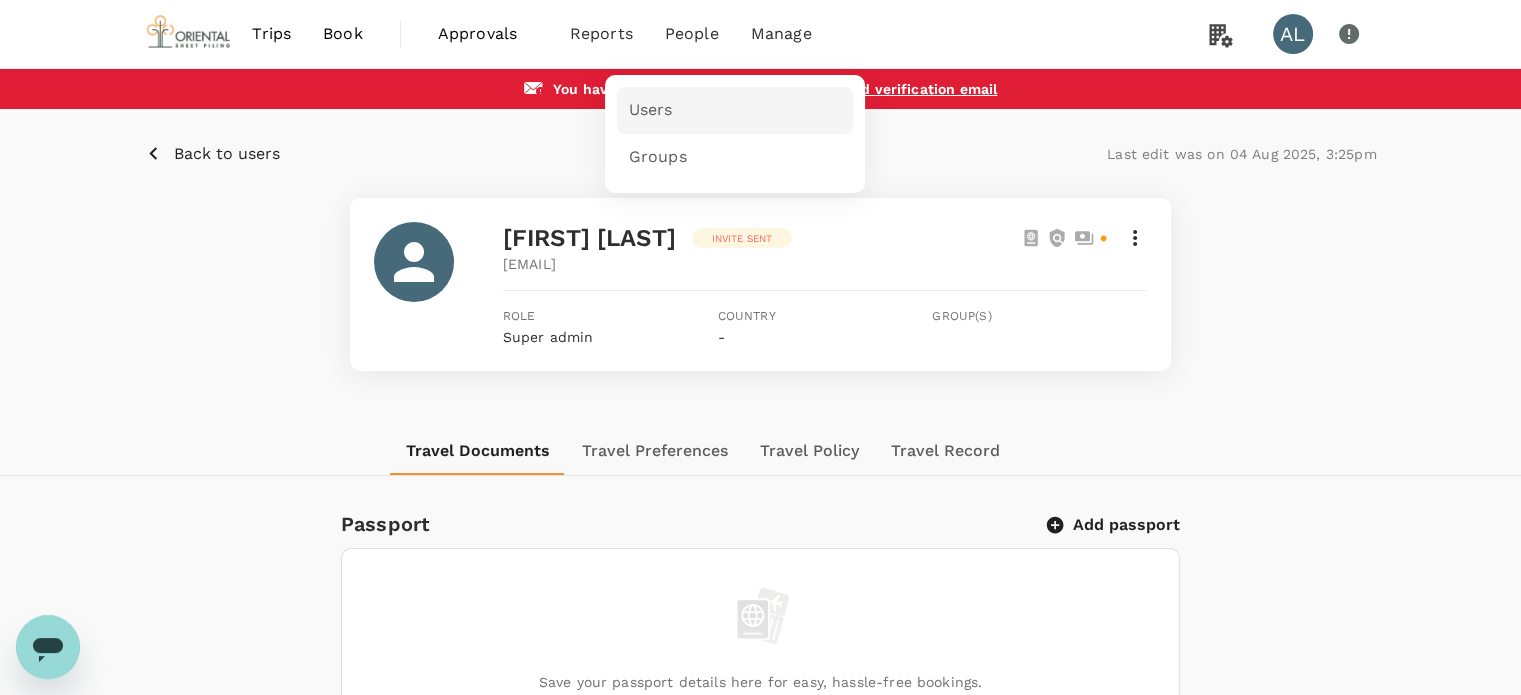 click on "Users" at bounding box center [651, 110] 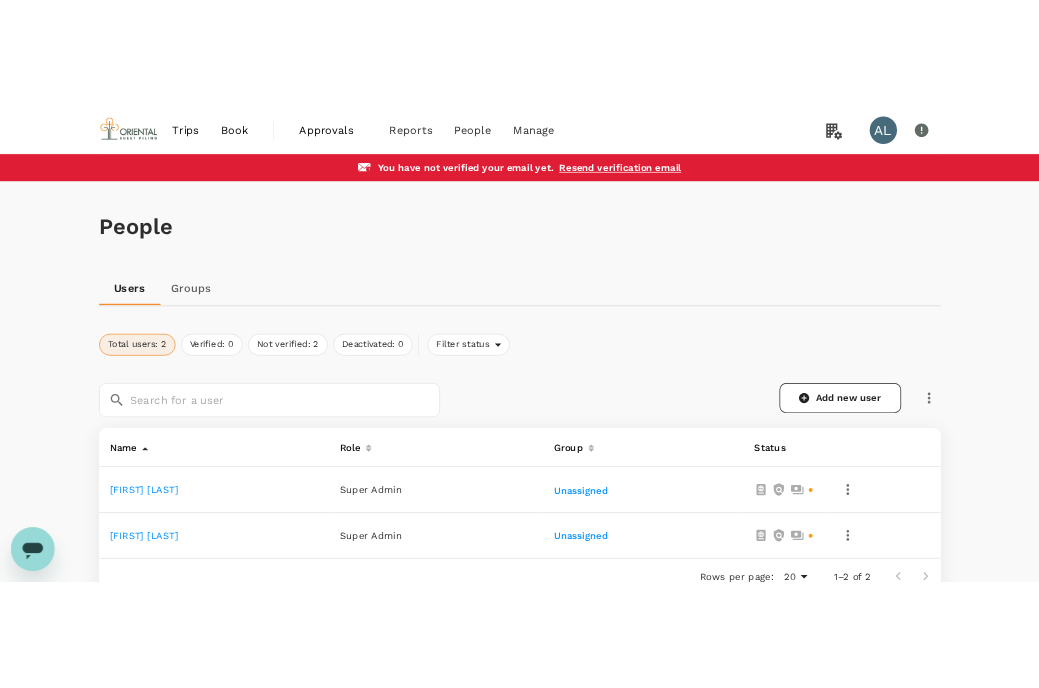 scroll, scrollTop: 197, scrollLeft: 0, axis: vertical 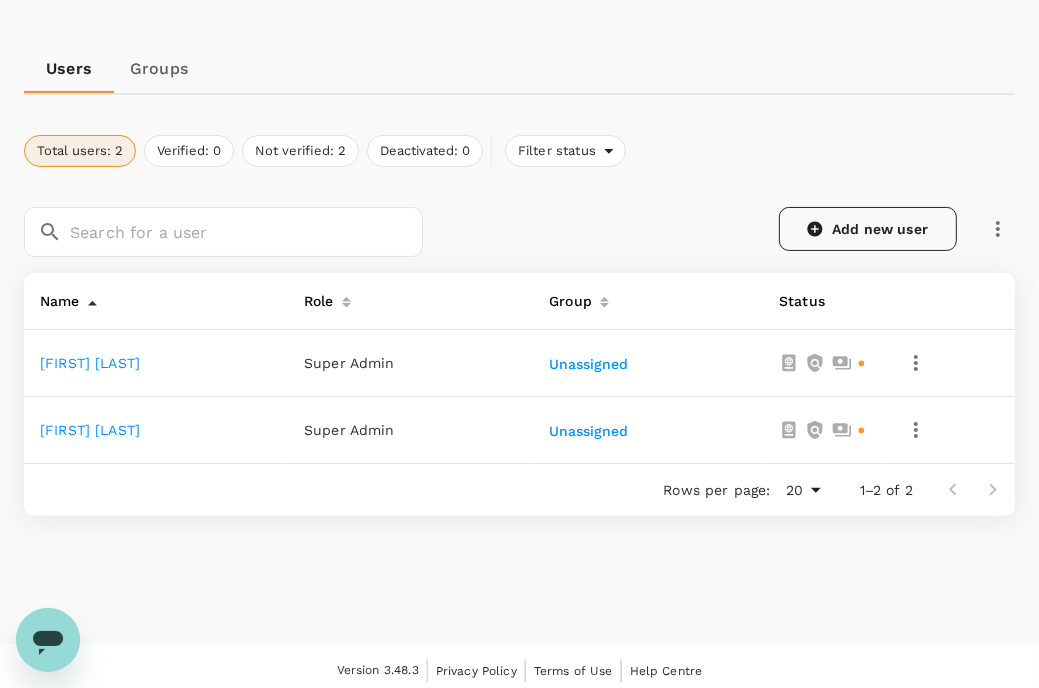 click on "Add new user" at bounding box center (868, 229) 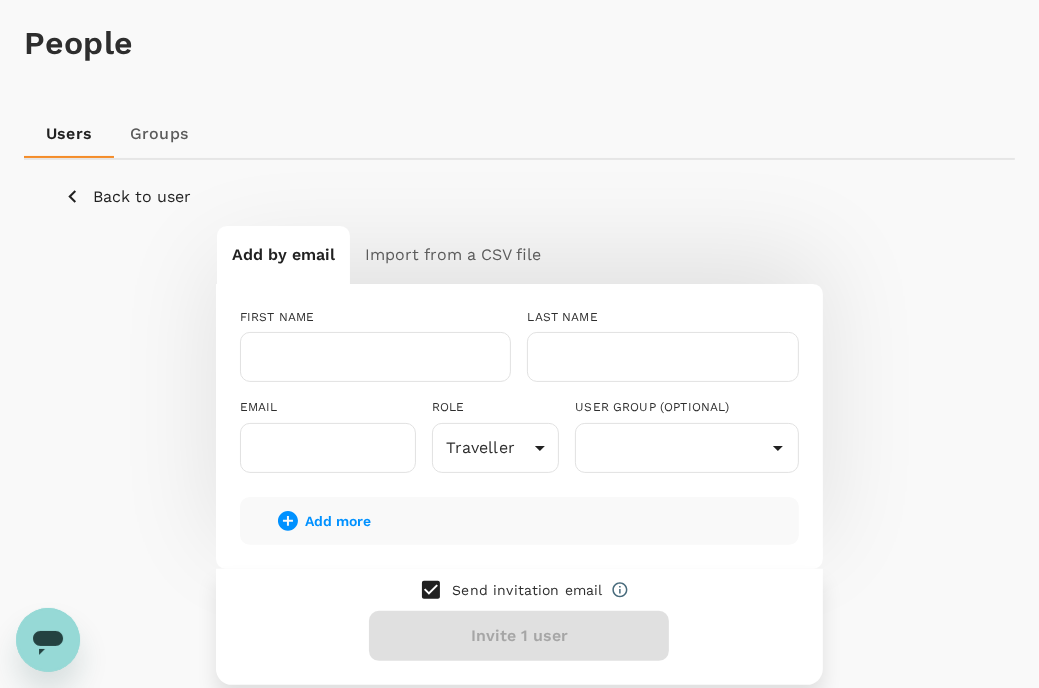 scroll, scrollTop: 200, scrollLeft: 0, axis: vertical 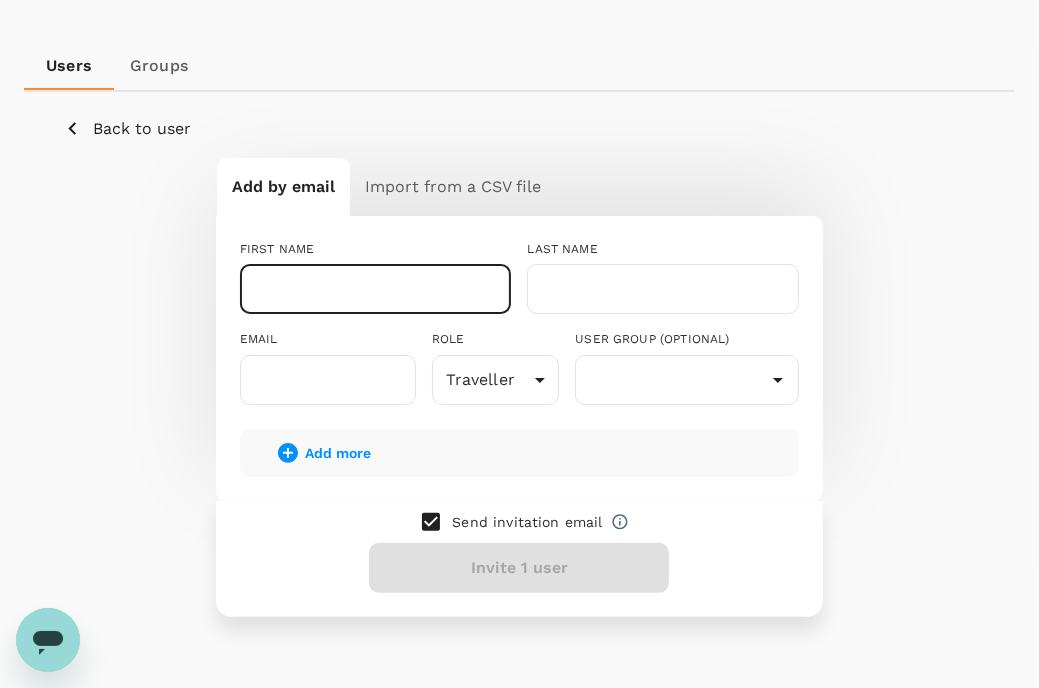 click at bounding box center [376, 289] 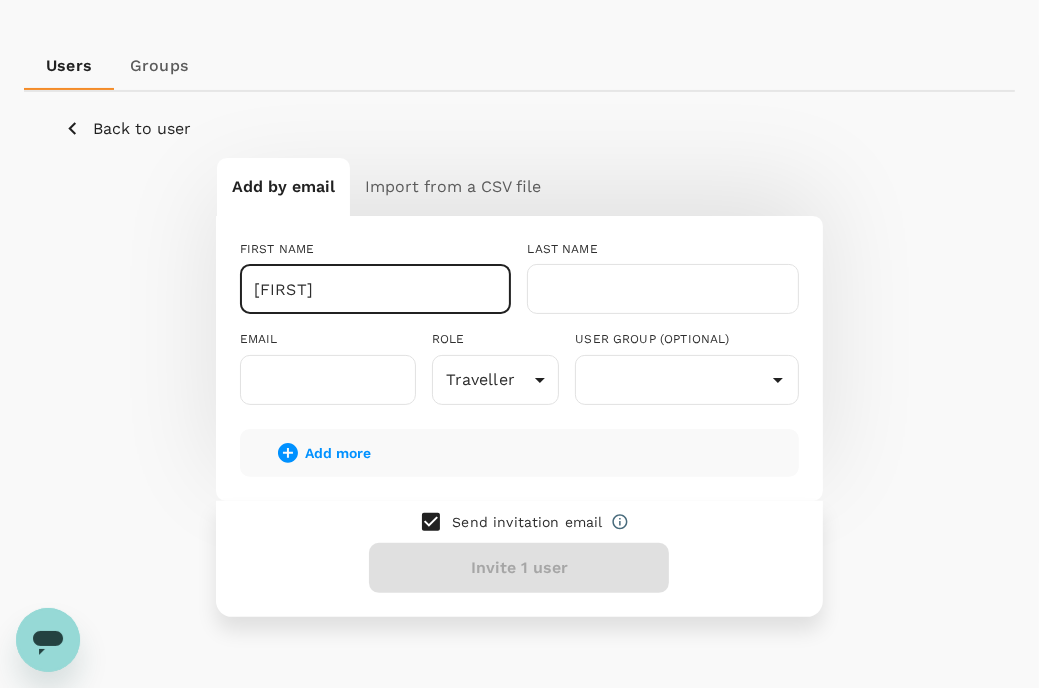 type on "Jia Hwen" 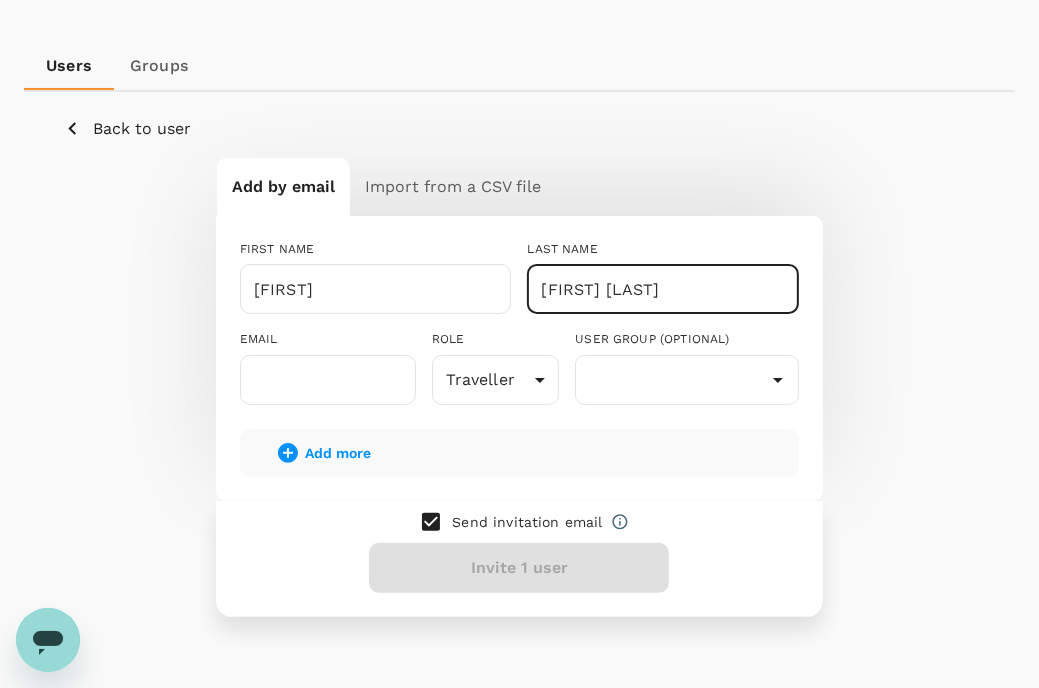 type on "Eva Wee" 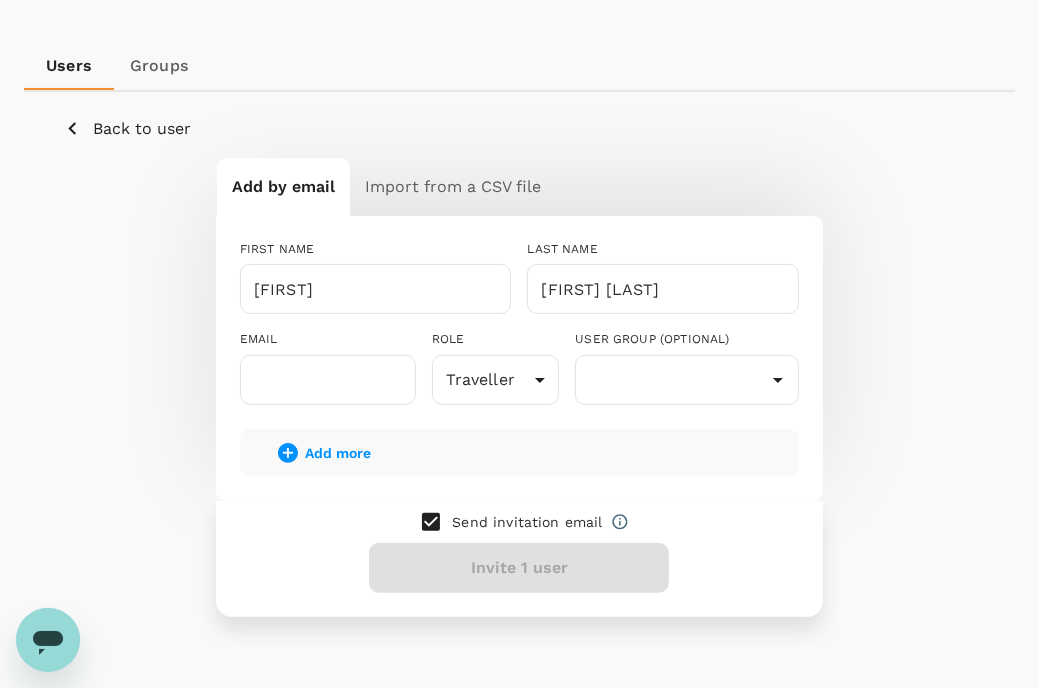 click on "Add by email Import from a CSV file FIRST NAME Jia Hwen ​ LAST NAME Eva Wee ​ EMAIL ​ ROLE Traveller user ​ USER GROUP (OPTIONAL) ​   Add more Send invitation email Invite 1 user" at bounding box center [519, 386] 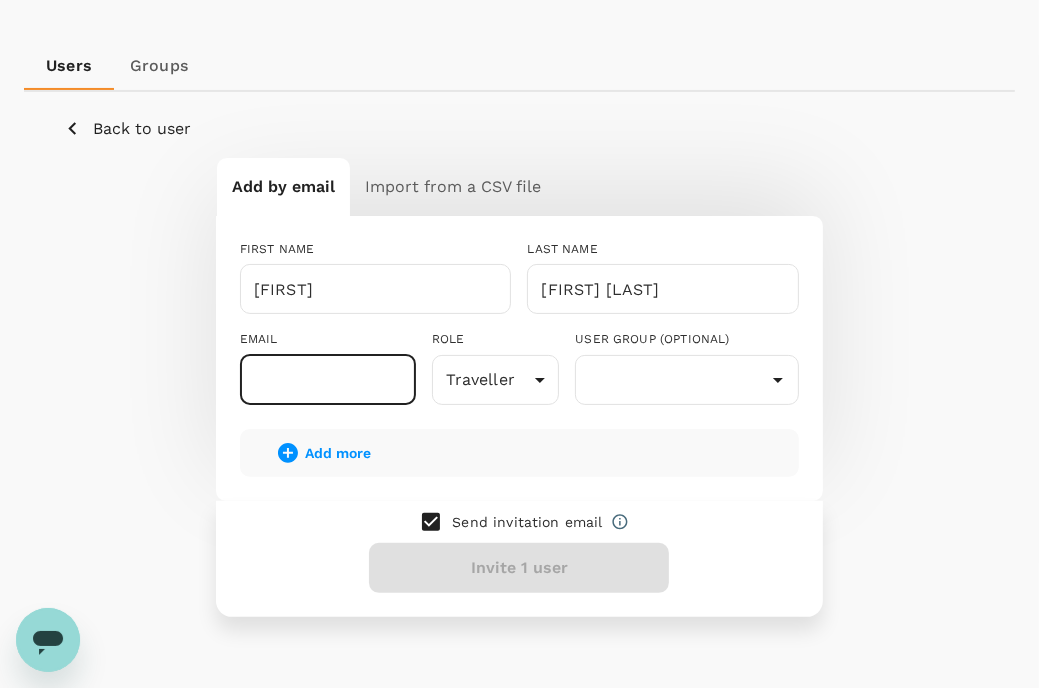 click at bounding box center [328, 380] 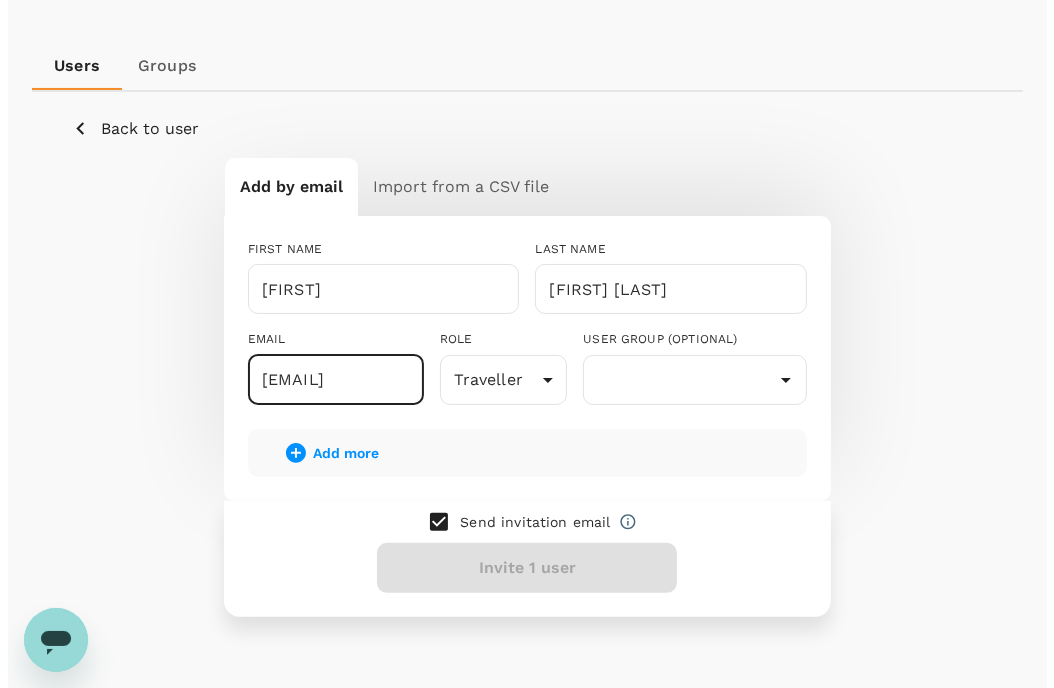 scroll, scrollTop: 0, scrollLeft: 76, axis: horizontal 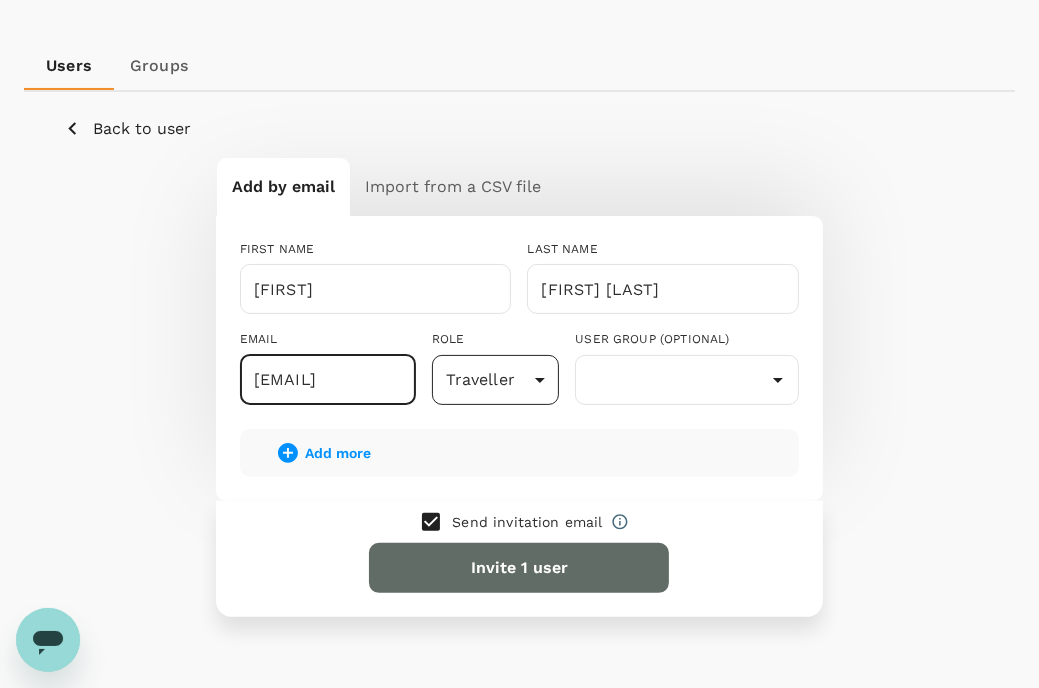 type on "eva.wee@orientalcastle.com" 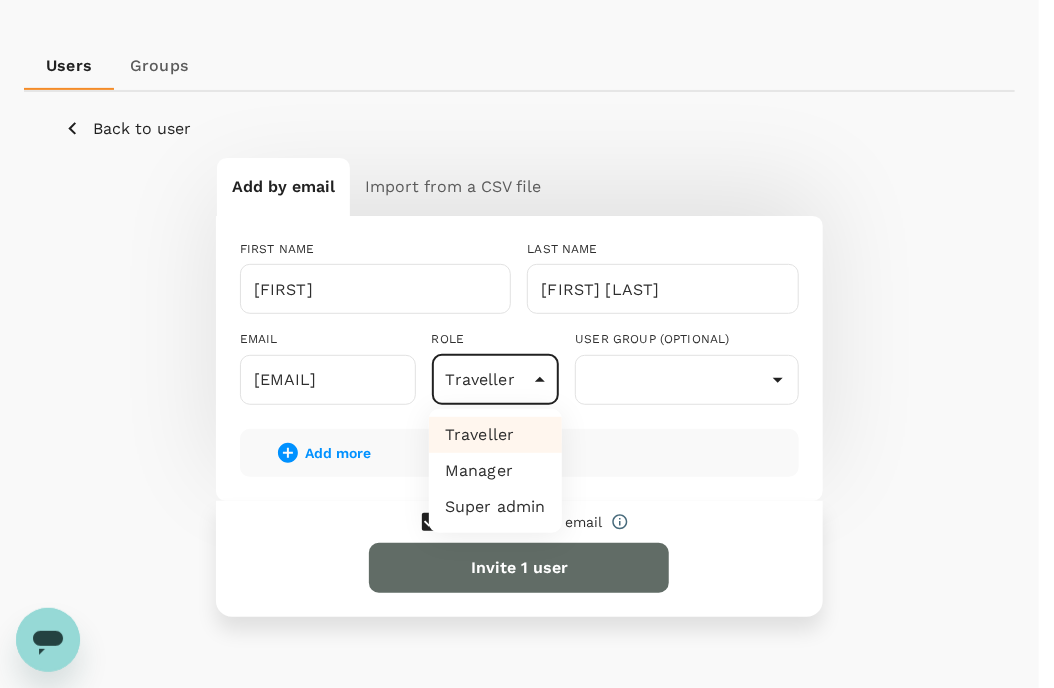 click on "Super admin" at bounding box center [495, 507] 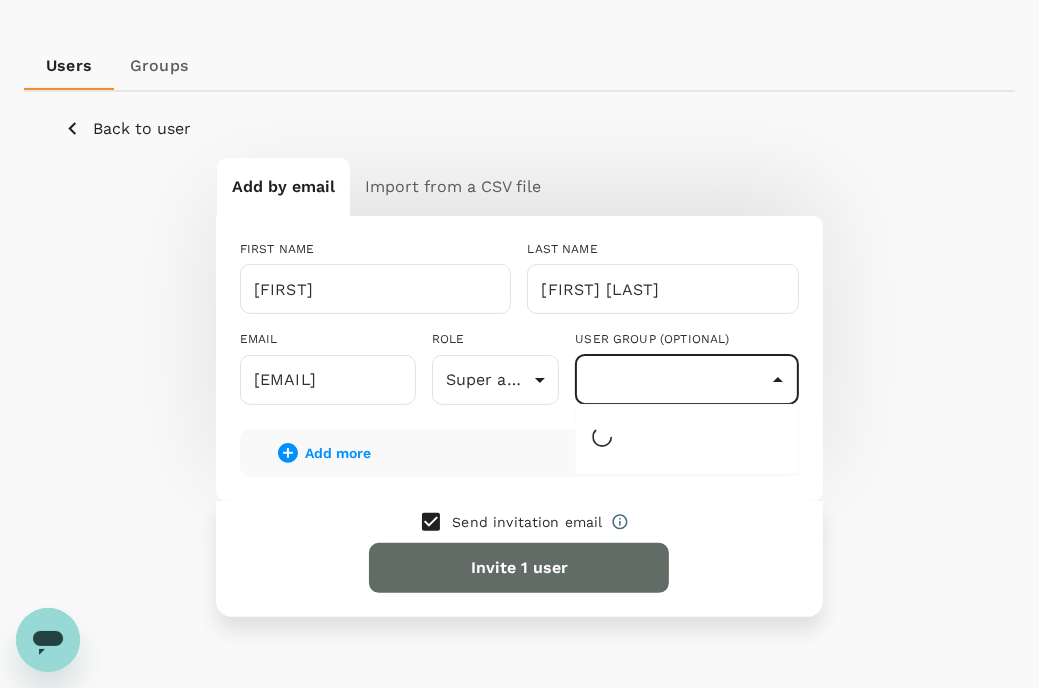 click at bounding box center (687, 380) 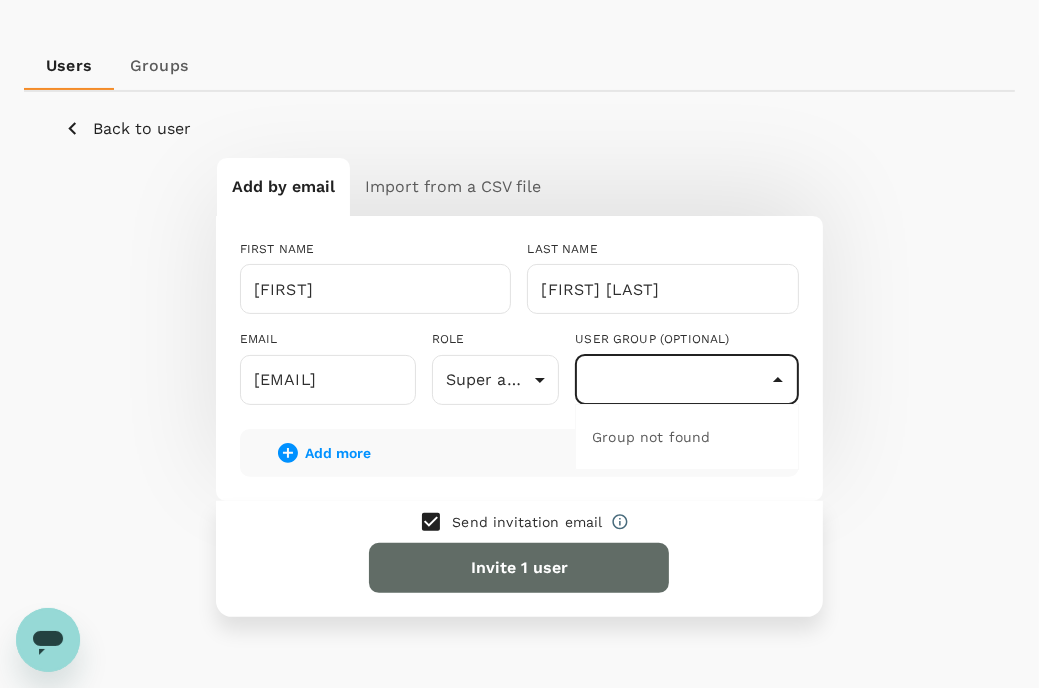 click on "Add by email Import from a CSV file FIRST NAME Jia Hwen ​ LAST NAME Eva Wee ​ EMAIL eva.wee@orientalcastle.com ​ ROLE Super admin super-admin ​ USER GROUP (OPTIONAL) ​   Add more Send invitation email Invite 1 user" at bounding box center [519, 386] 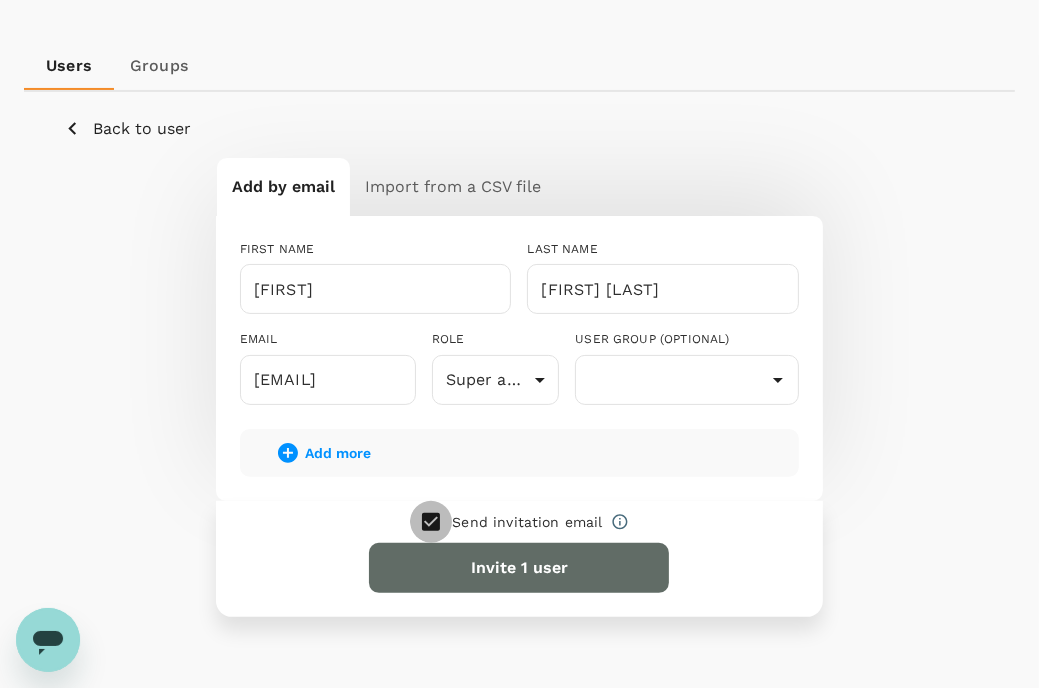 click at bounding box center (431, 522) 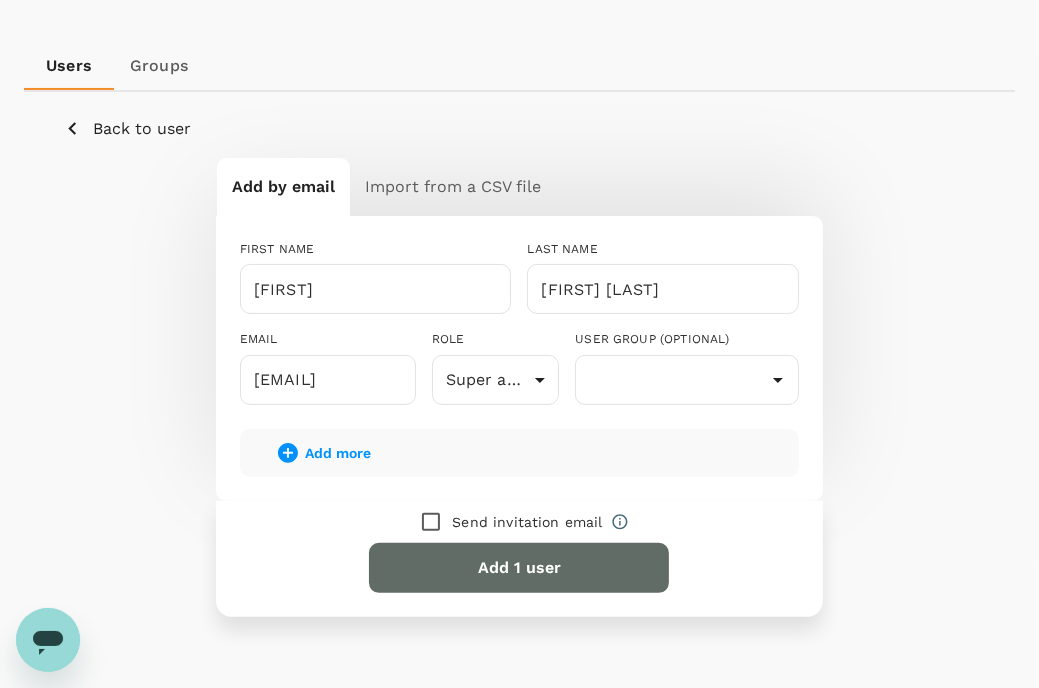 click on "Add 1 user" at bounding box center [519, 568] 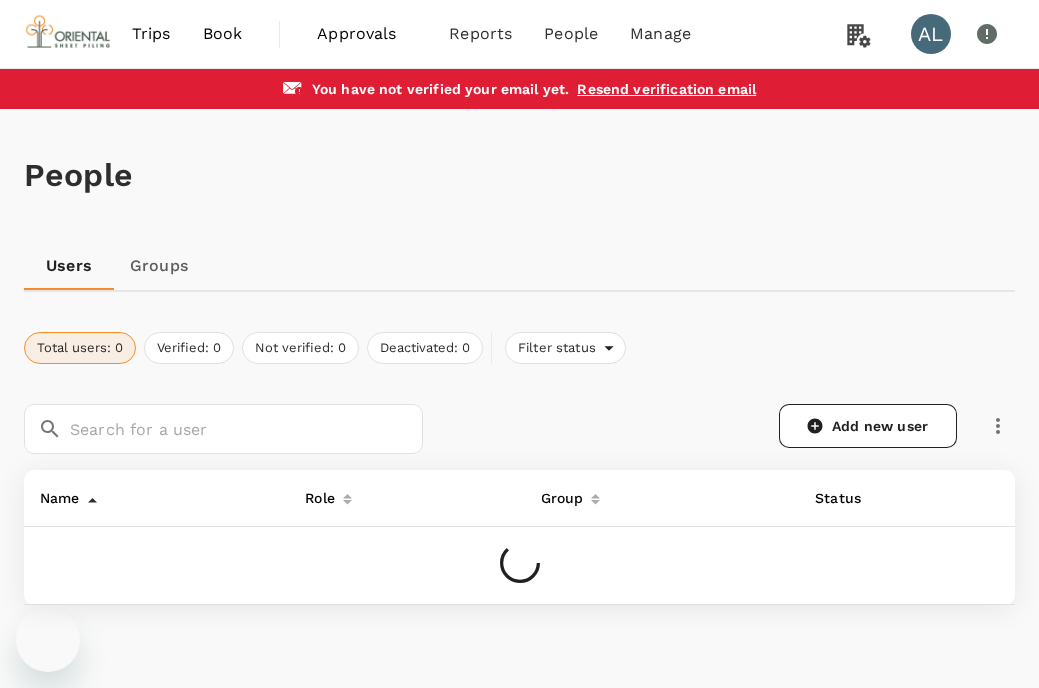 scroll, scrollTop: 0, scrollLeft: 0, axis: both 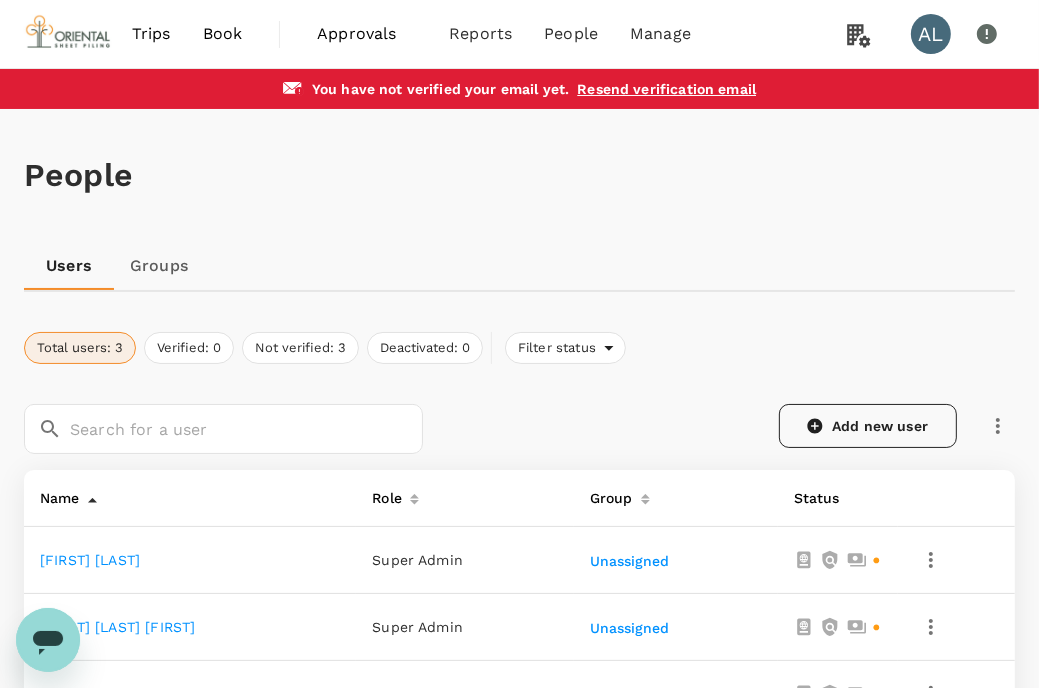 click on "Add new user" at bounding box center (868, 426) 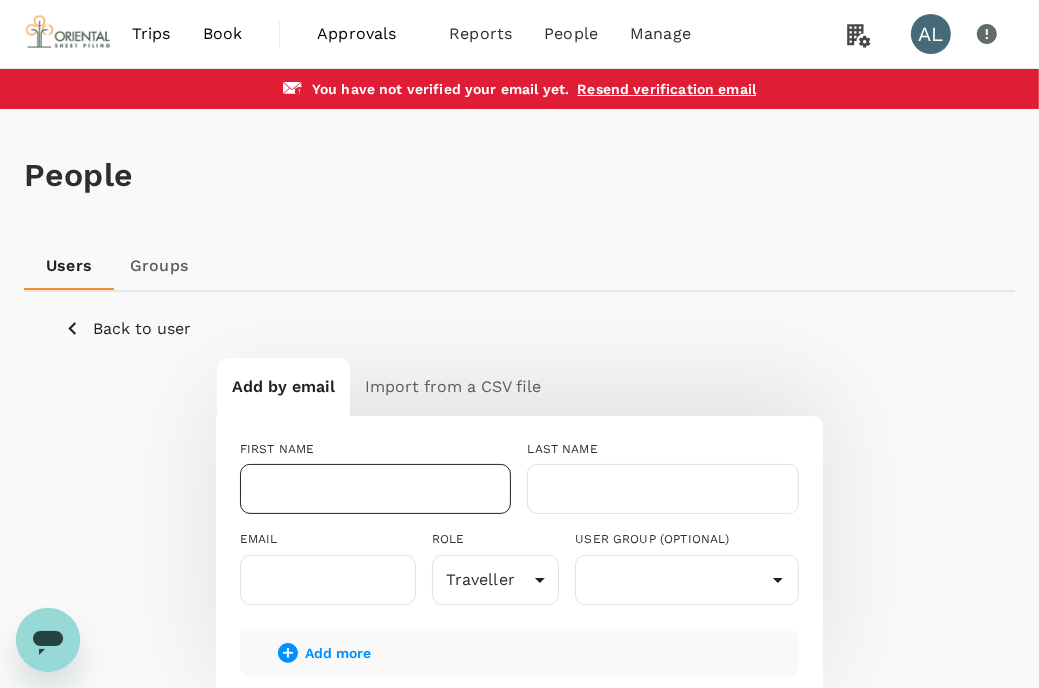 click at bounding box center [376, 489] 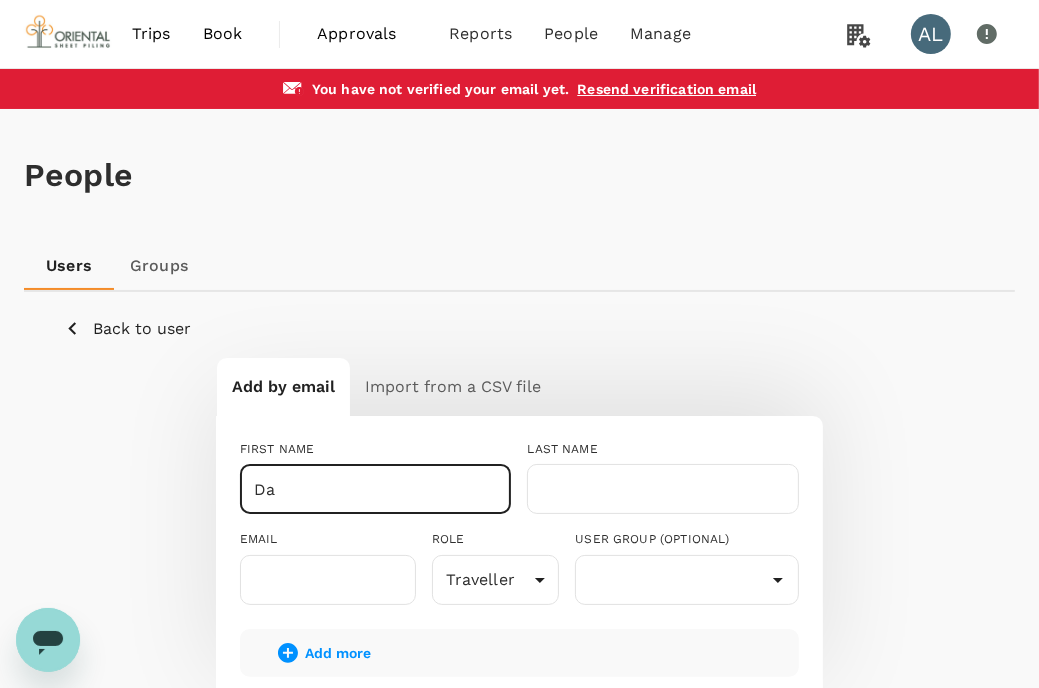 type on "D" 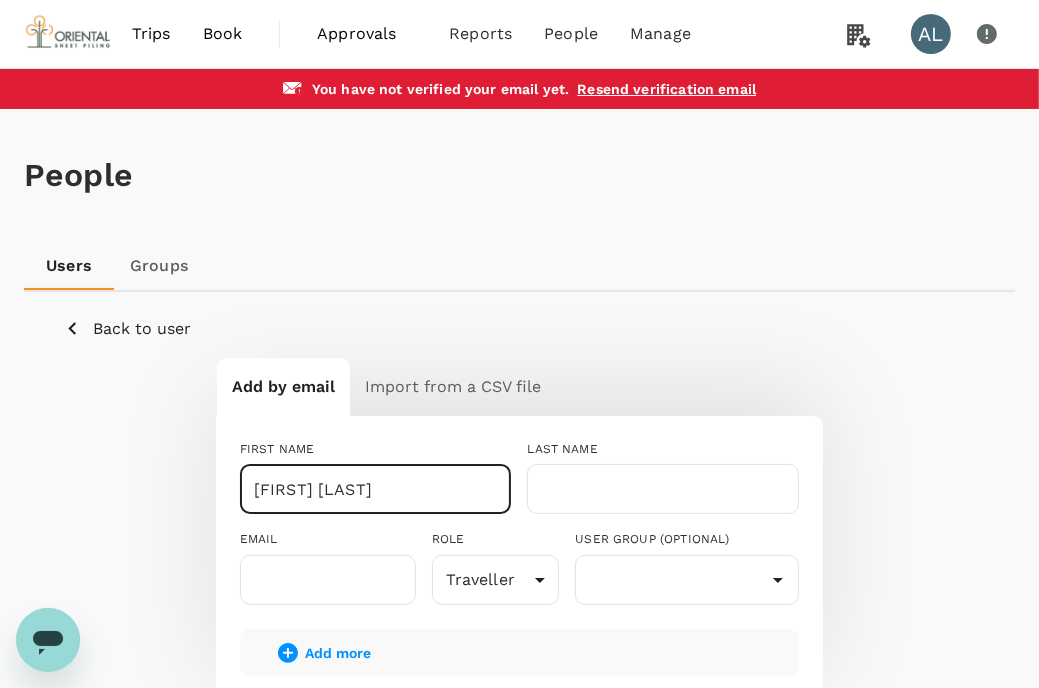 type on "Siew Ling" 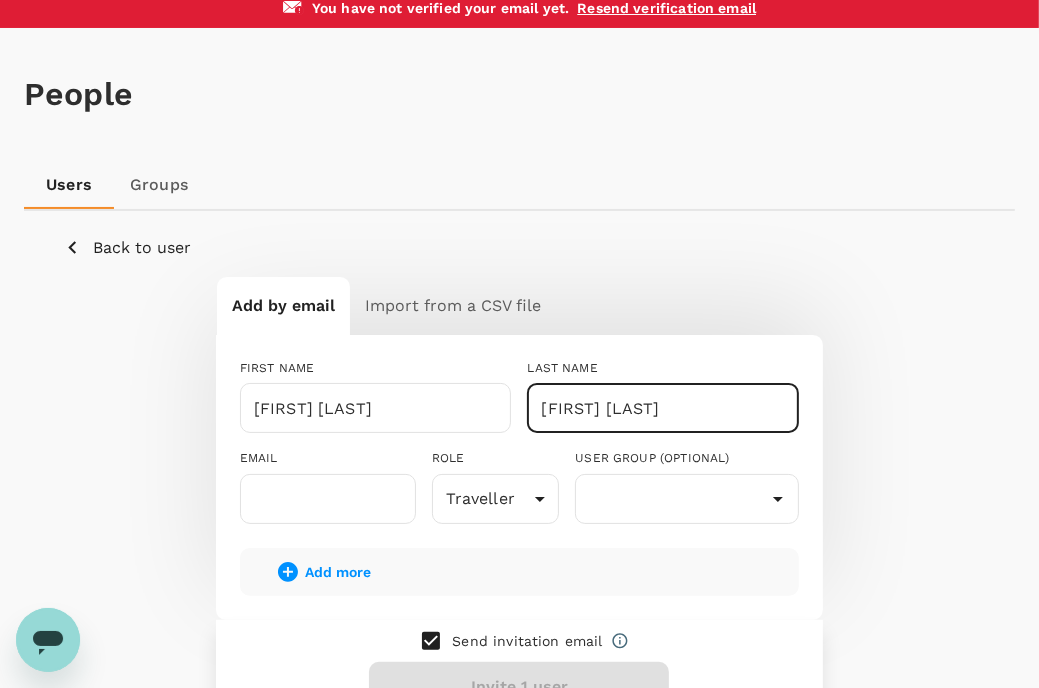 scroll, scrollTop: 200, scrollLeft: 0, axis: vertical 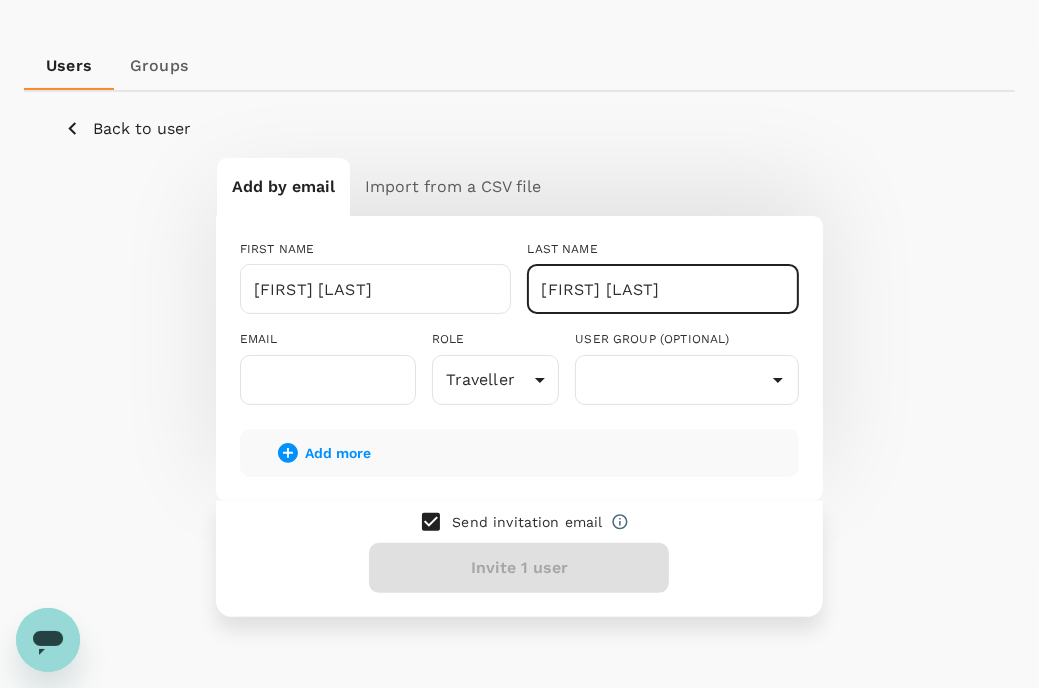 type on "Daisy Ong" 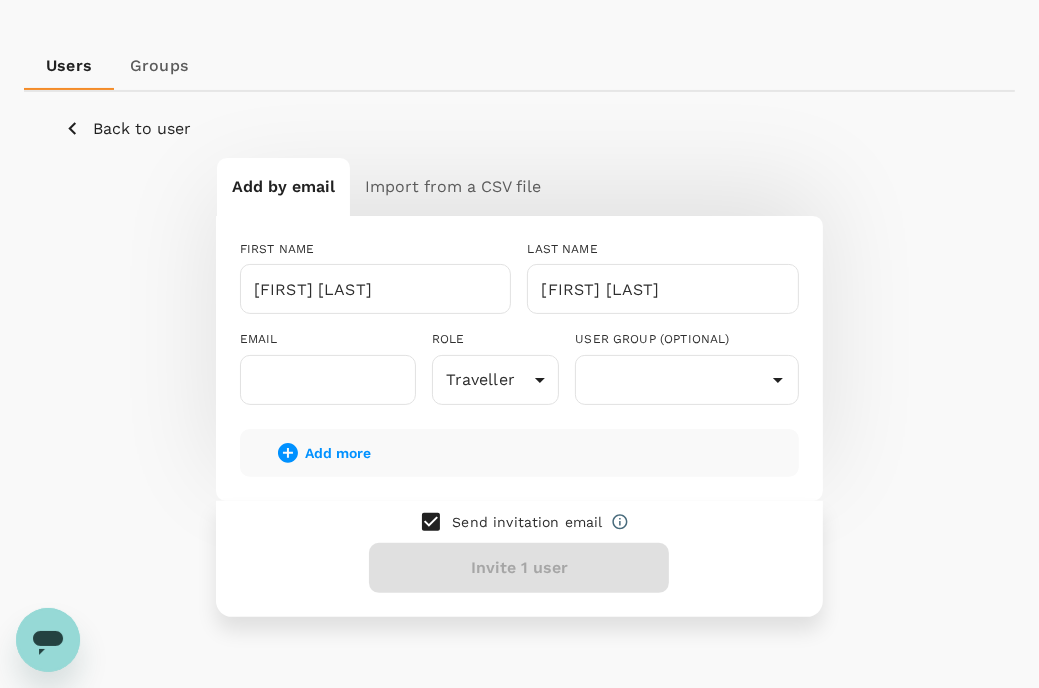 click on "Add by email Import from a CSV file FIRST NAME Siew Ling ​ LAST NAME Daisy Ong ​ EMAIL ​ ROLE Traveller user ​ USER GROUP (OPTIONAL) ​   Add more Send invitation email Invite 1 user" at bounding box center (519, 386) 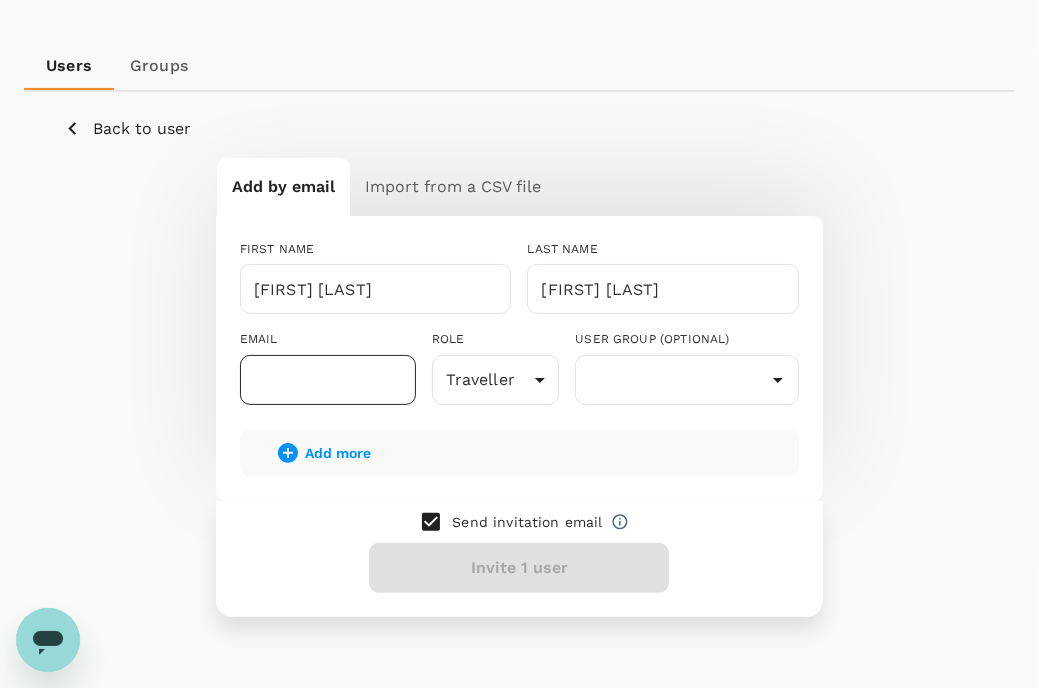 click at bounding box center (328, 380) 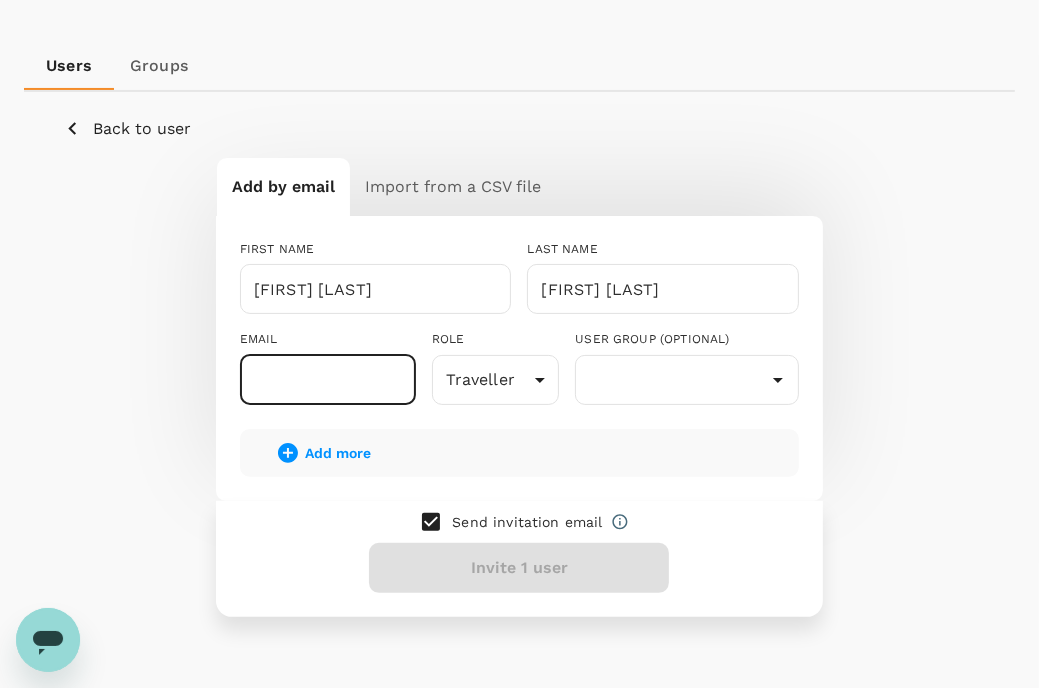 paste on "daisy.ong@orientalcastle.com" 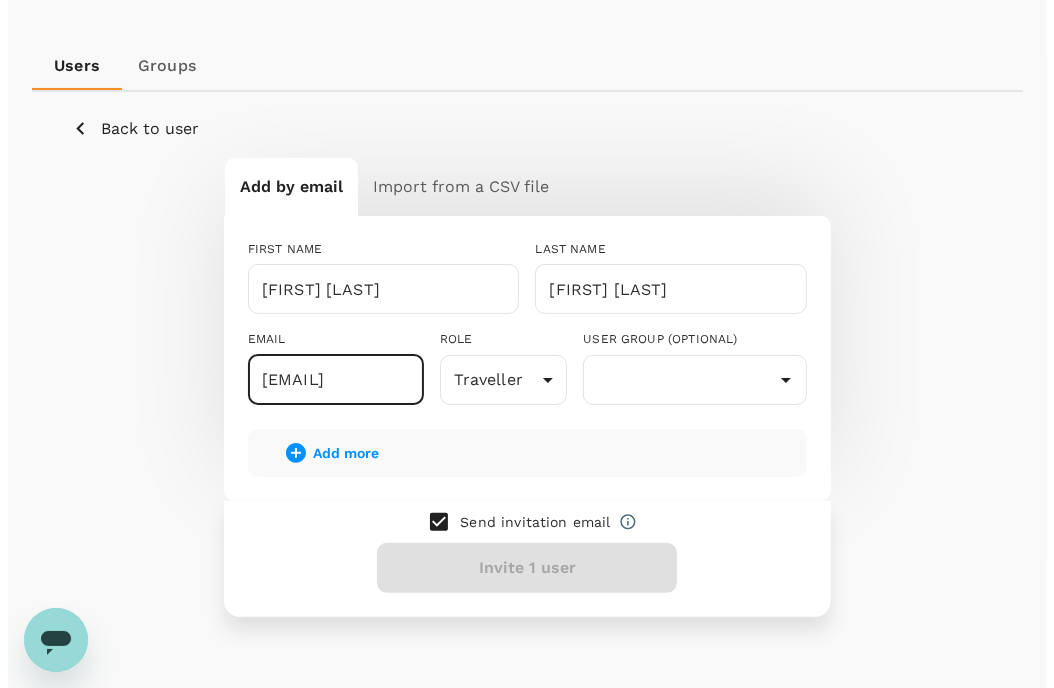 scroll, scrollTop: 0, scrollLeft: 87, axis: horizontal 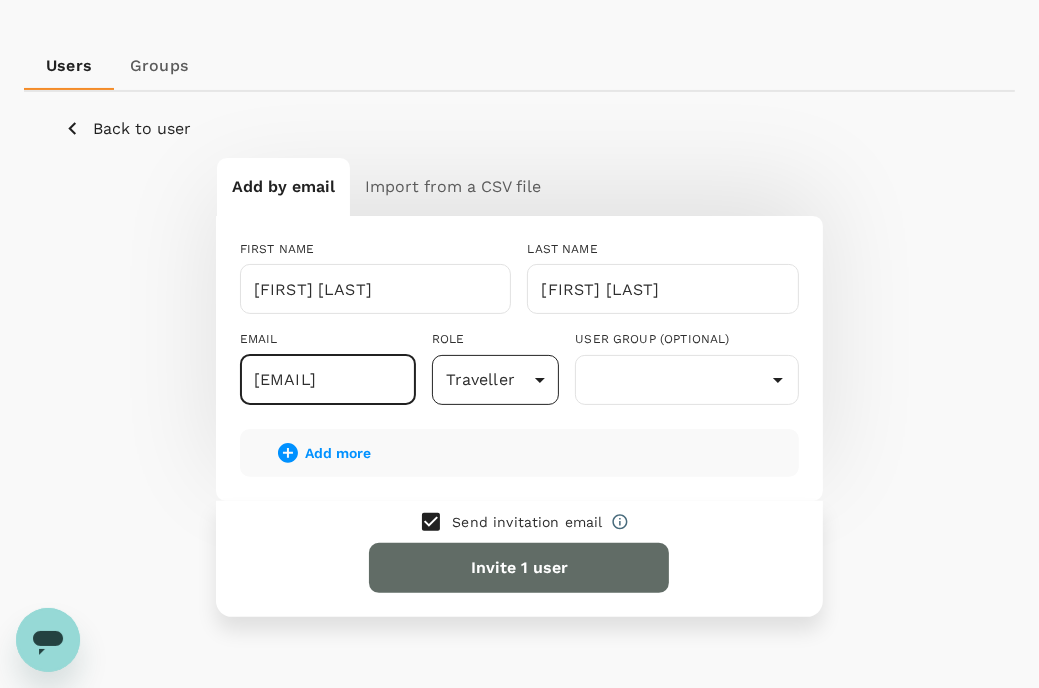 type on "daisy.ong@orientalcastle.com" 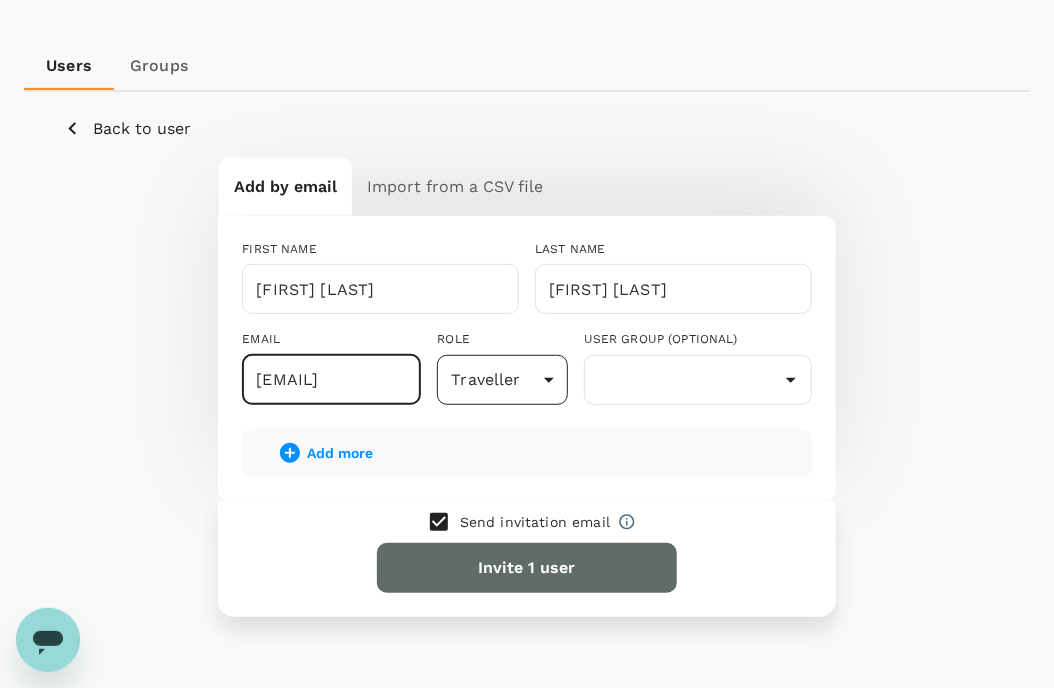 click on "Trips Book Approvals 0 Reports People Manage AL You have not verified your email yet . Resend verification email People Users Groups Back to user Add by email Import from a CSV file FIRST NAME Siew Ling ​ LAST NAME Daisy Ong ​ EMAIL daisy.ong@orientalcastle.com ​ ROLE Traveller user ​ USER GROUP (OPTIONAL) ​   Add more Send invitation email Invite 1 user Version 3.48.3 Privacy Policy Terms of Use Help Centre" at bounding box center (527, 301) 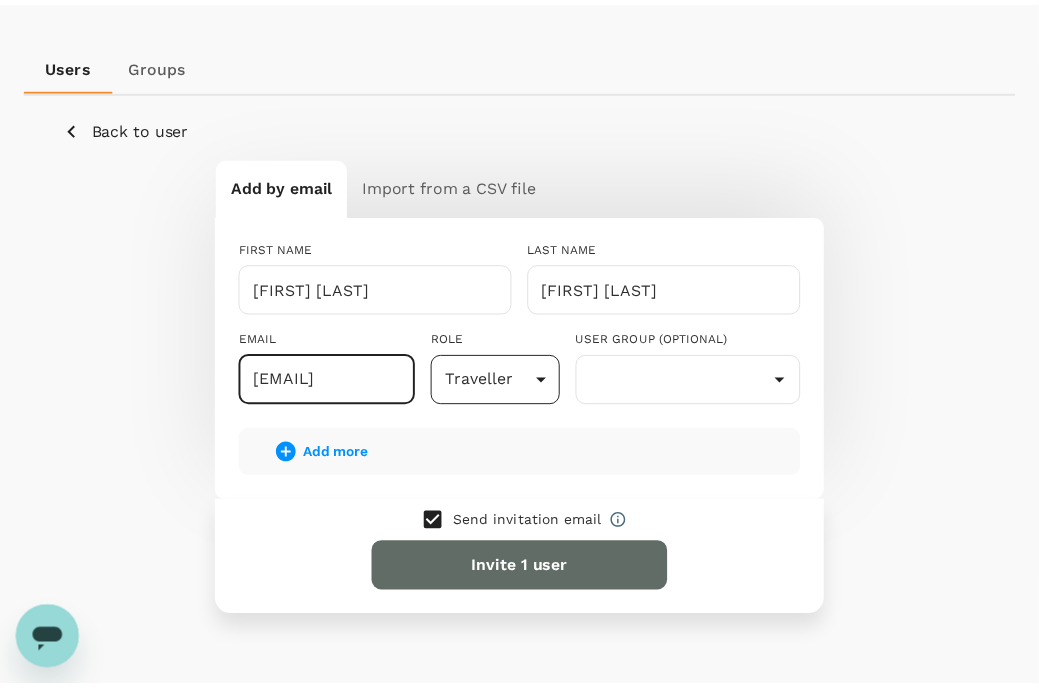 scroll, scrollTop: 0, scrollLeft: 0, axis: both 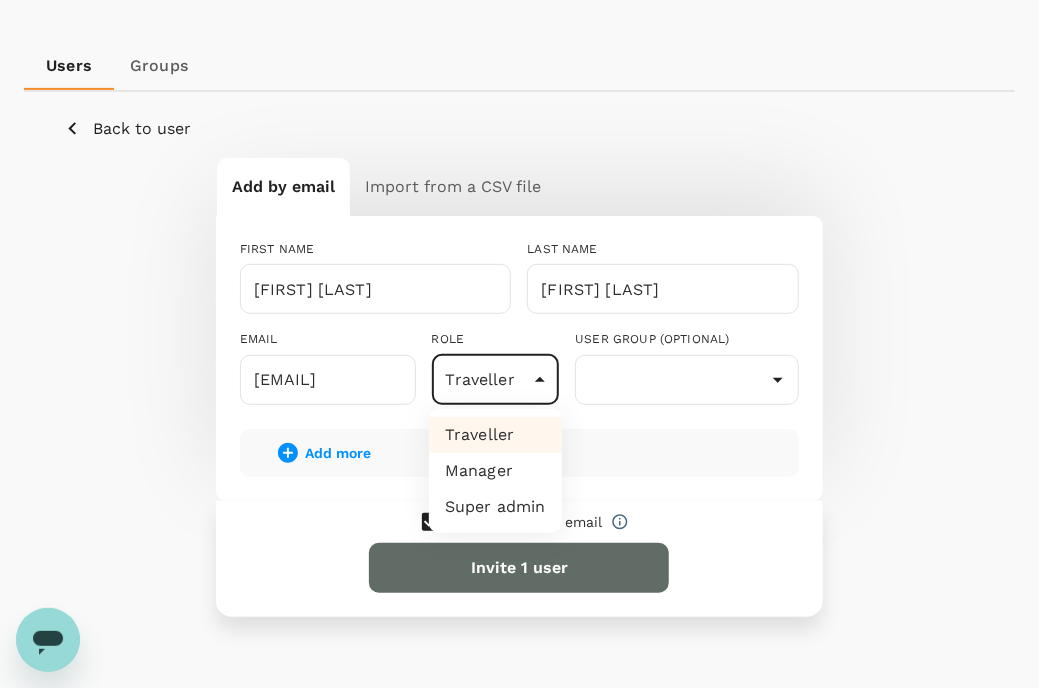 click on "Manager" at bounding box center (495, 471) 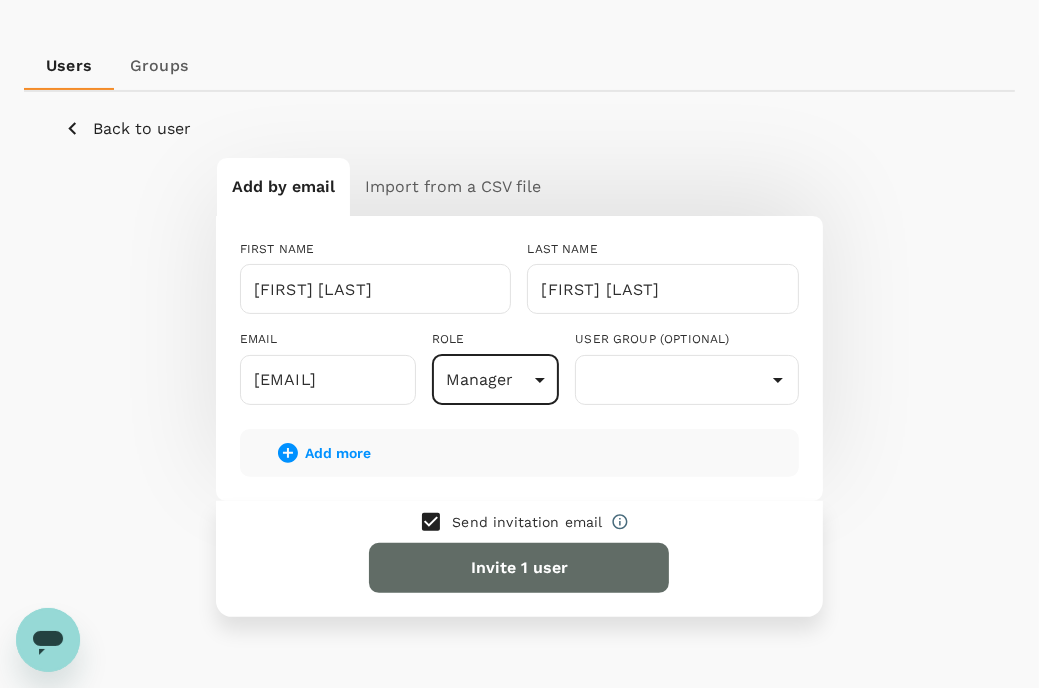 click at bounding box center [431, 522] 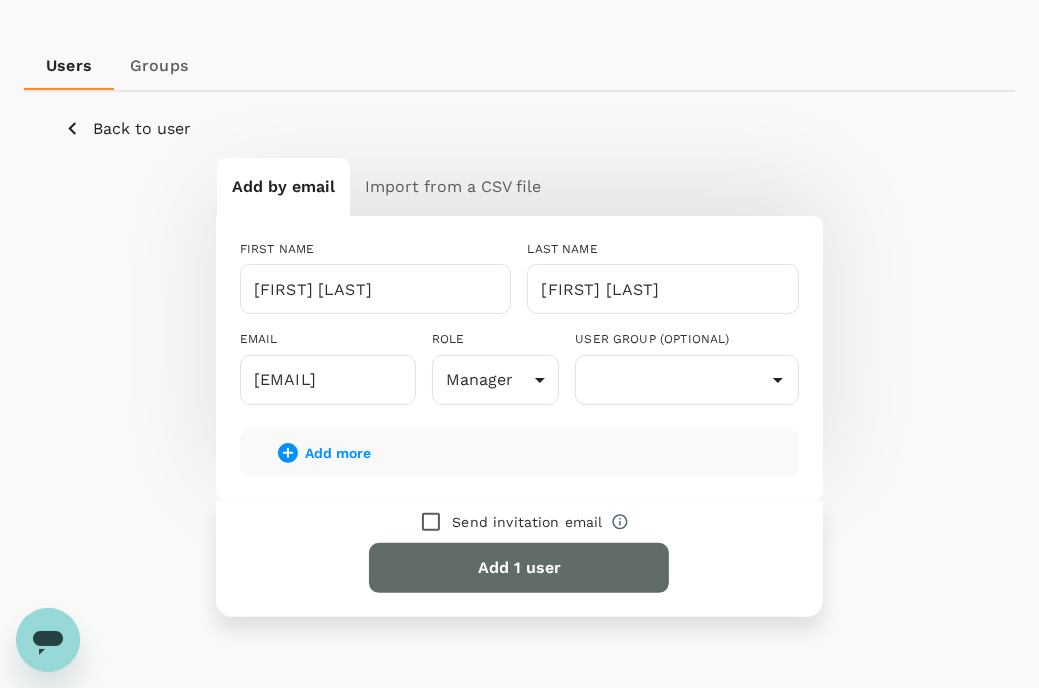 click on "Add 1 user" at bounding box center (519, 568) 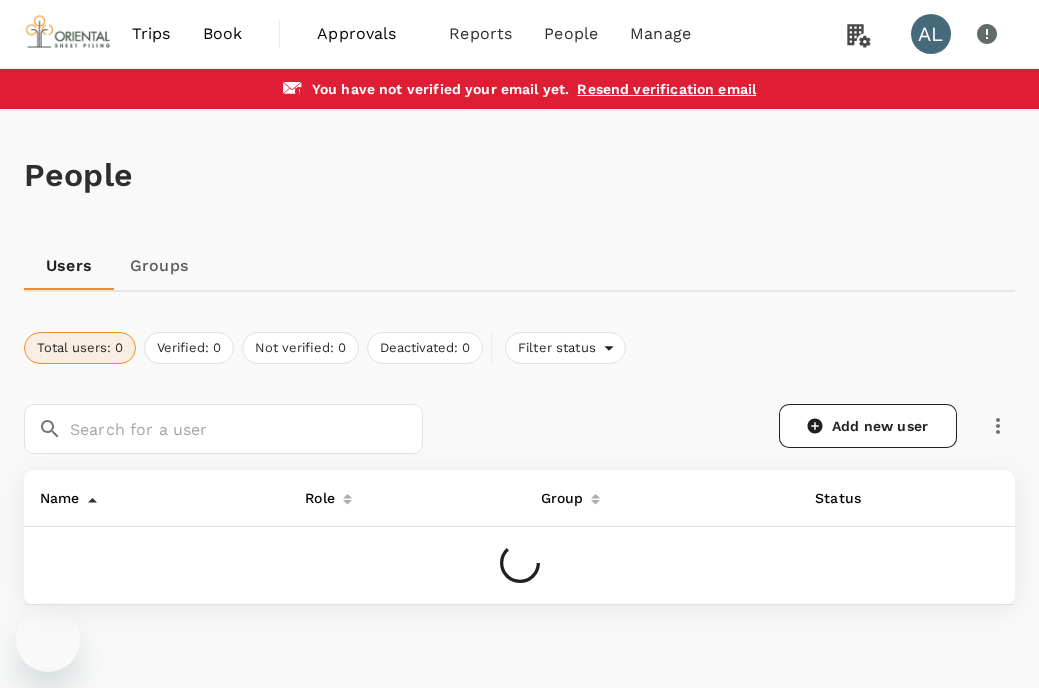 scroll, scrollTop: 0, scrollLeft: 0, axis: both 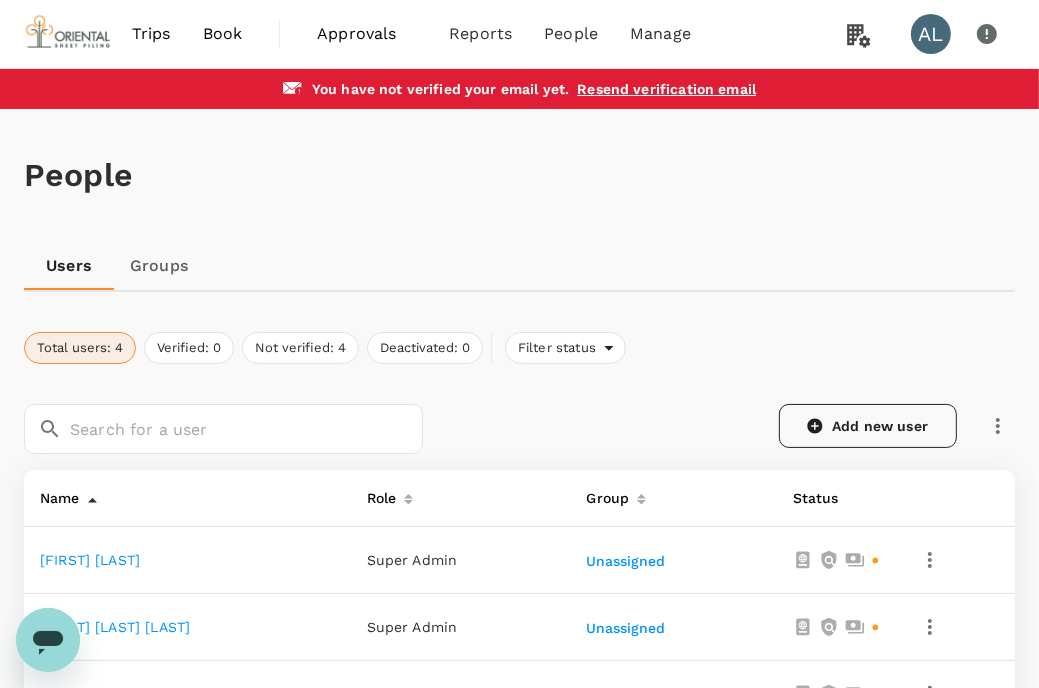 click on "Add new user" at bounding box center (868, 426) 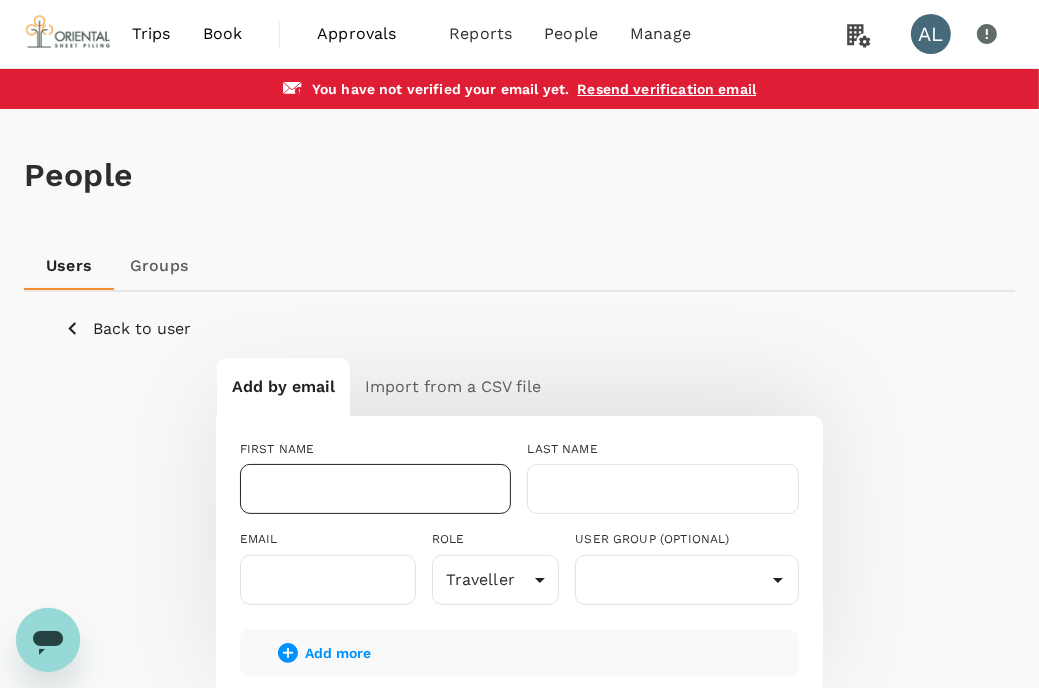 click at bounding box center (376, 489) 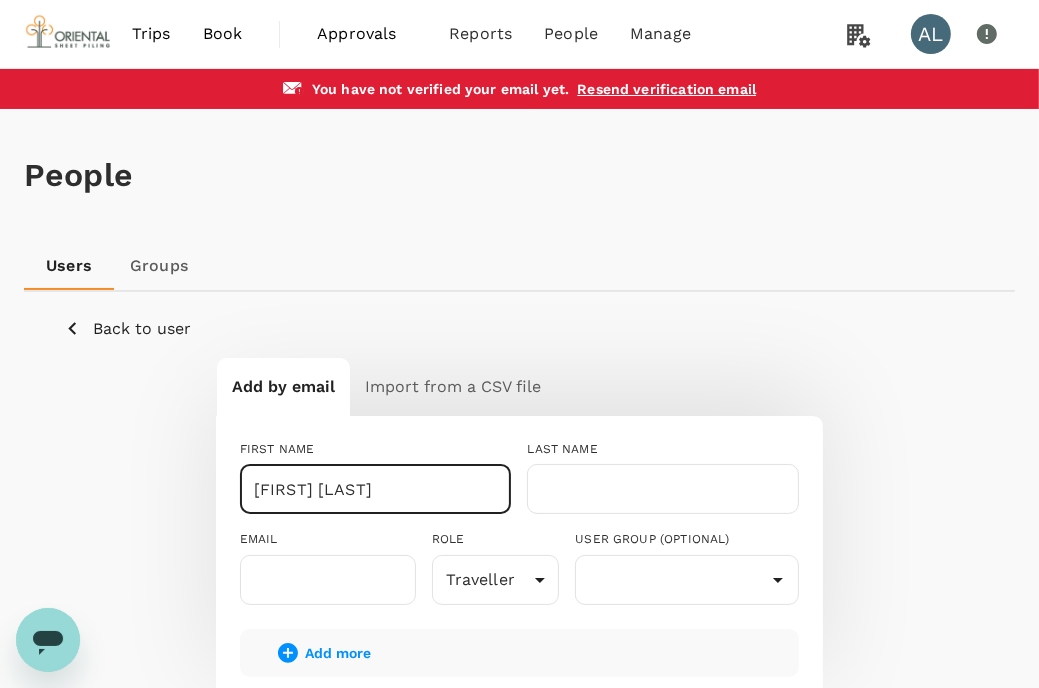 type on "Yuen Hin" 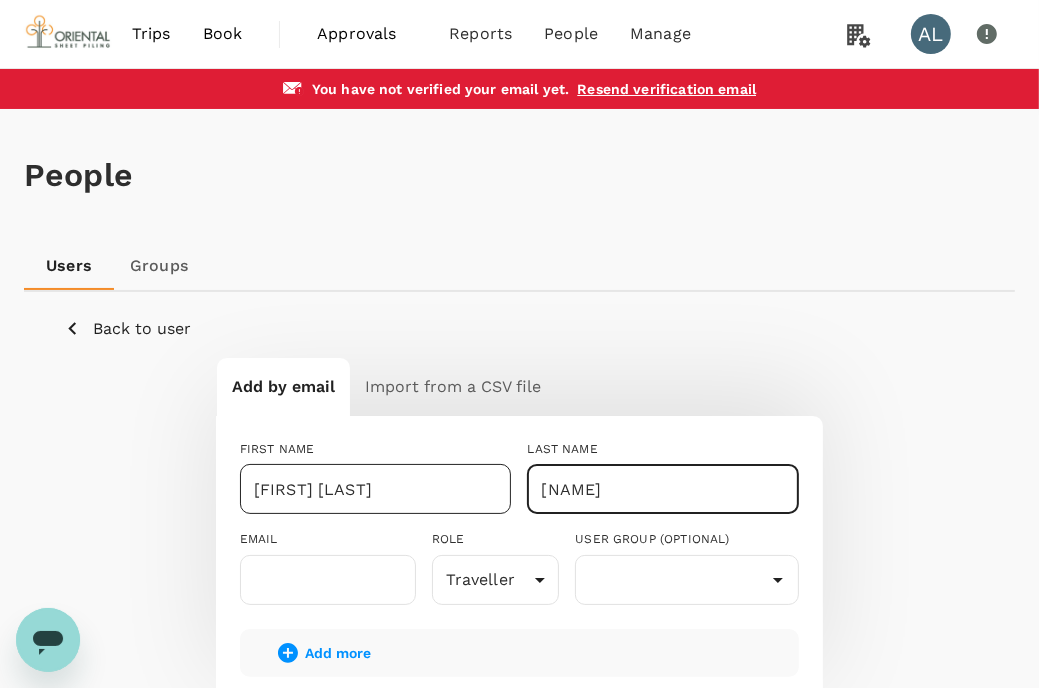 type on "Hew" 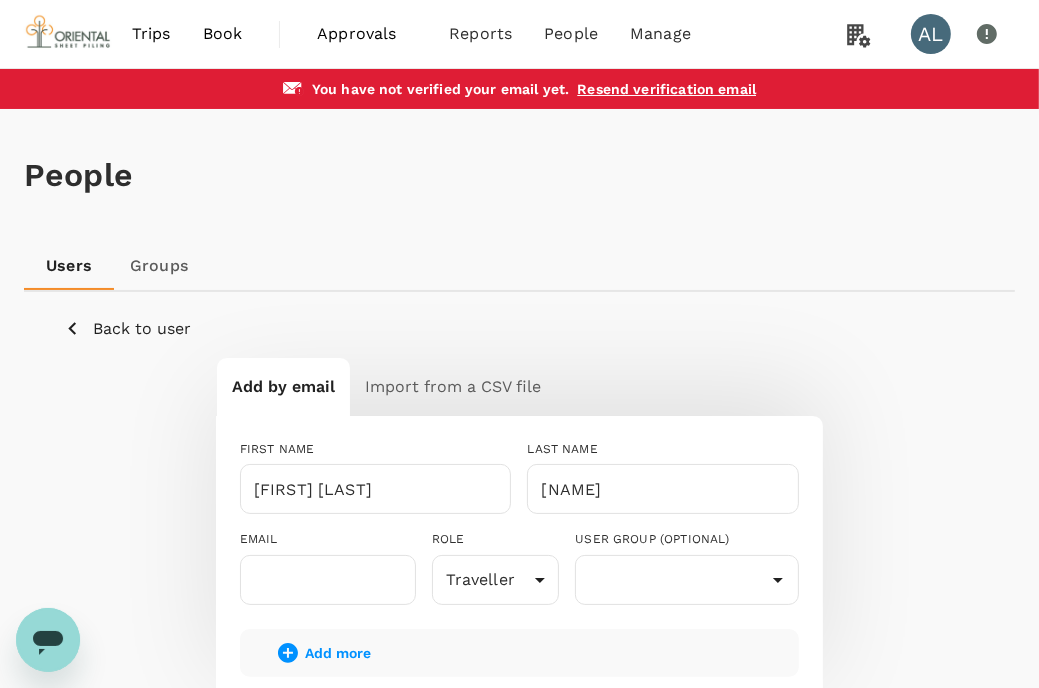 click on "Back to user" at bounding box center [519, 328] 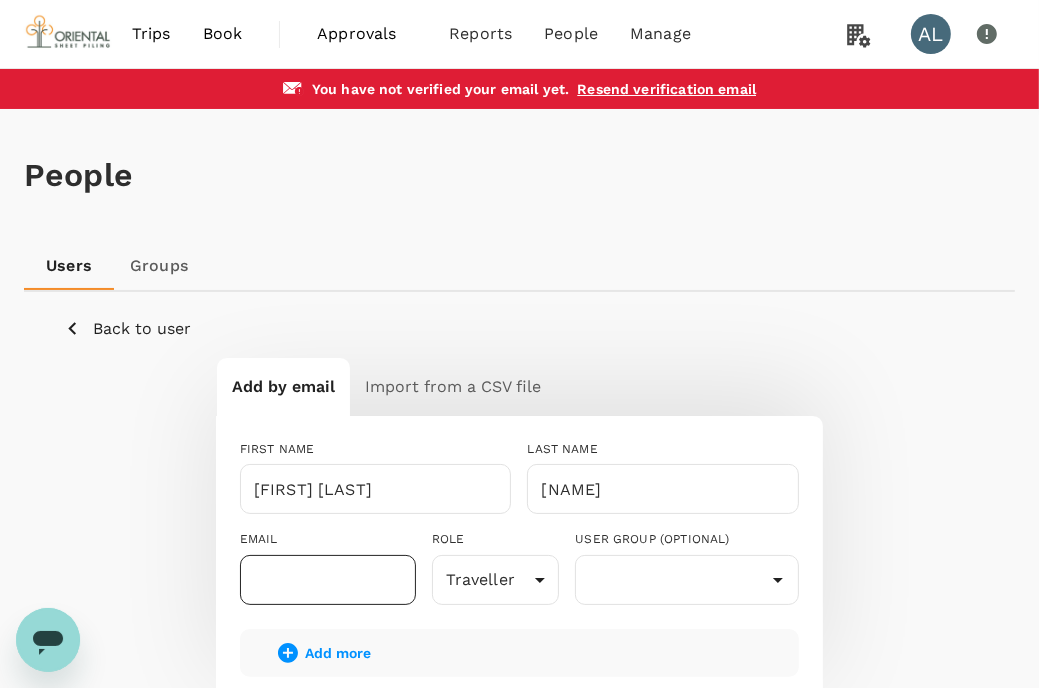 click at bounding box center (328, 580) 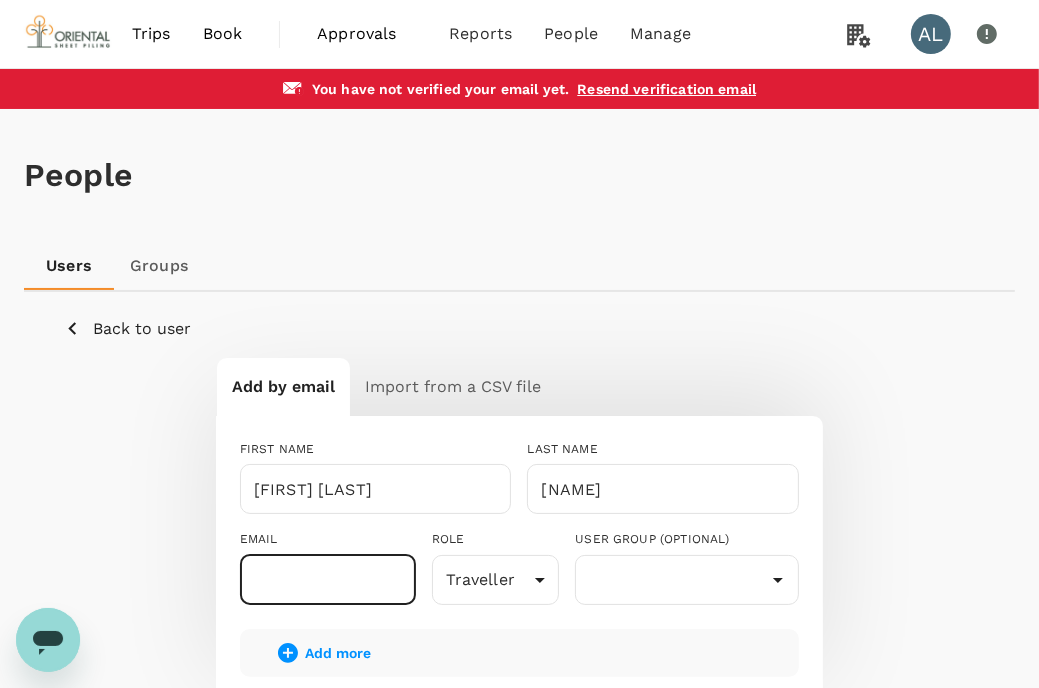 paste on "yuenhin.hew@orientalcastle.com" 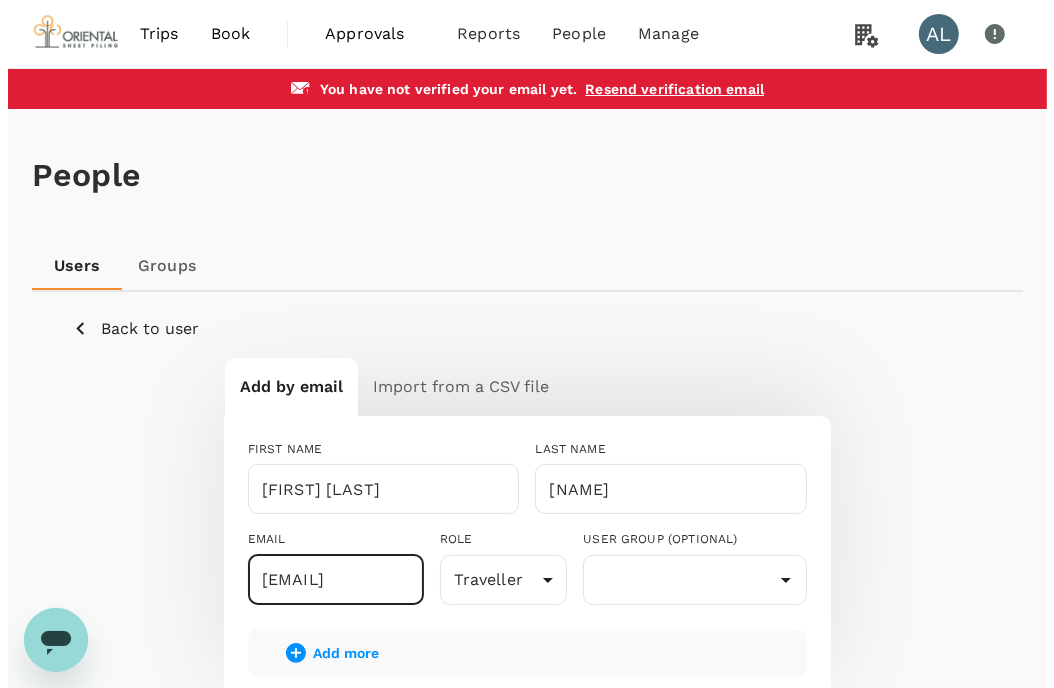 scroll, scrollTop: 0, scrollLeft: 115, axis: horizontal 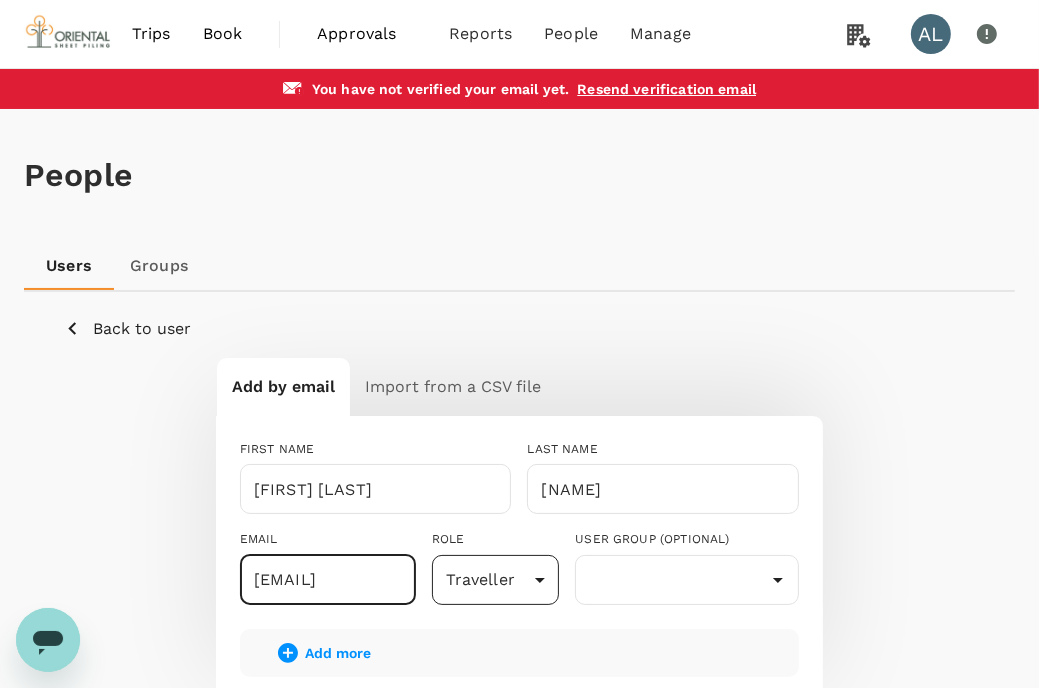 type on "yuenhin.hew@orientalcastle.com" 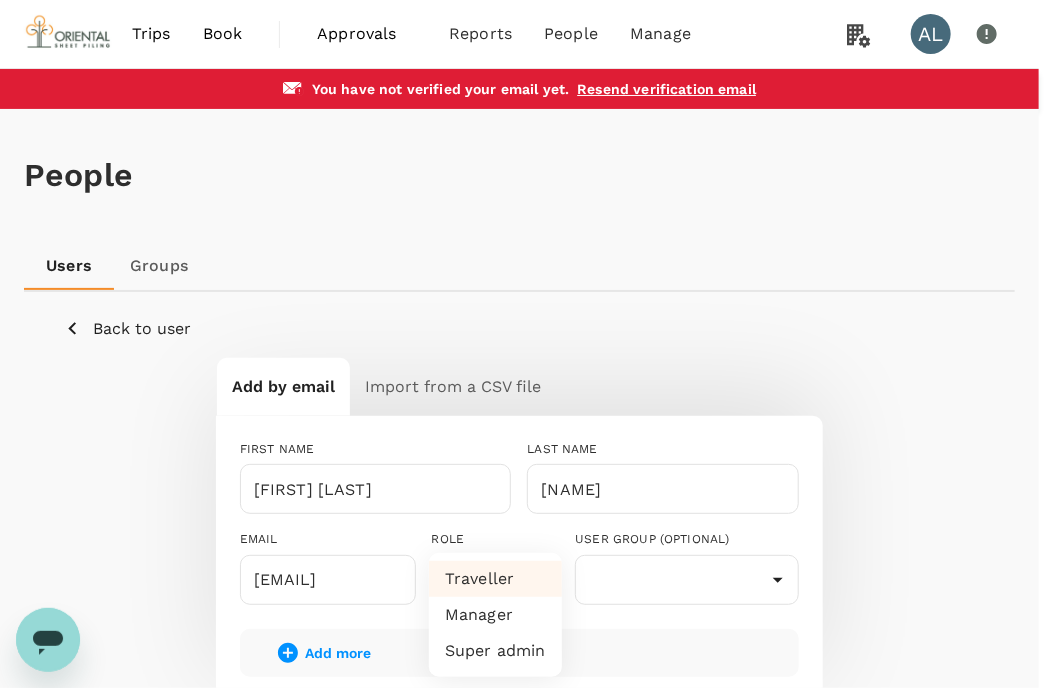 click on "Trips Book Approvals 0 Reports People Manage AL You have not verified your email yet . Resend verification email People Users Groups Back to user Add by email Import from a CSV file FIRST NAME Yuen Hin ​ LAST NAME Hew ​ EMAIL yuenhin.hew@orientalcastle.com ​ ROLE Traveller user ​ USER GROUP (OPTIONAL) ​   Add more Send invitation email Invite 1 user Version 3.48.3 Privacy Policy Terms of Use Help Centre Traveller Manager Super admin" at bounding box center [527, 501] 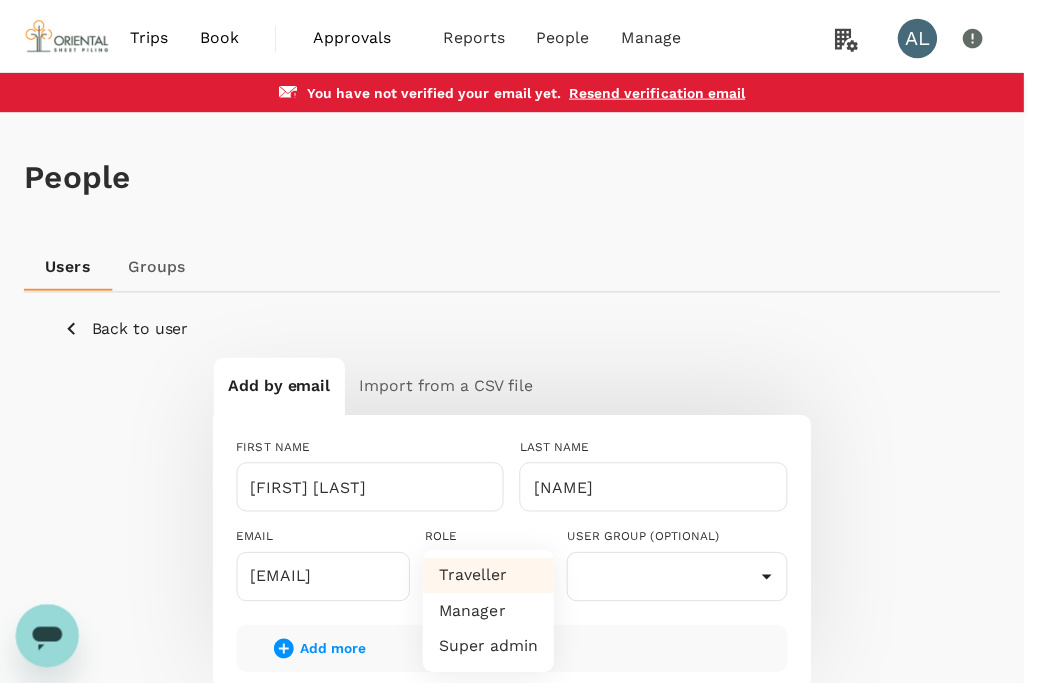 scroll, scrollTop: 0, scrollLeft: 0, axis: both 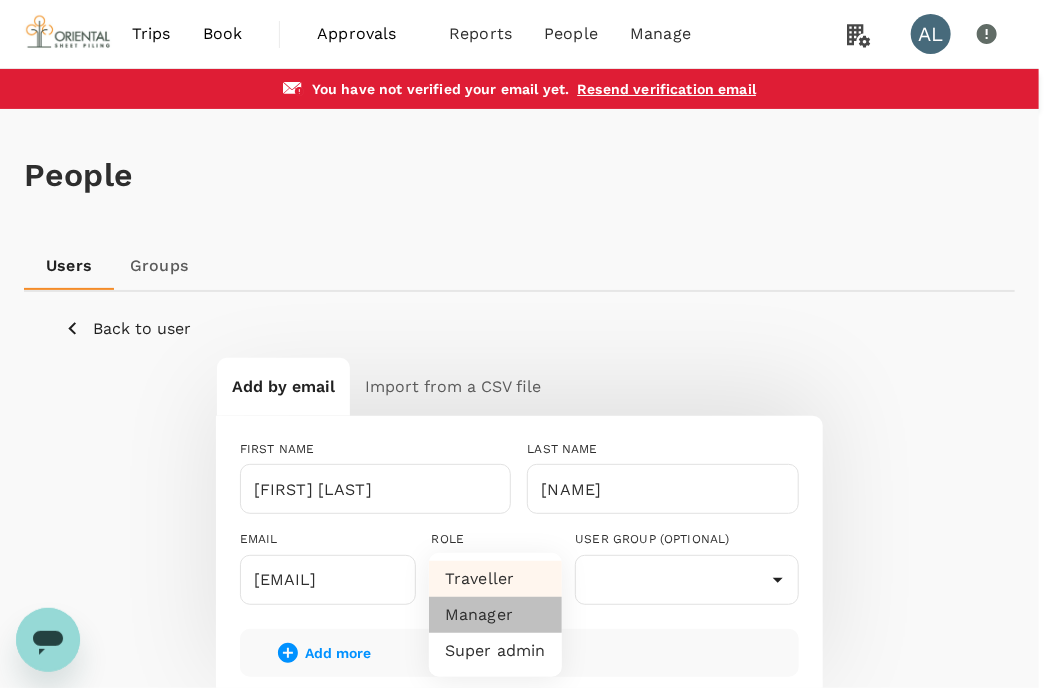 click on "Manager" at bounding box center [495, 615] 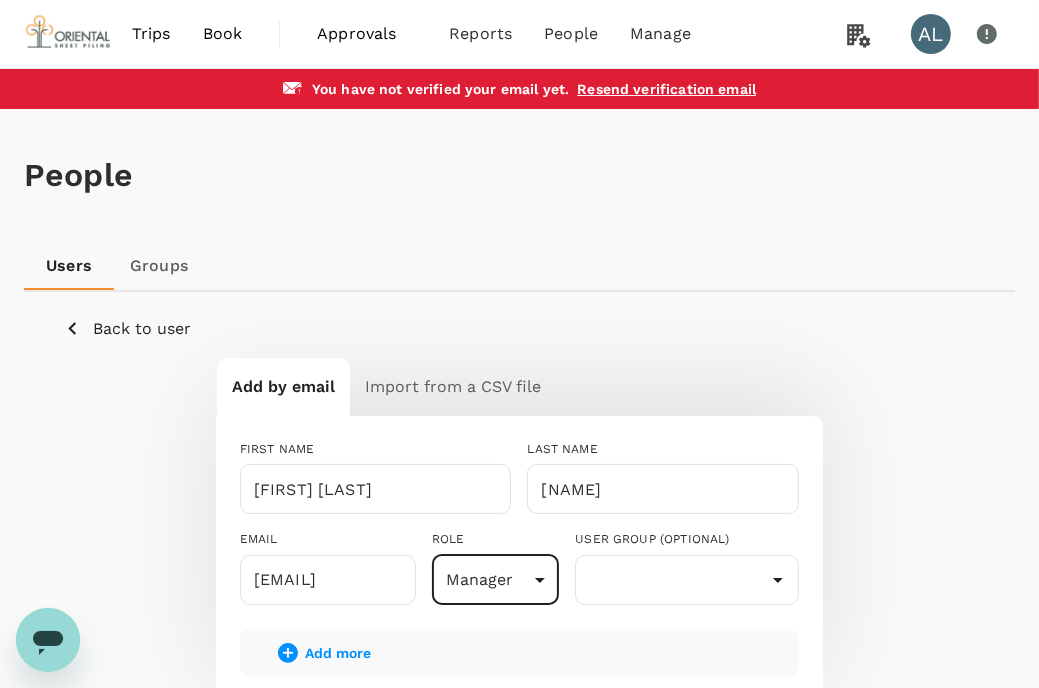 scroll, scrollTop: 300, scrollLeft: 0, axis: vertical 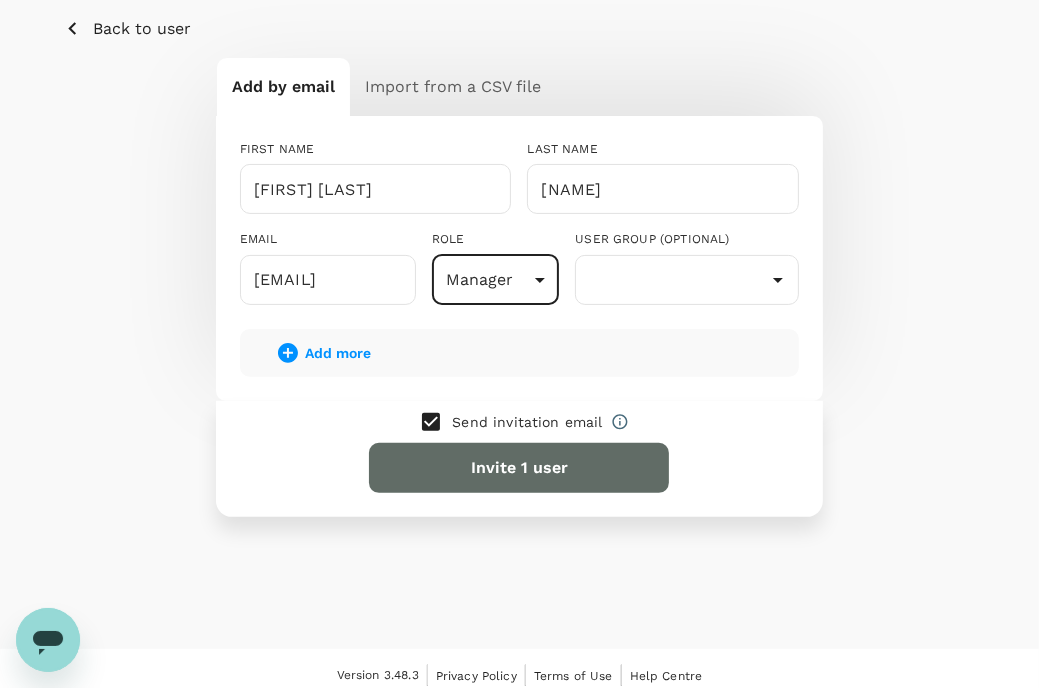 click at bounding box center (431, 422) 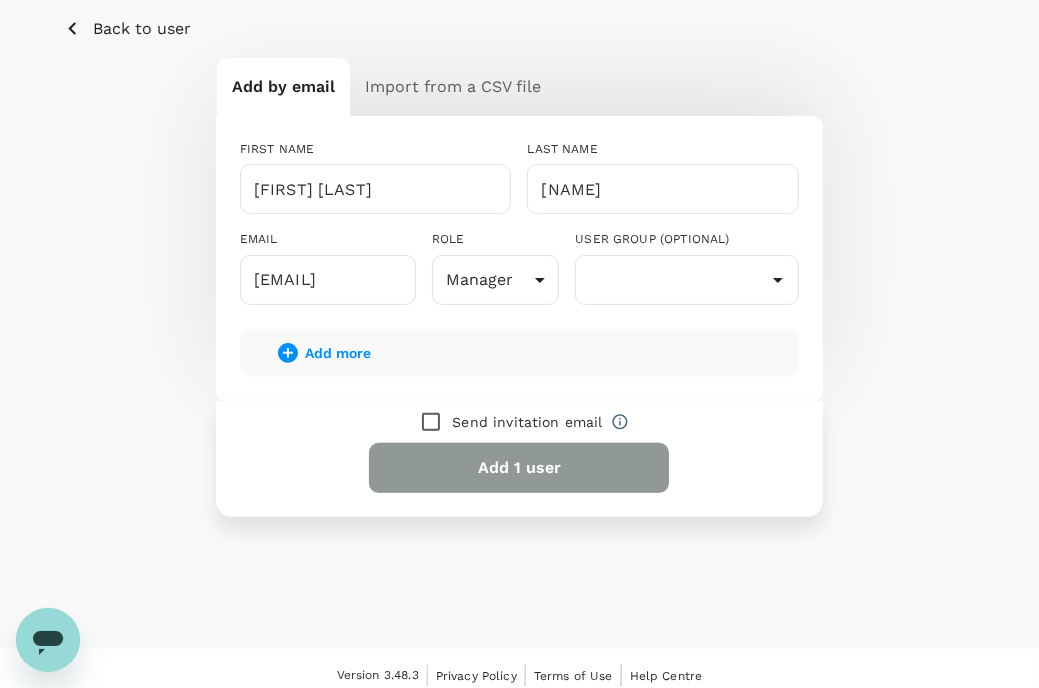 click on "Add 1 user" at bounding box center [519, 468] 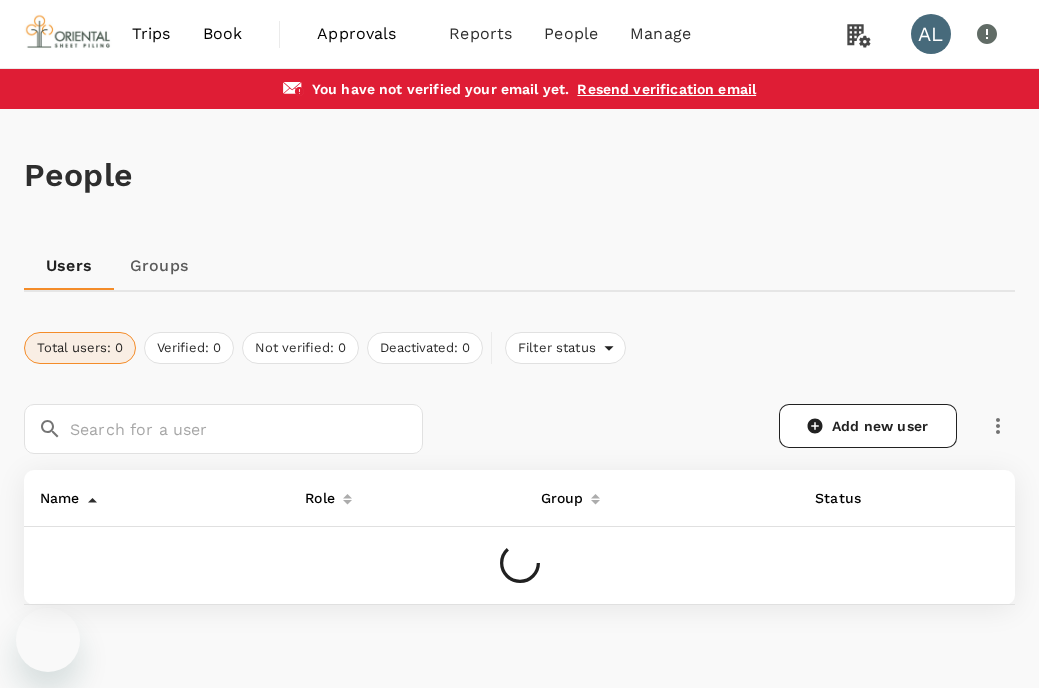scroll, scrollTop: 0, scrollLeft: 0, axis: both 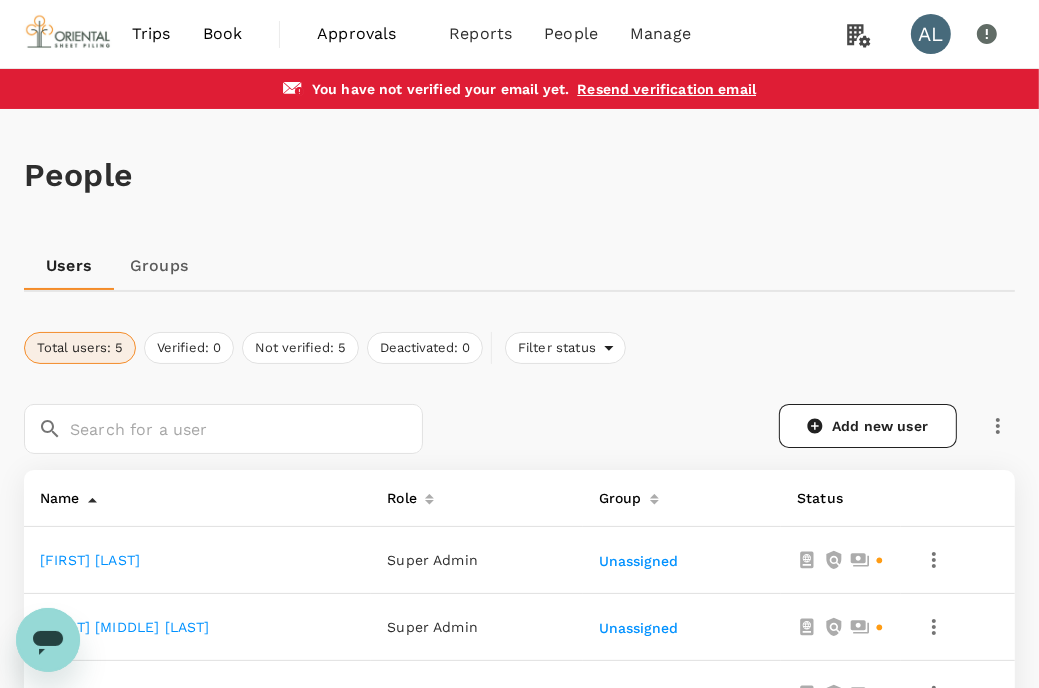 click on "Total users: 5 Verified: 0 Not verified: 5 Deactivated: 0 Filter status" at bounding box center [519, 348] 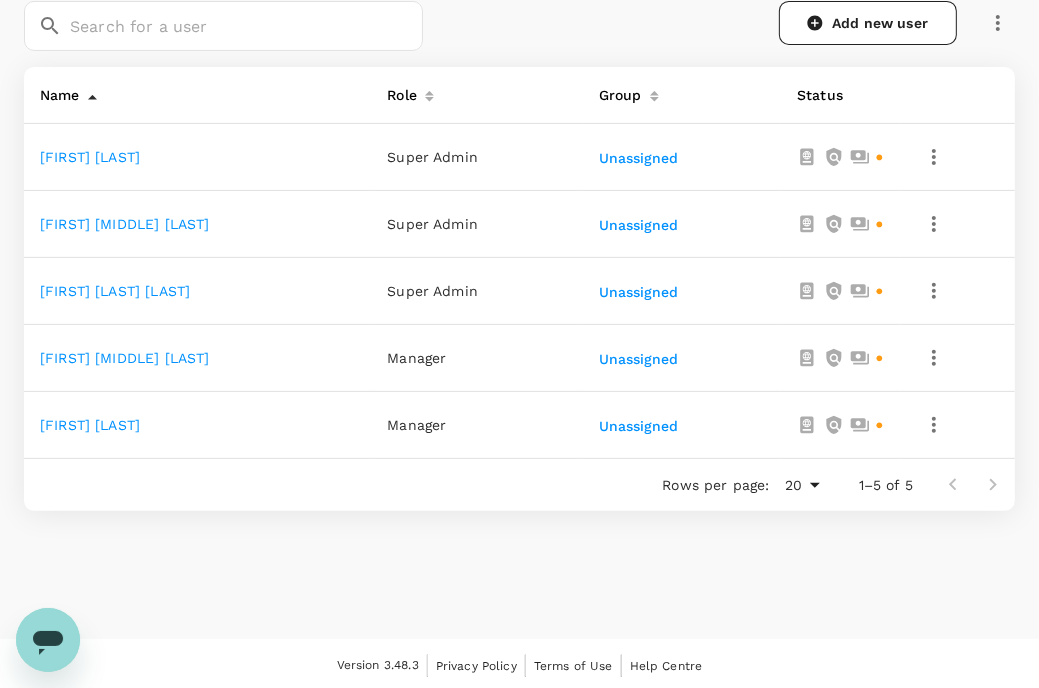scroll, scrollTop: 405, scrollLeft: 0, axis: vertical 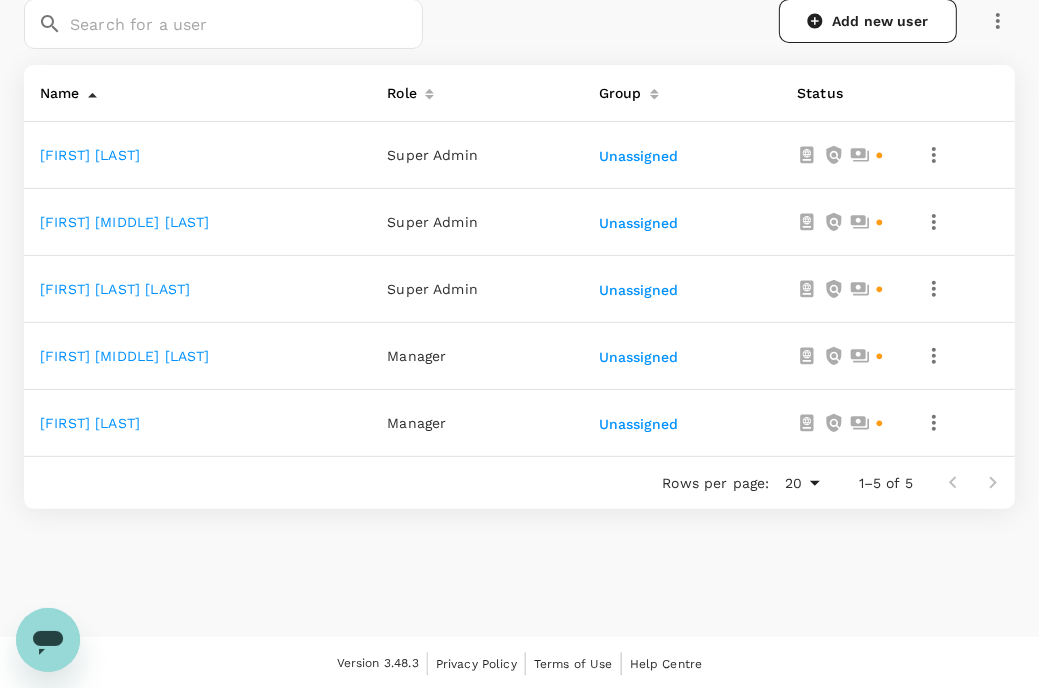 click at bounding box center (958, 155) 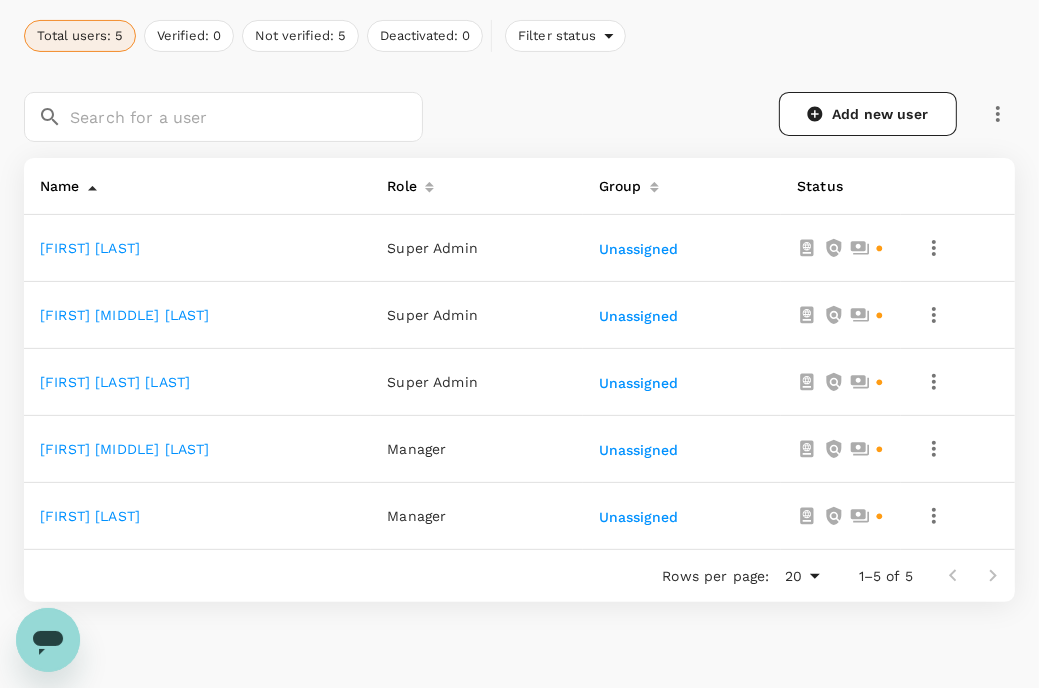 scroll, scrollTop: 205, scrollLeft: 0, axis: vertical 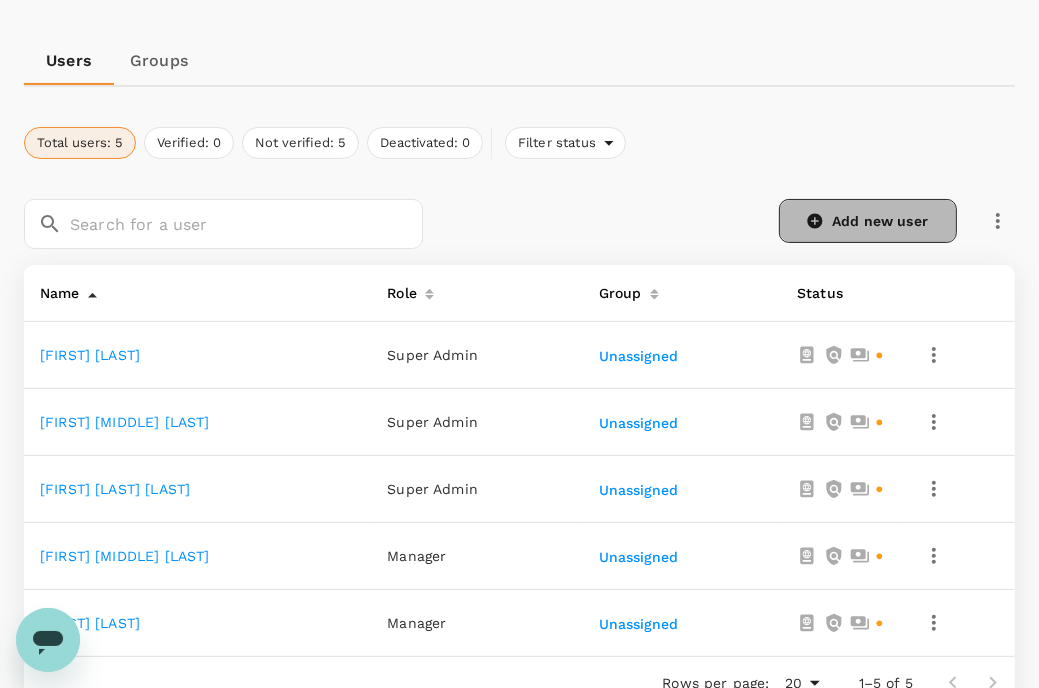 click on "Add new user" at bounding box center [868, 221] 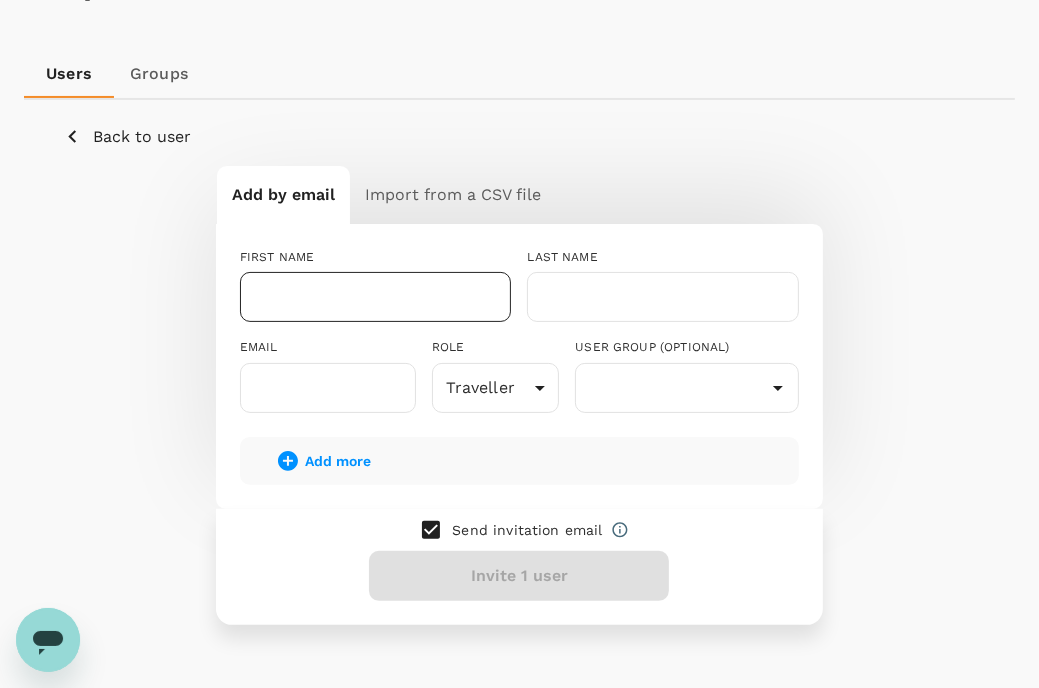 scroll, scrollTop: 200, scrollLeft: 0, axis: vertical 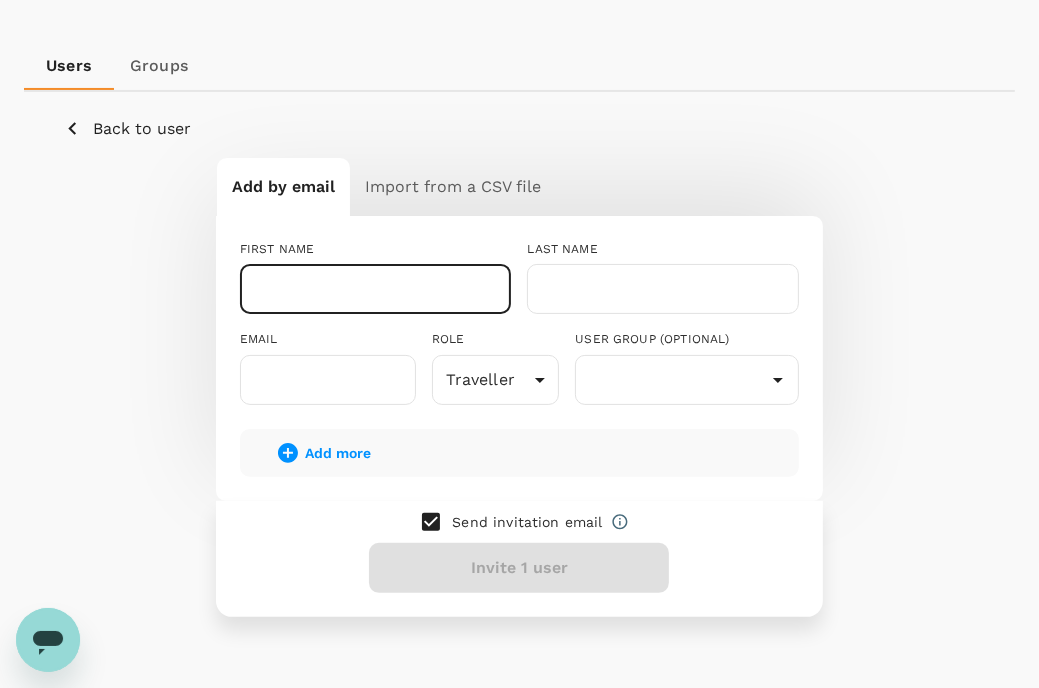 click at bounding box center [376, 289] 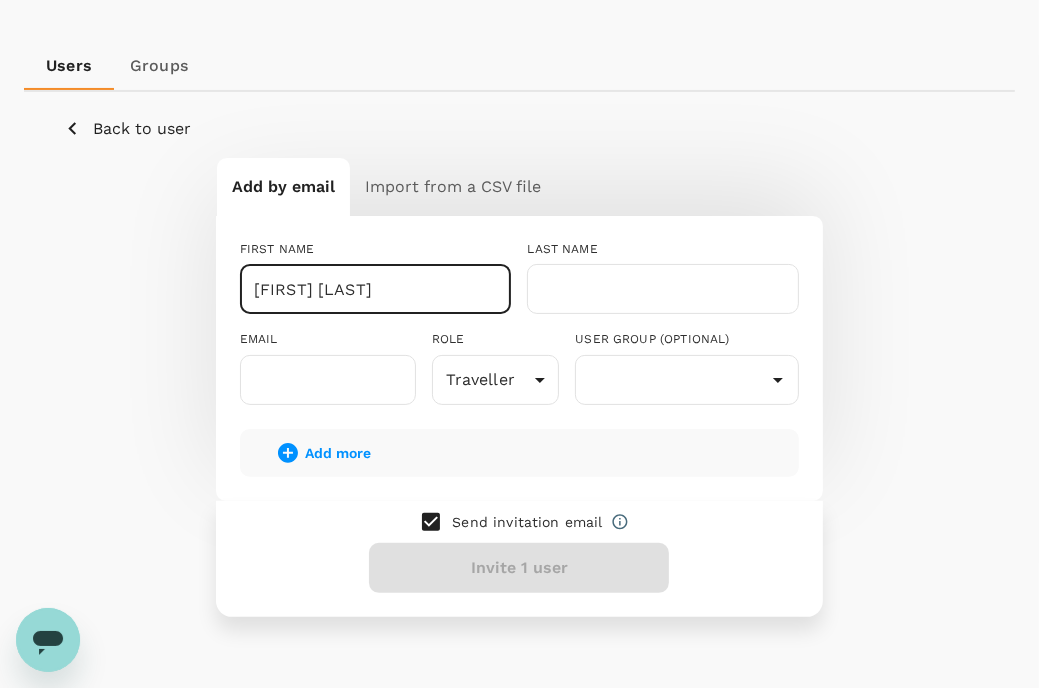 type on "[FIRST] [LAST]" 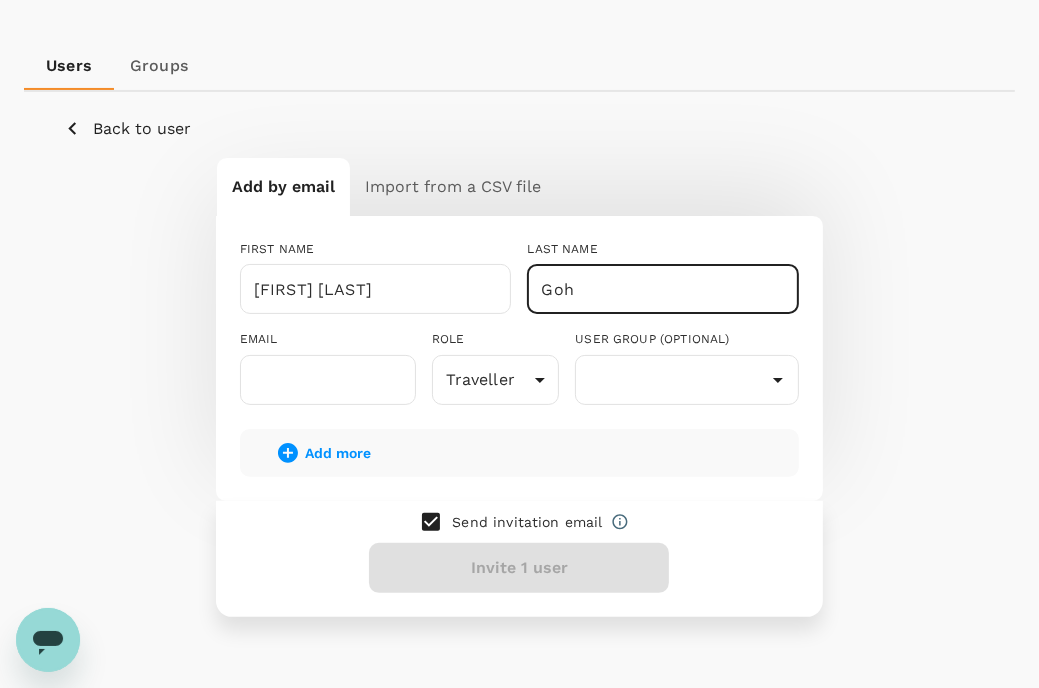 type on "Goh" 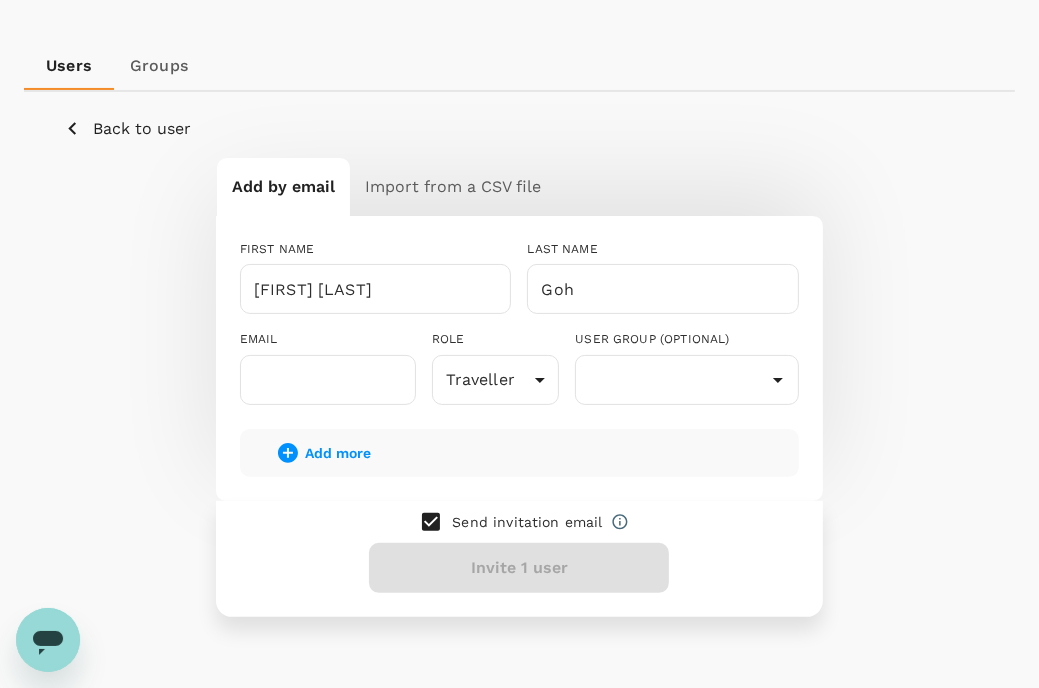 click on "Add by email Import from a CSV file FIRST NAME [FIRST] ​ LAST NAME [LAST] ​ EMAIL ​ ROLE Traveller user ​ USER GROUP (OPTIONAL) ​   Add more Send invitation email Invite 1 user" at bounding box center (519, 386) 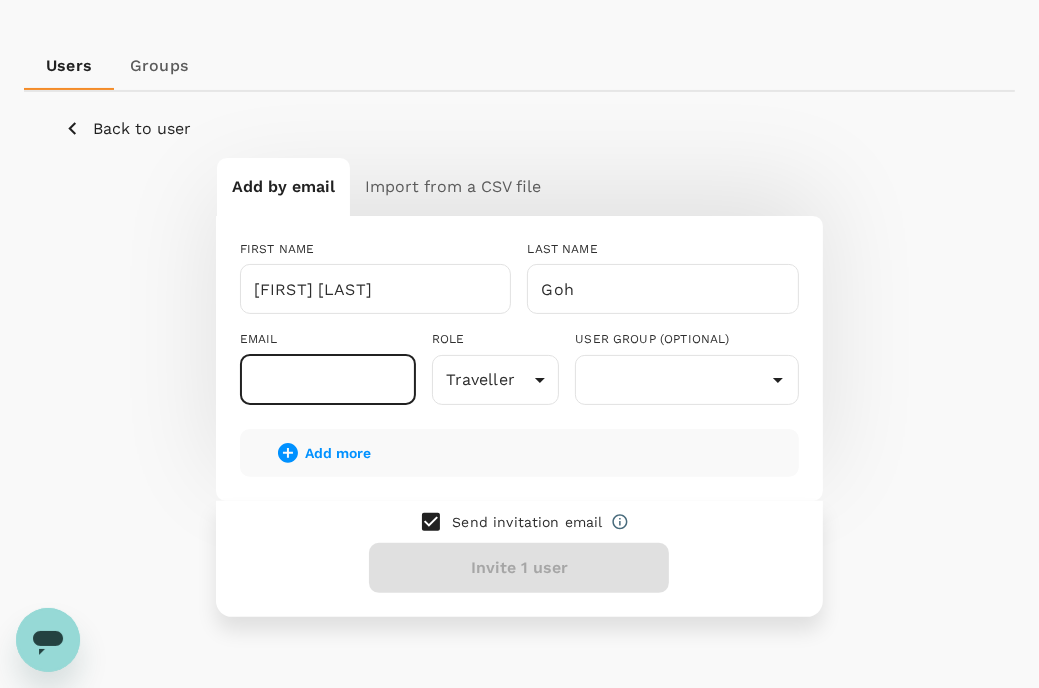 click at bounding box center (328, 380) 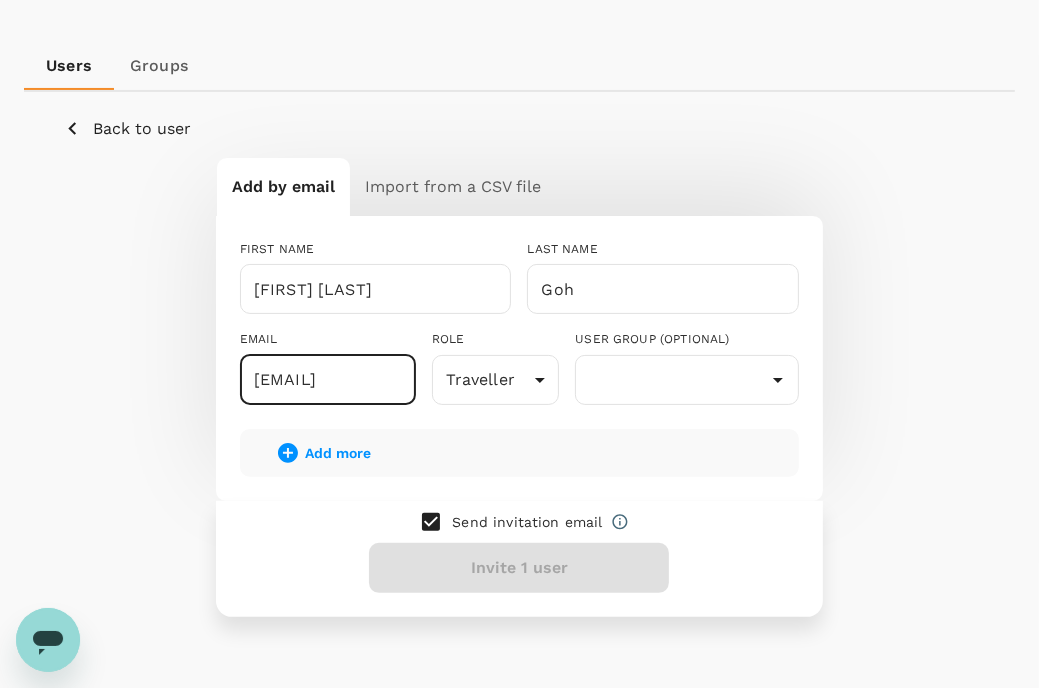 scroll, scrollTop: 0, scrollLeft: 115, axis: horizontal 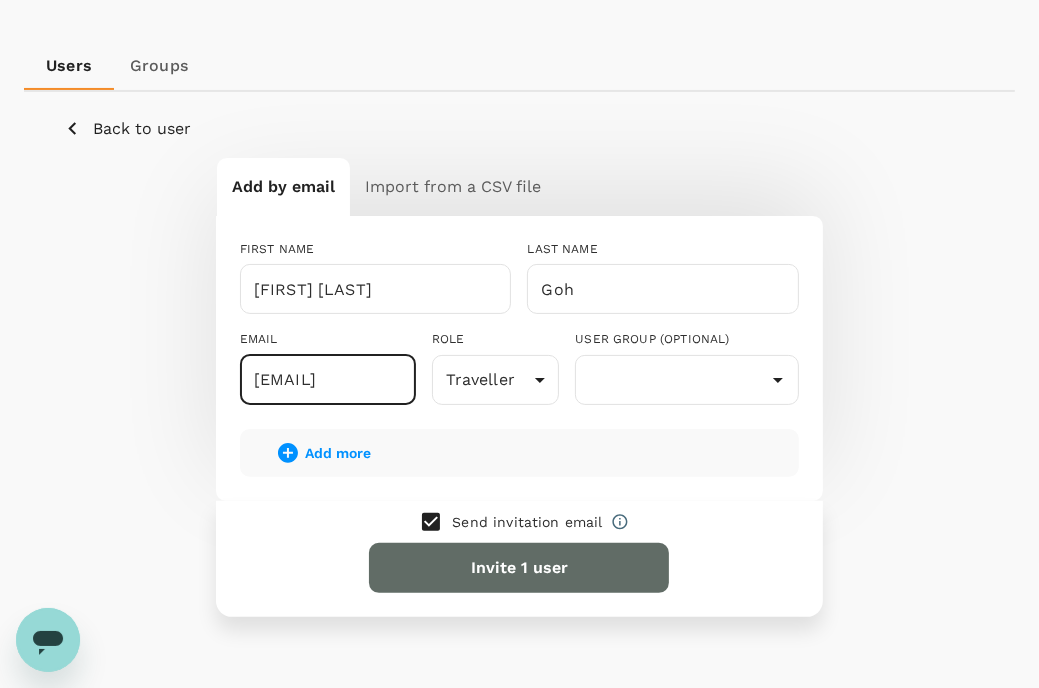 type on "weefung.goh@orientalcastle.com" 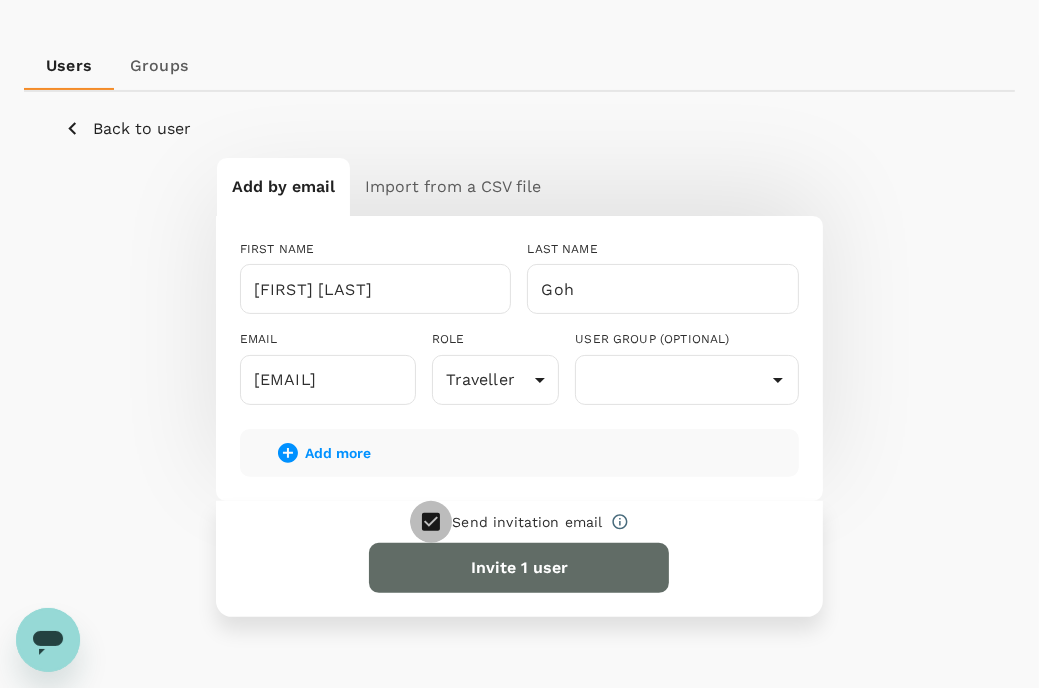 click at bounding box center (431, 522) 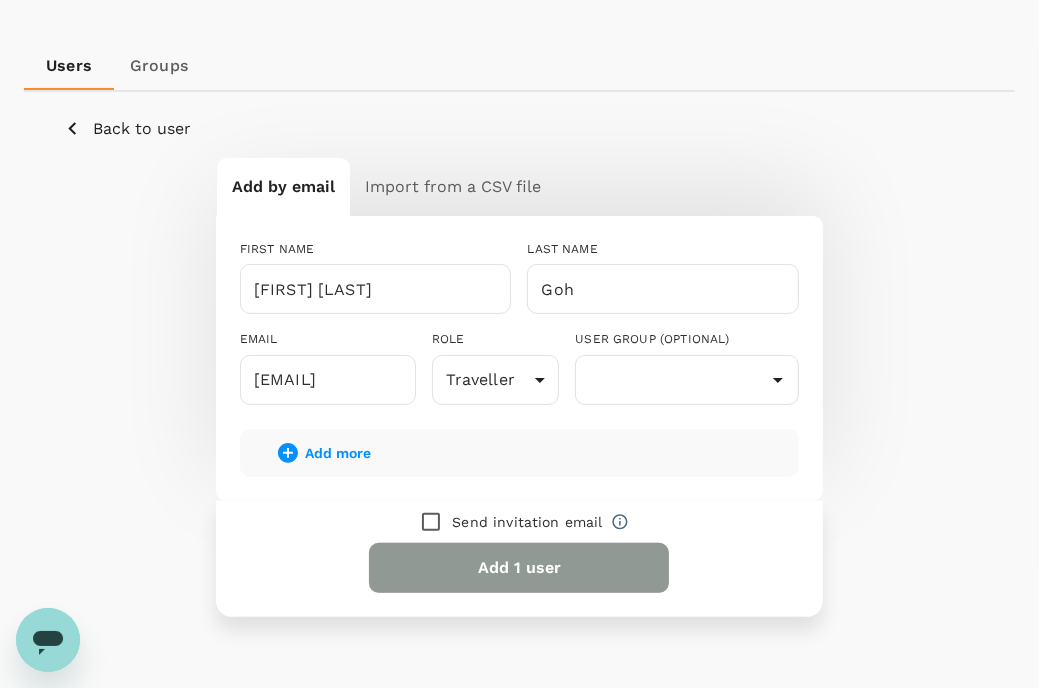 click on "Add 1 user" at bounding box center (519, 568) 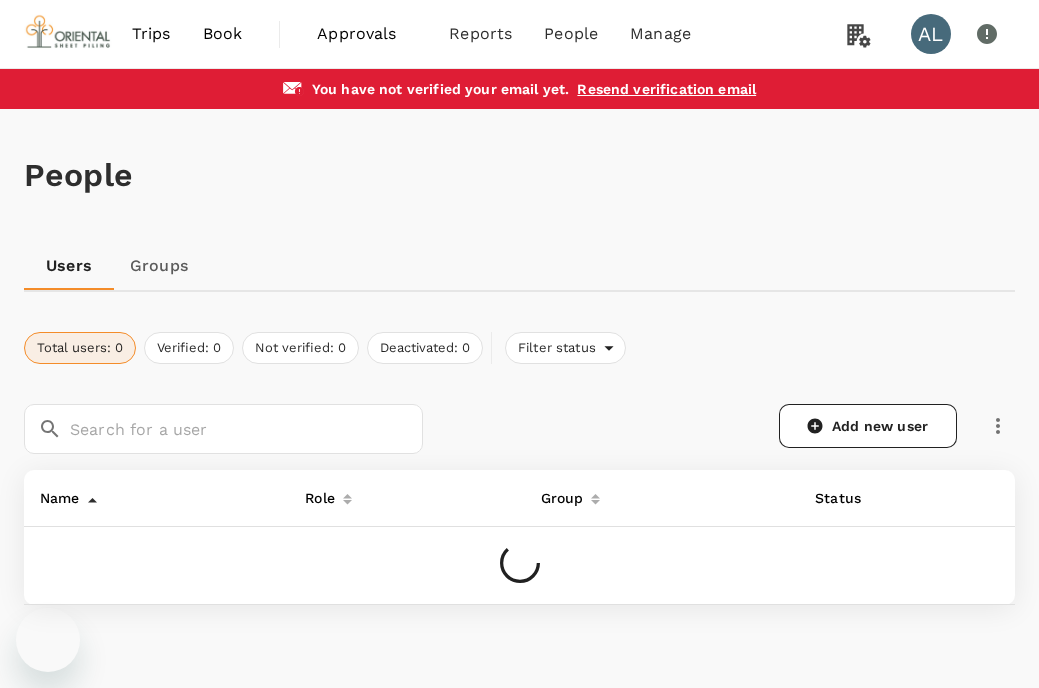 scroll, scrollTop: 0, scrollLeft: 0, axis: both 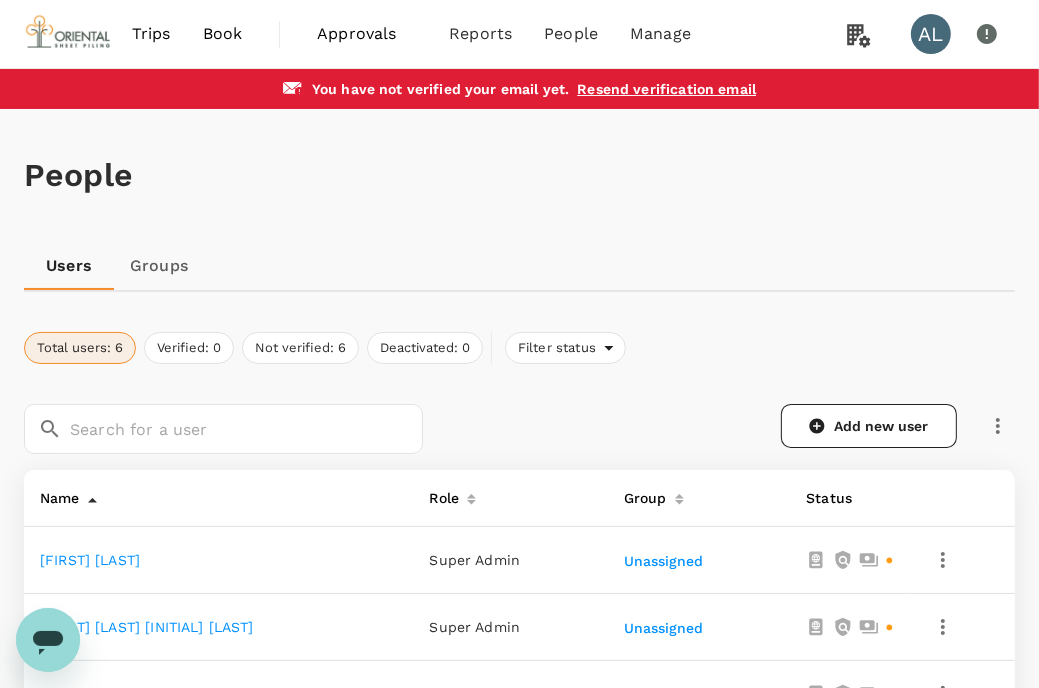 click on "Users Groups" at bounding box center [519, 266] 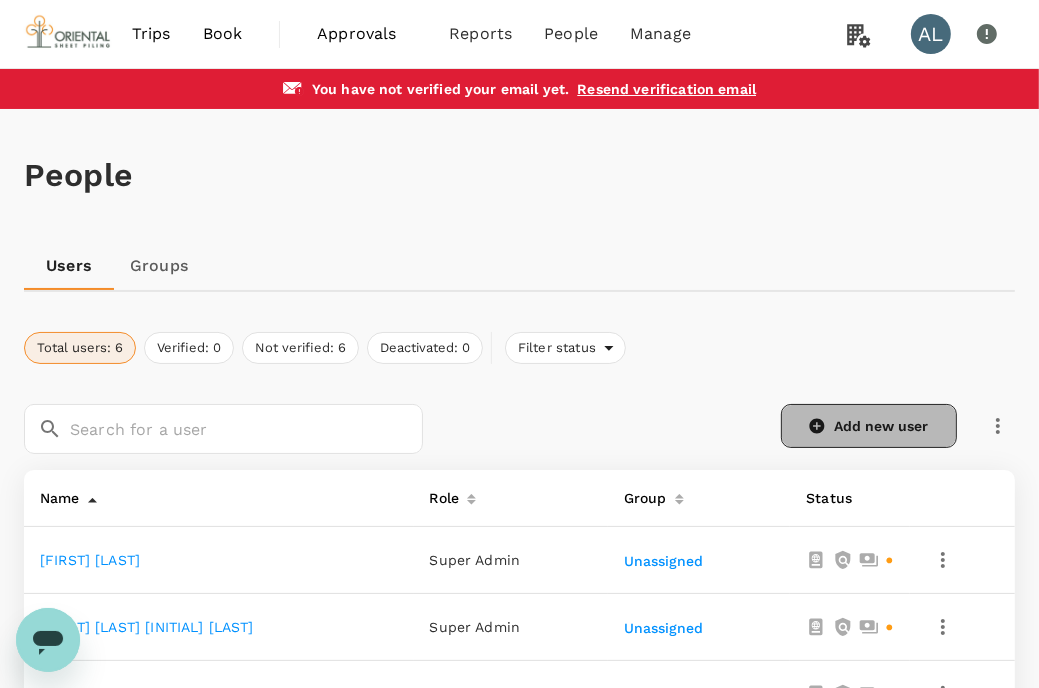 click on "Add new user" at bounding box center (869, 426) 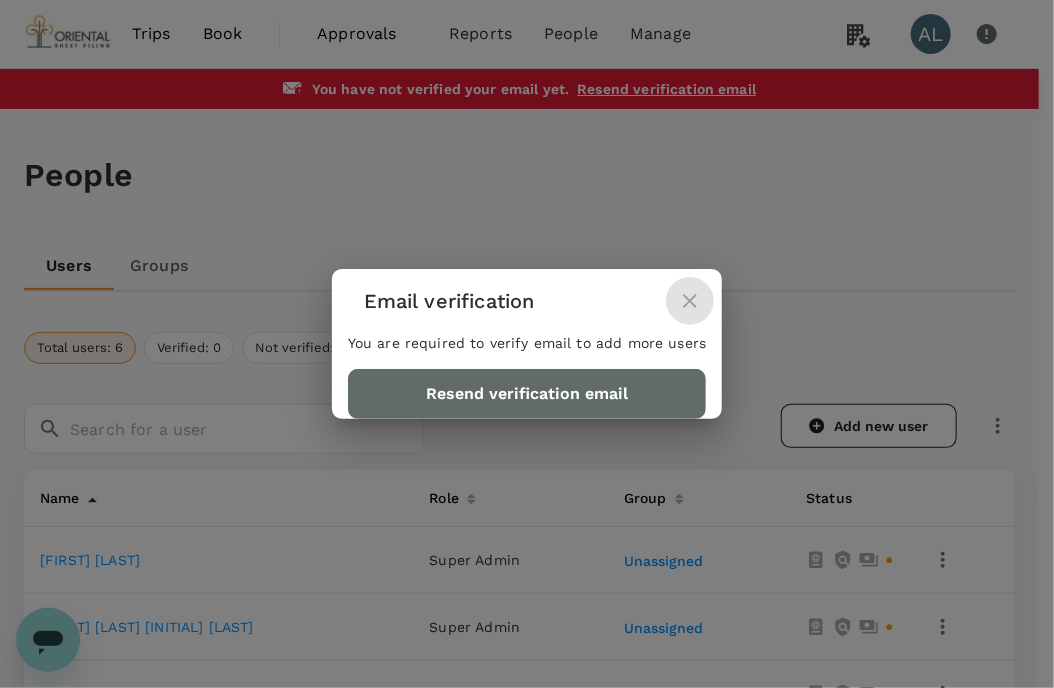 click 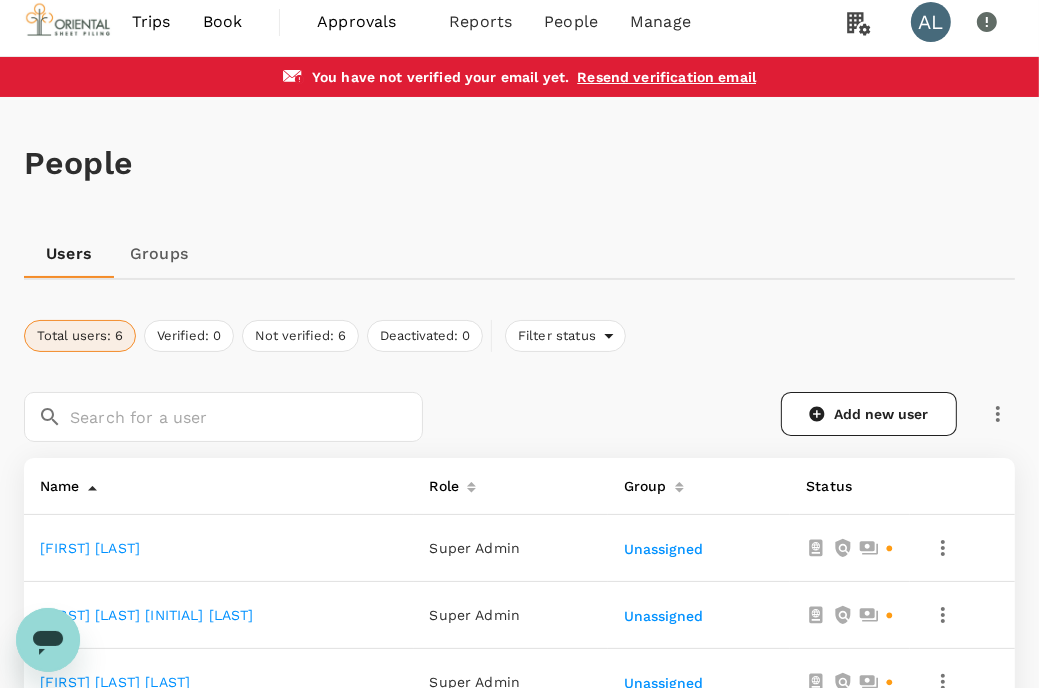 scroll, scrollTop: 0, scrollLeft: 0, axis: both 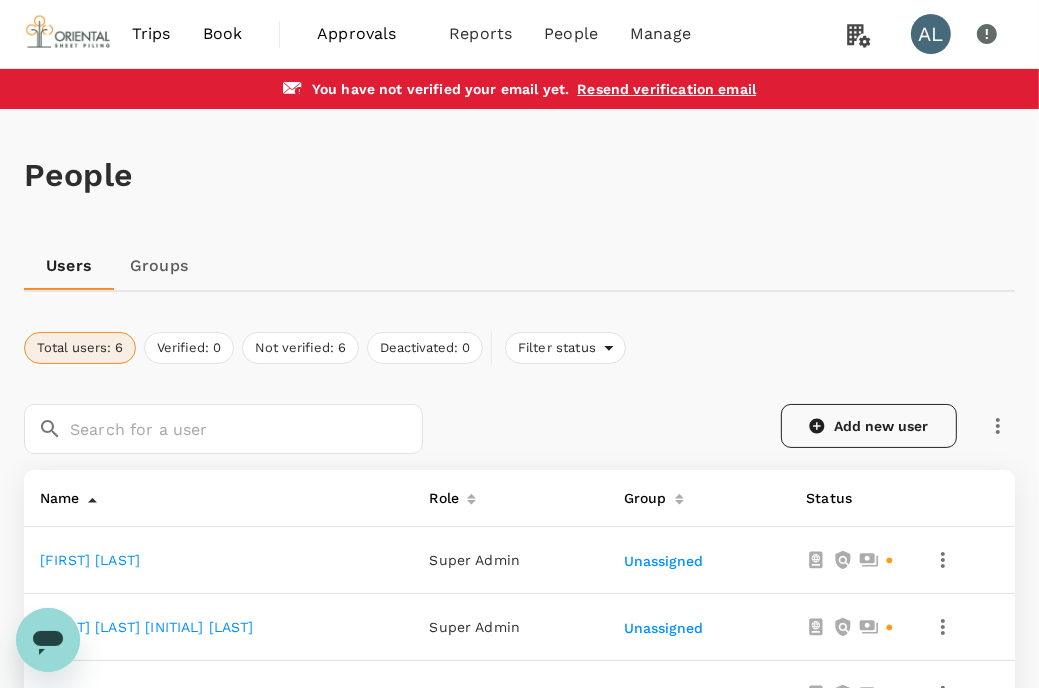 click on "Add new user" at bounding box center (869, 426) 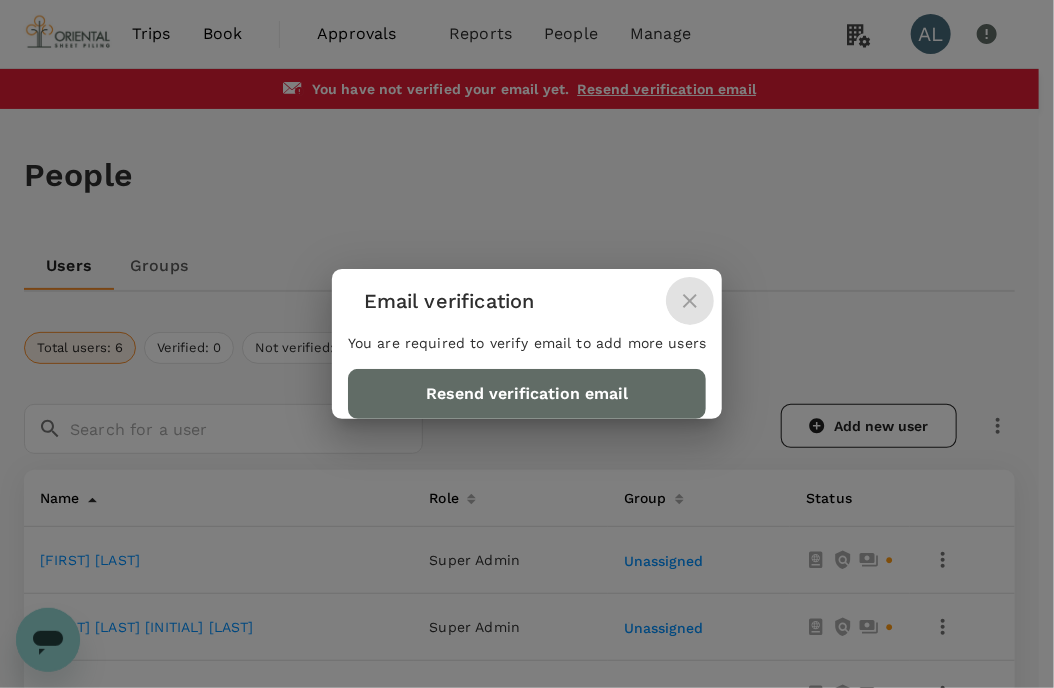 click 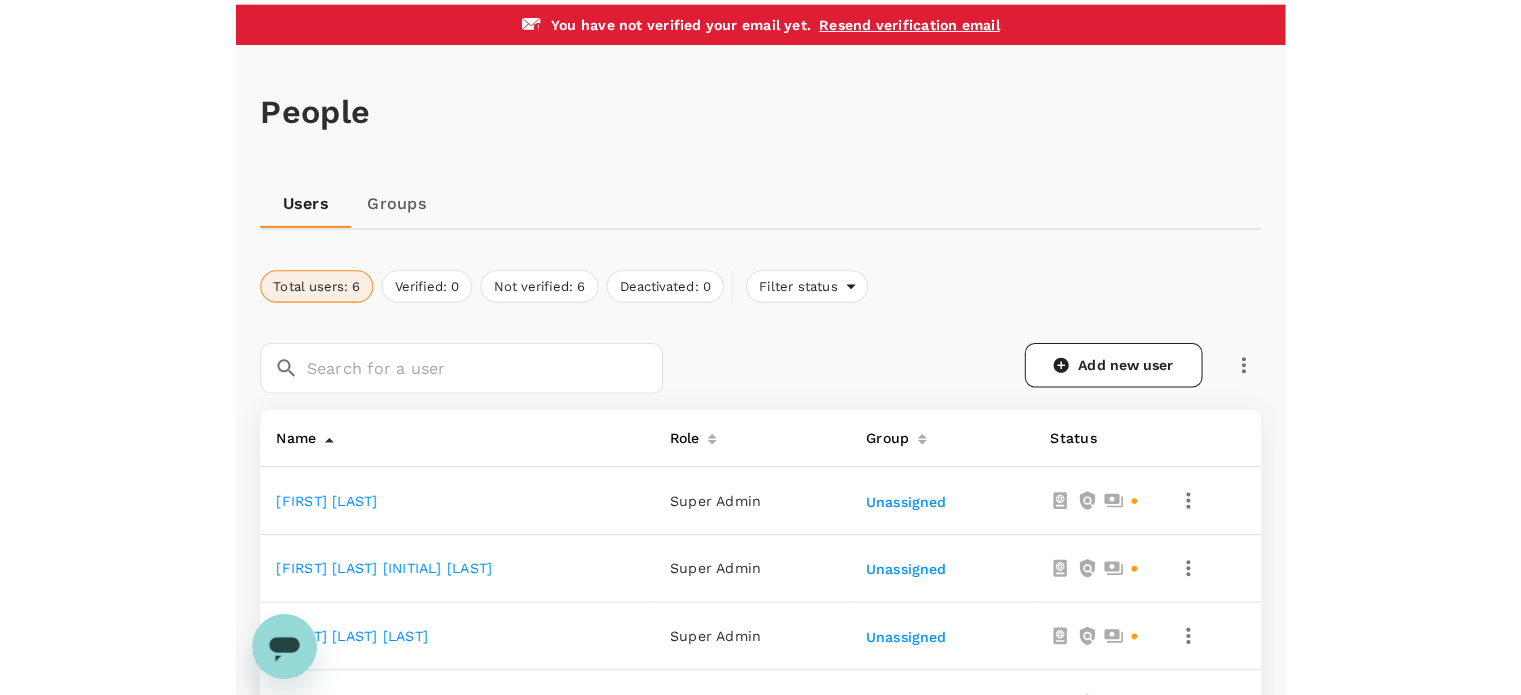 scroll, scrollTop: 0, scrollLeft: 0, axis: both 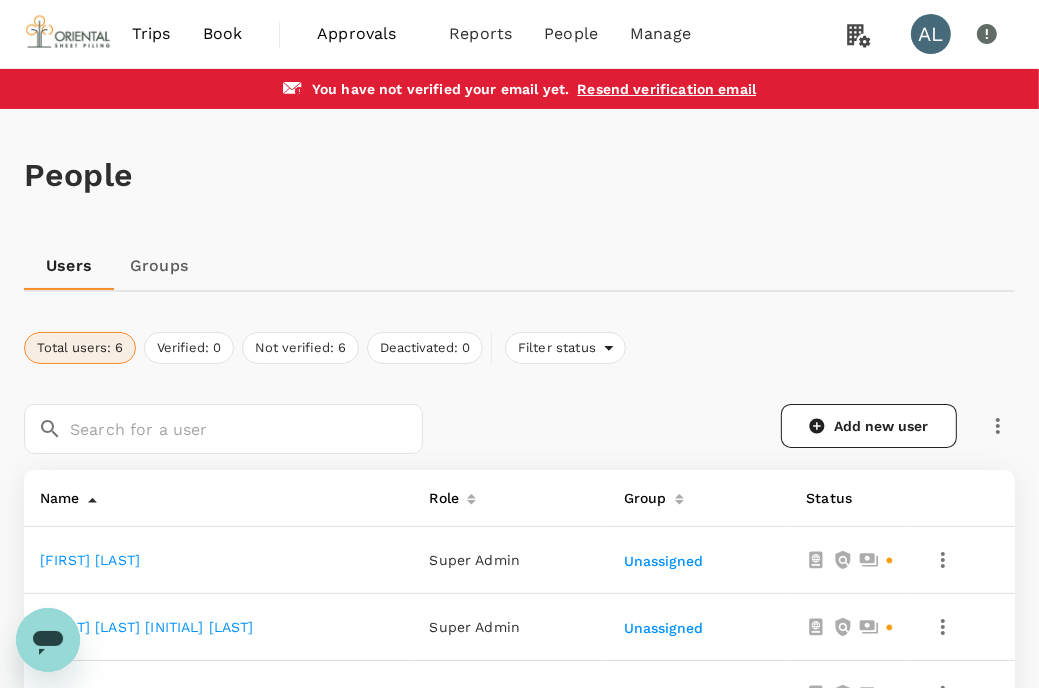 click on "People Users Groups Total users: 6 Verified: 0 Not verified: 6 Deactivated: 0 Filter status ​ ​ Add new user Name Role Group Status [FIRST] [LAST] Super Admin   Unassigned [FIRST] [LAST] [INITIAL] [LAST] Super Admin   Unassigned [FIRST] [LAST] [LAST] Super Admin   Unassigned [FIRST] [LAST] [INITIAL] [LAST] Manager   Unassigned [FIRST] [LAST] Traveller   Unassigned [FIRST] [LAST] Manager   Unassigned Rows per page: 20 20 1–6 of 6" at bounding box center (519, 593) 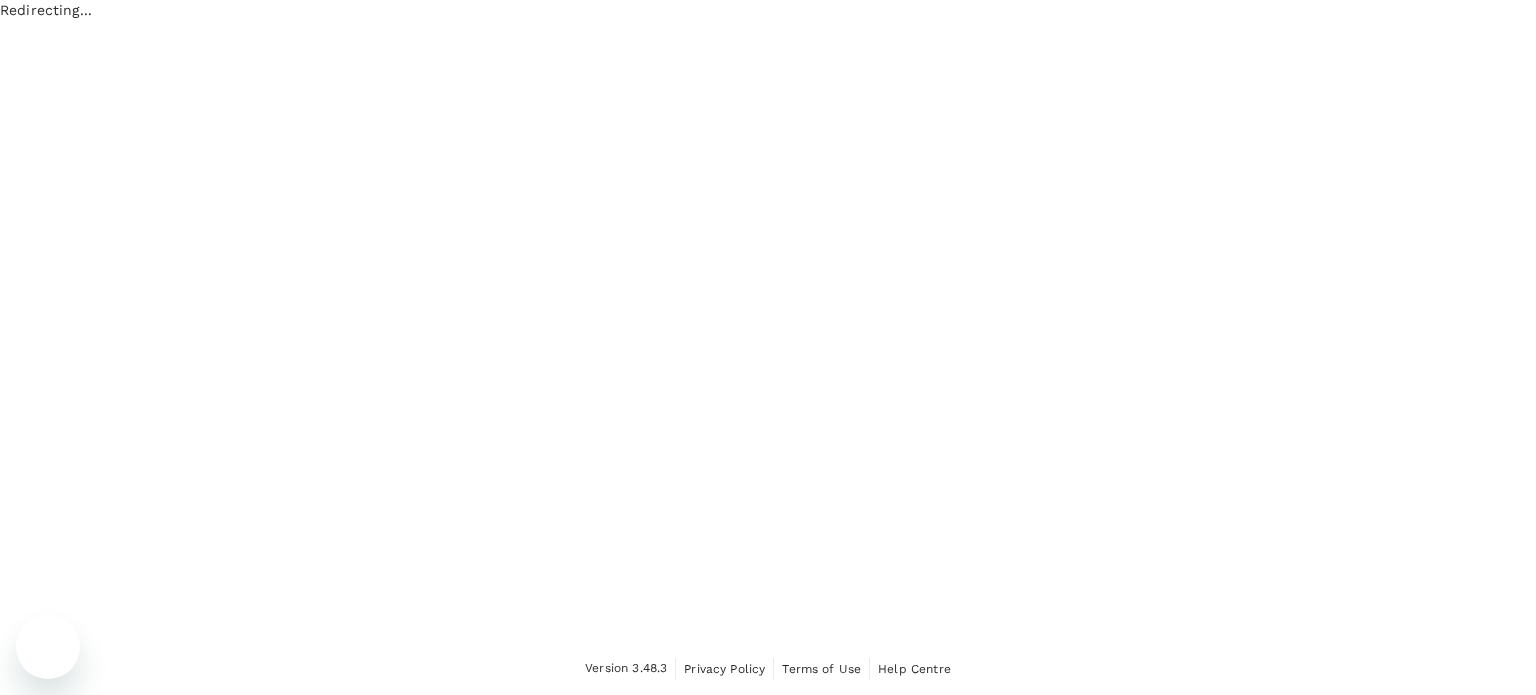 scroll, scrollTop: 0, scrollLeft: 0, axis: both 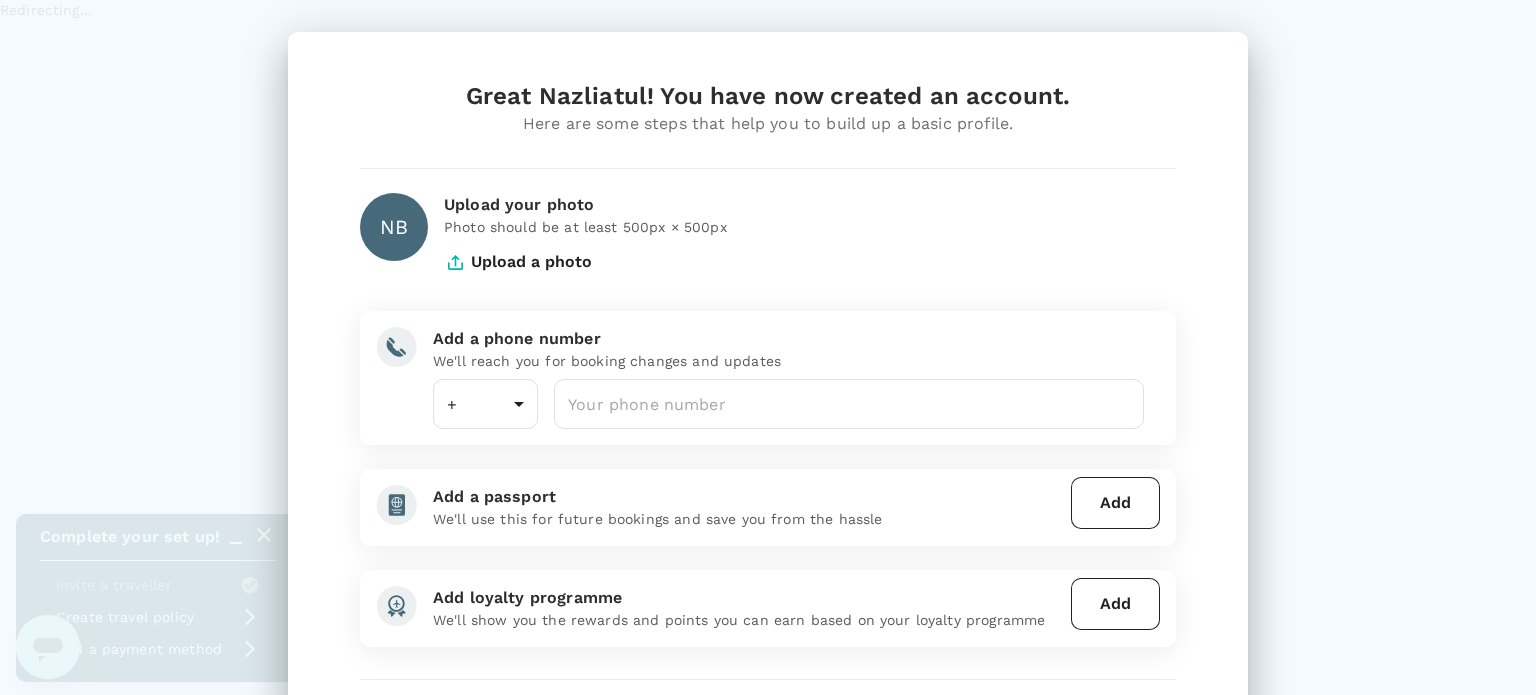type on "60" 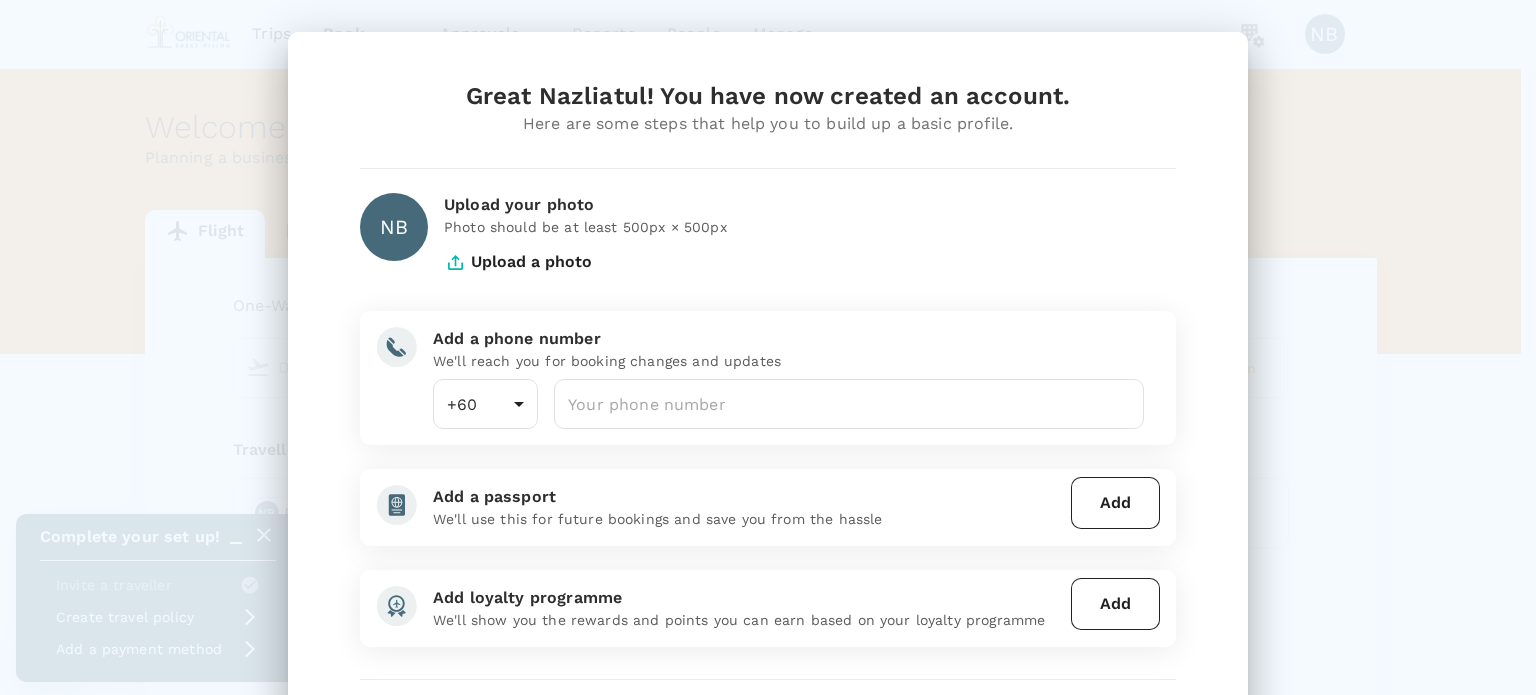 scroll, scrollTop: 0, scrollLeft: 0, axis: both 